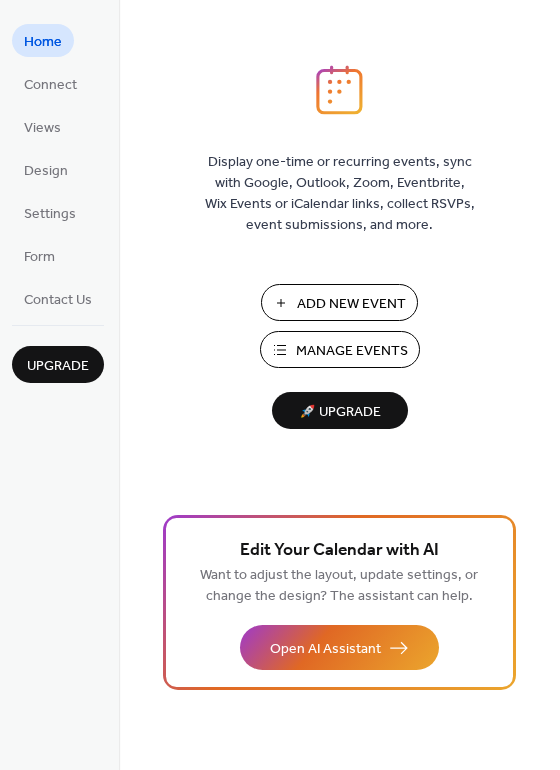 scroll, scrollTop: 0, scrollLeft: 0, axis: both 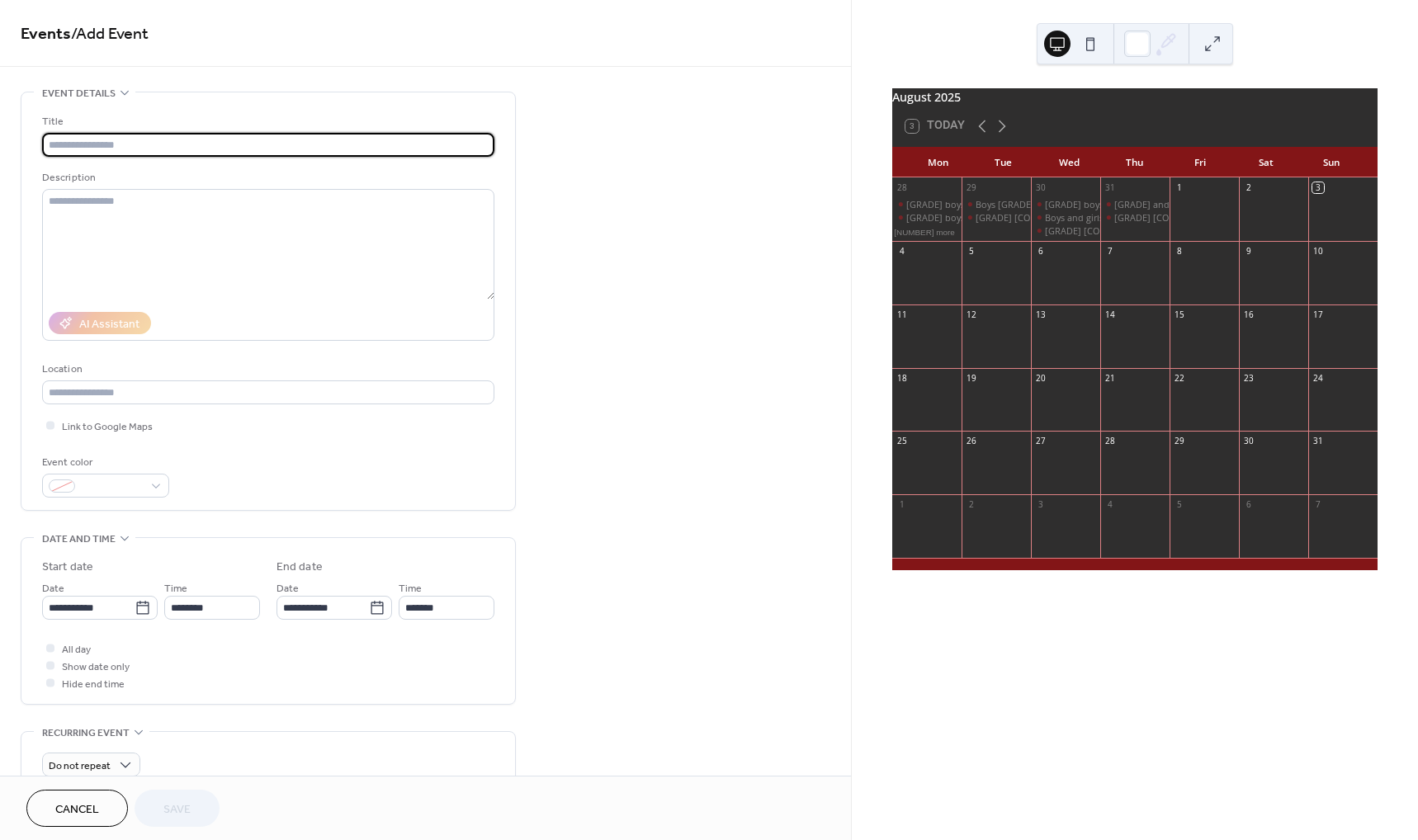 paste on "**********" 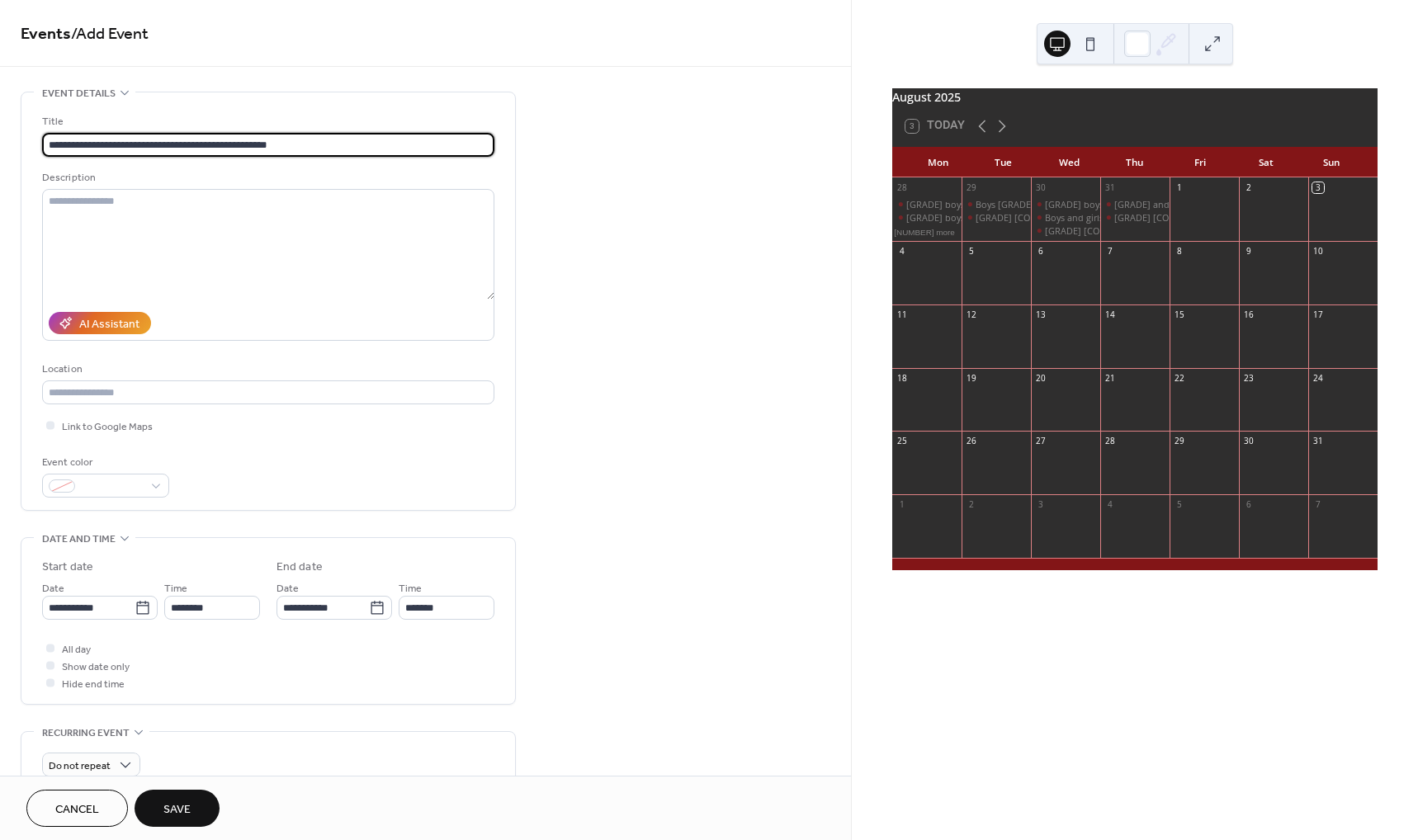 type on "**********" 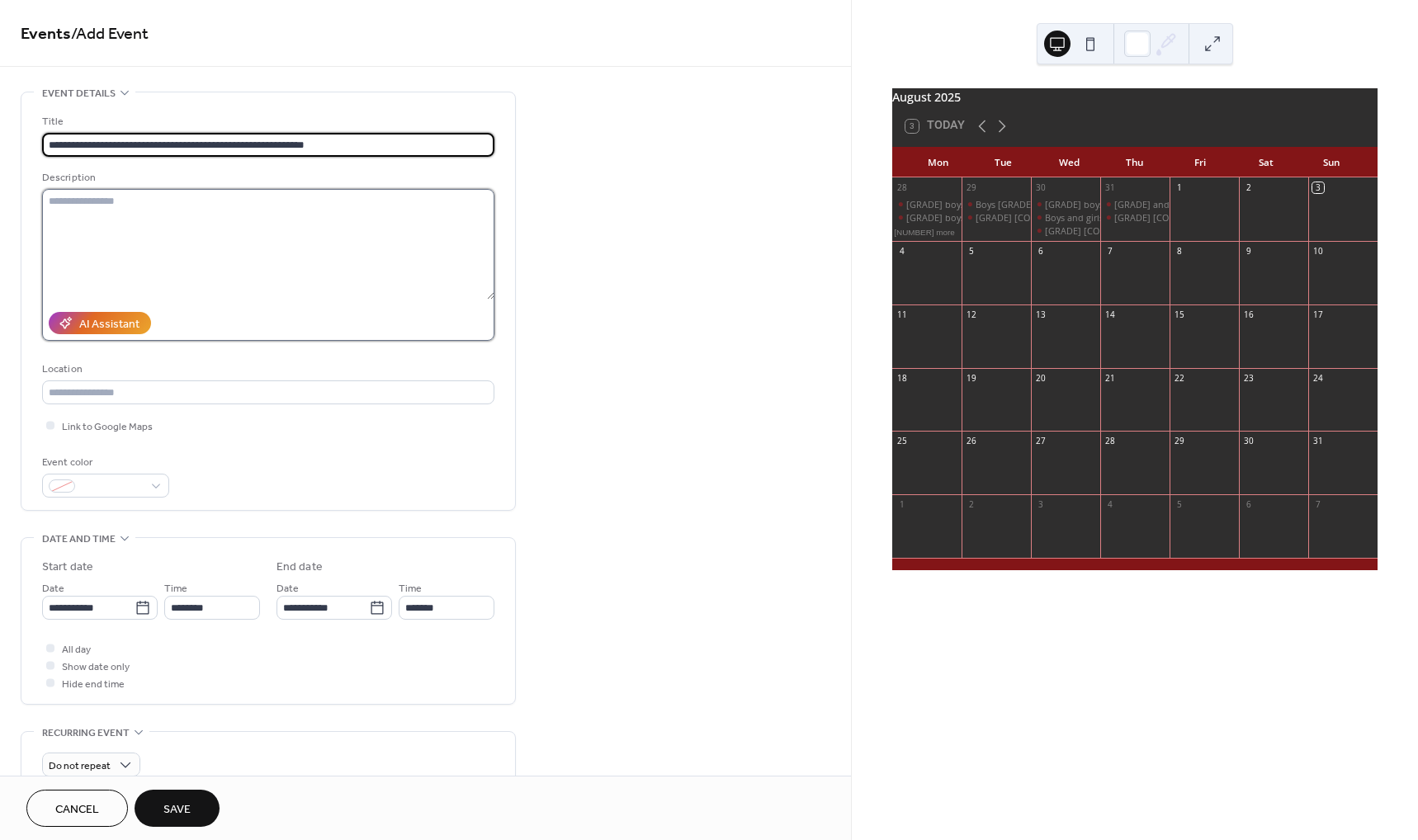 click at bounding box center (268, 244) 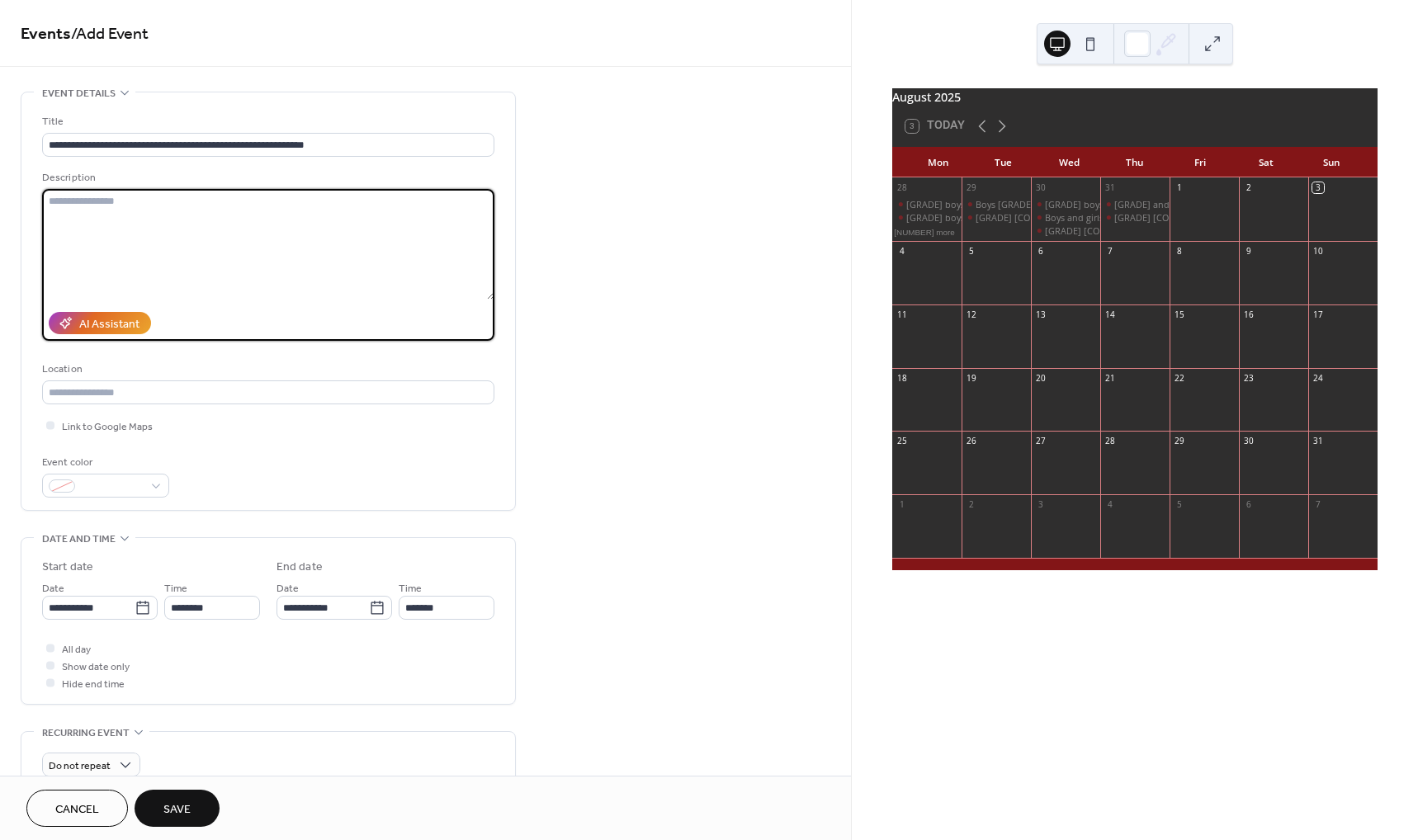 paste on "**********" 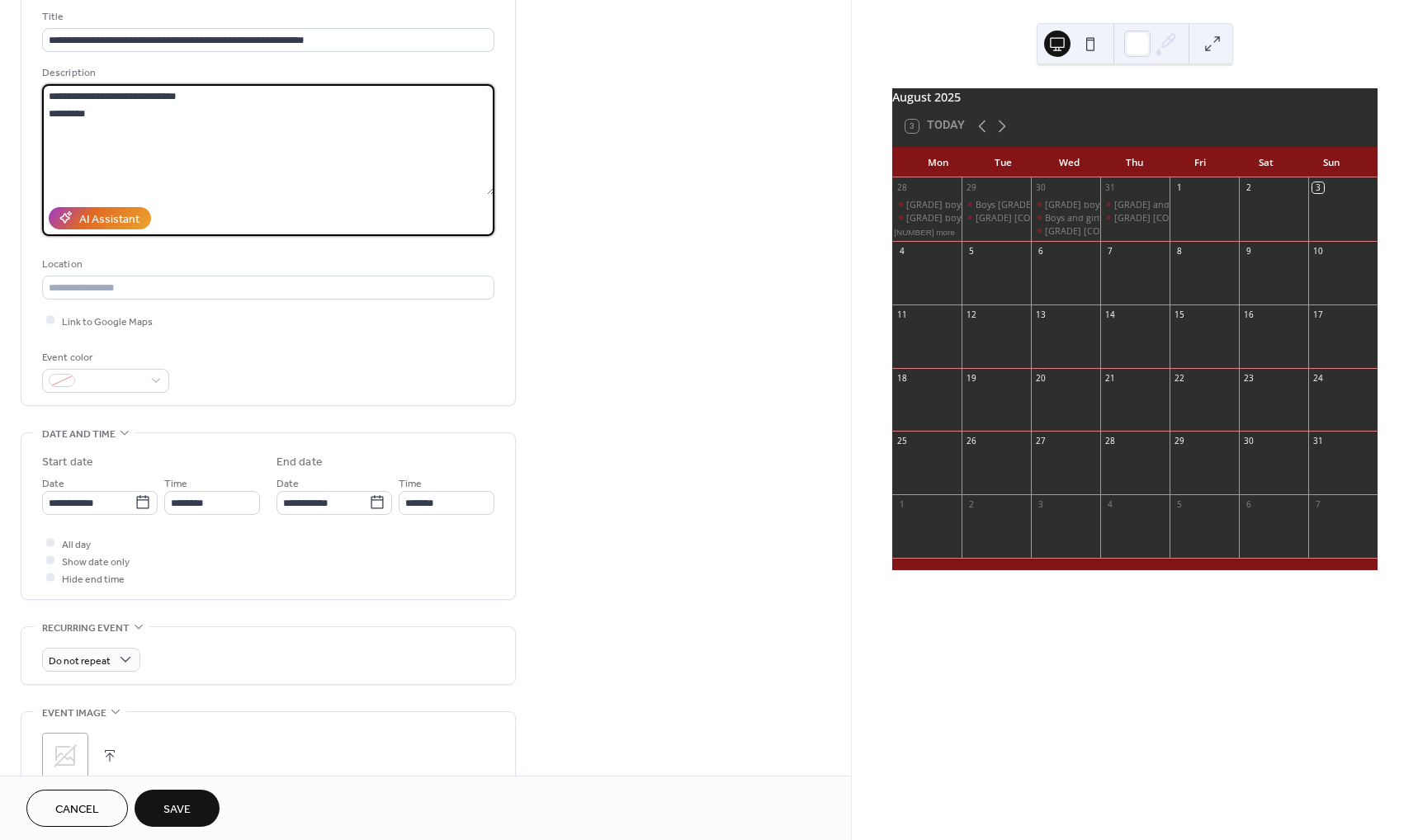 scroll, scrollTop: 117, scrollLeft: 0, axis: vertical 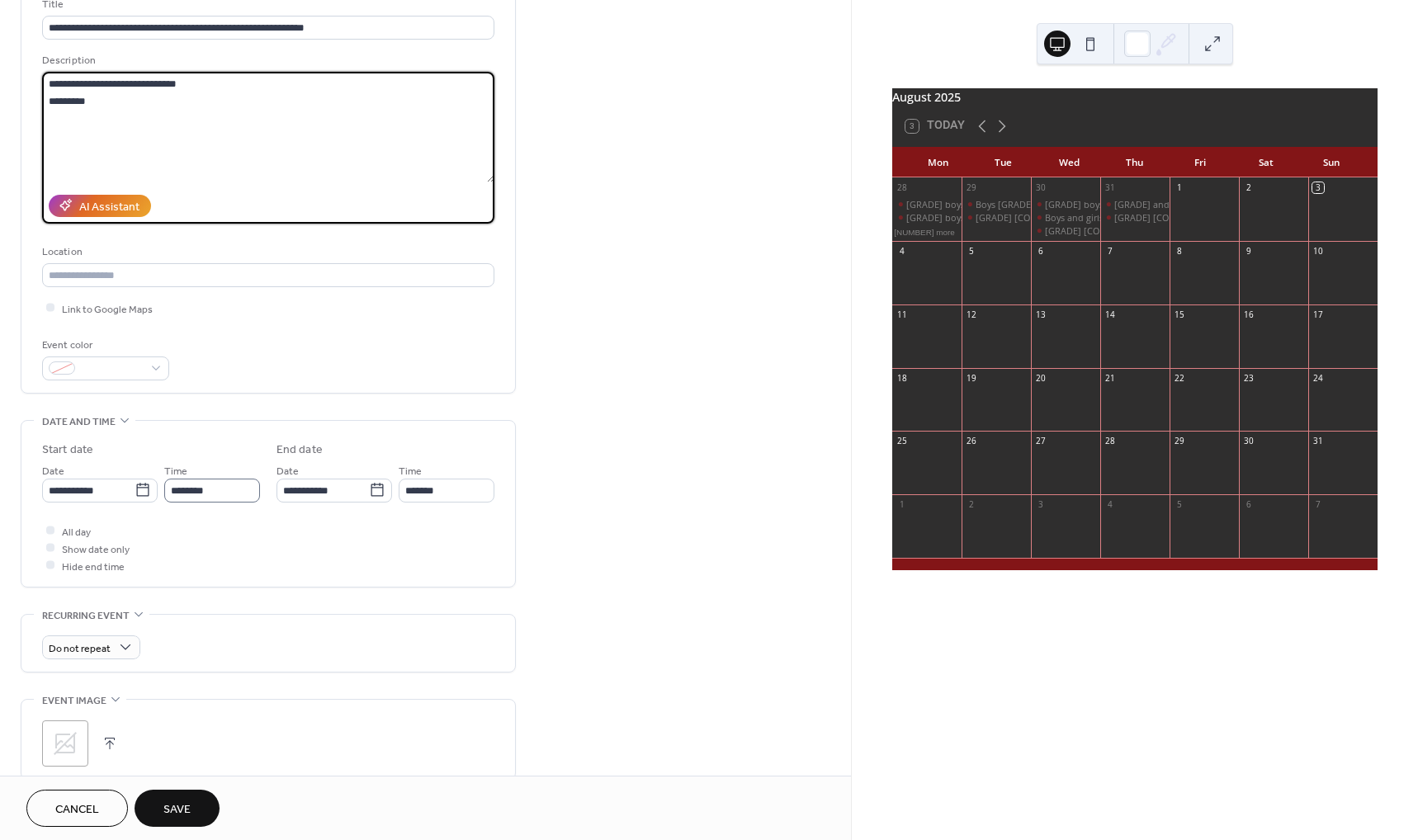 type on "**********" 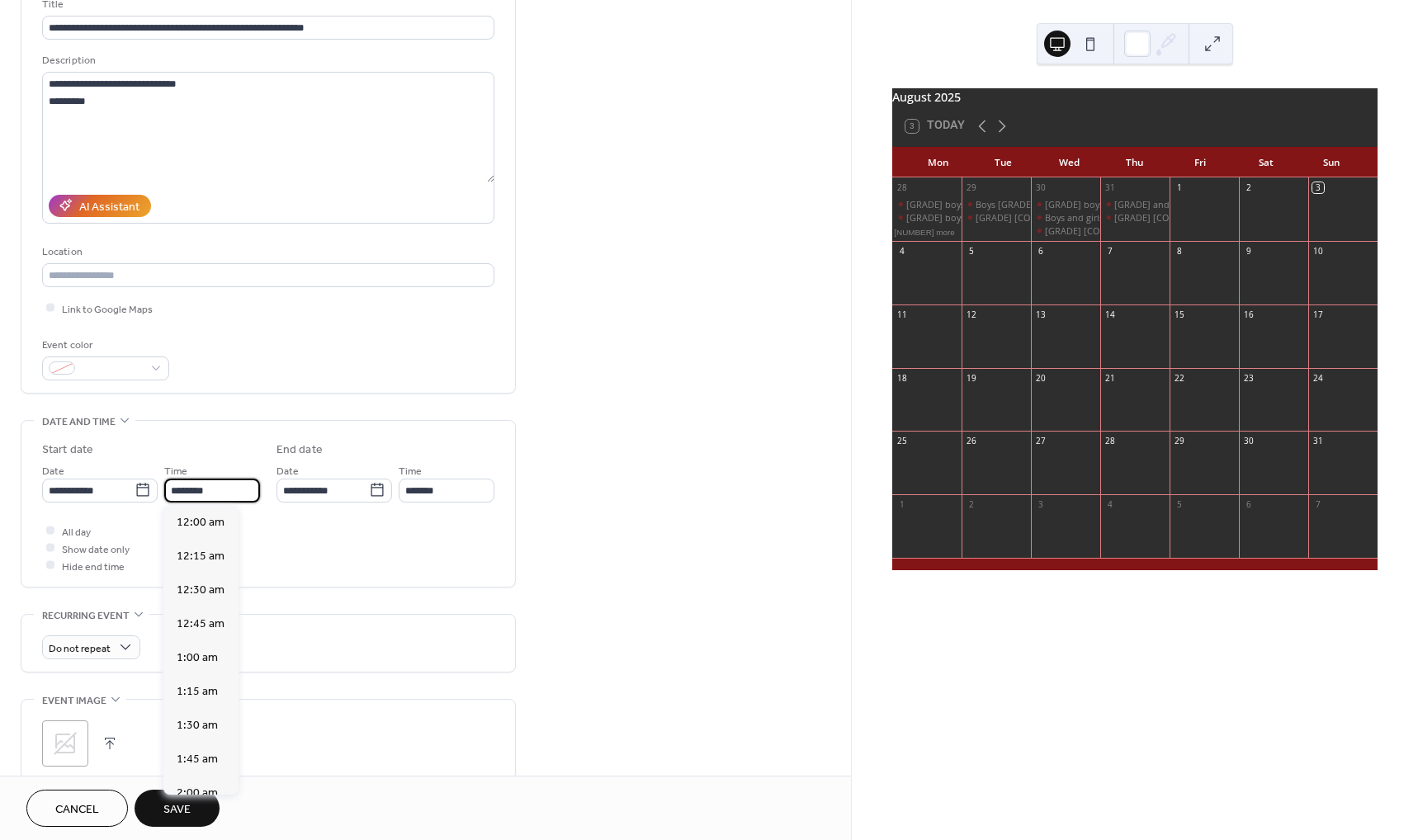 click on "********" at bounding box center [212, 490] 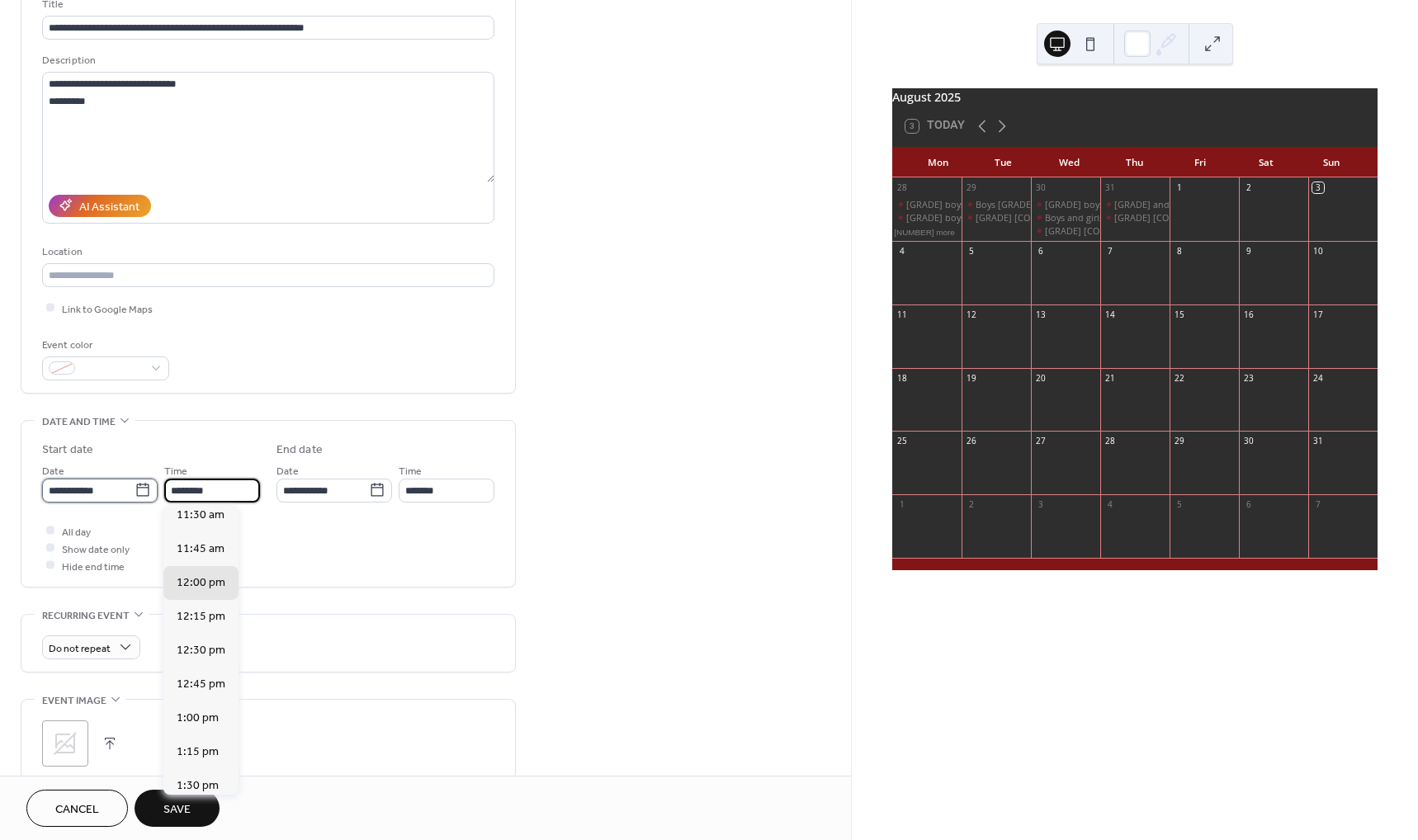 click on "**********" at bounding box center [88, 490] 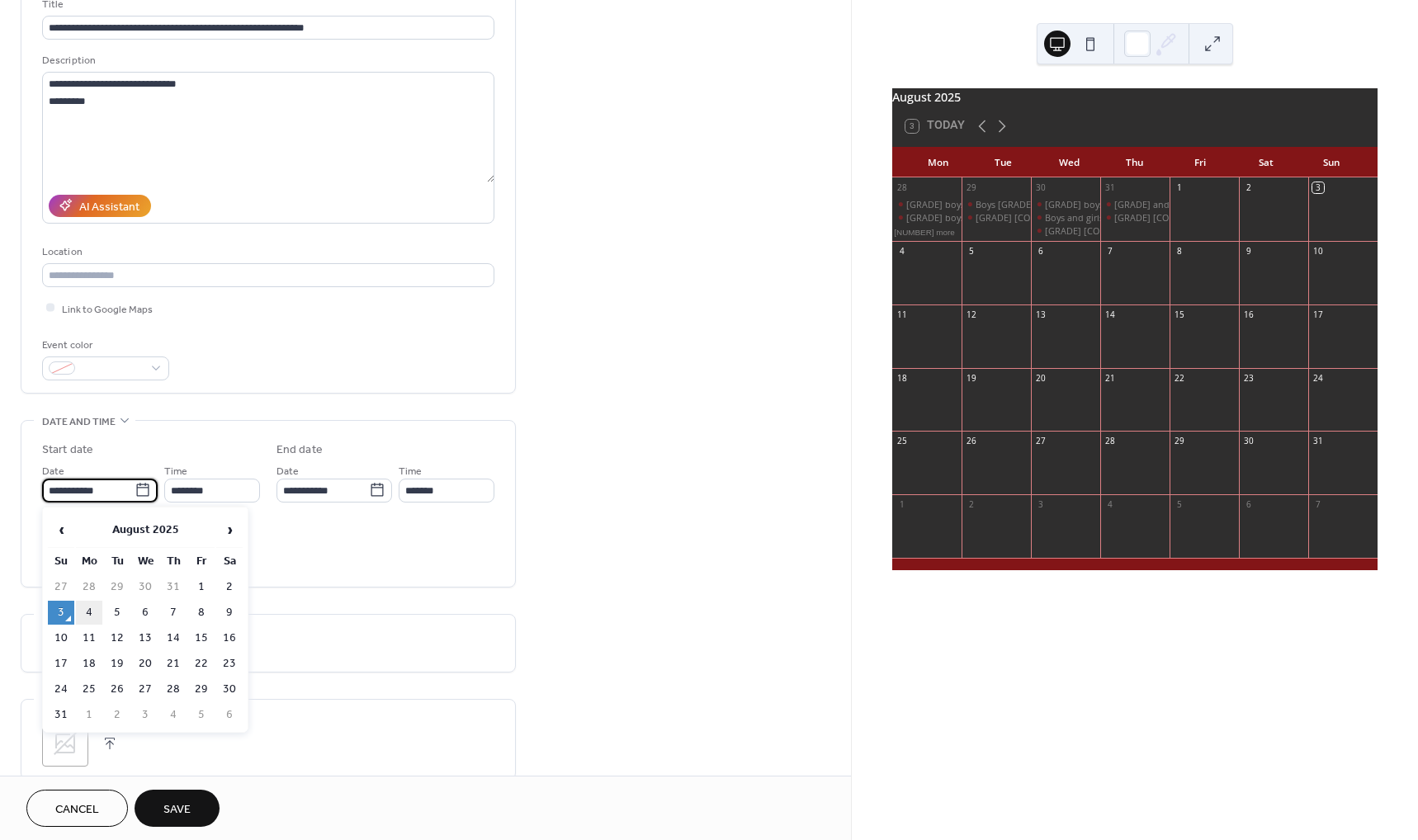 click on "4" at bounding box center (89, 612) 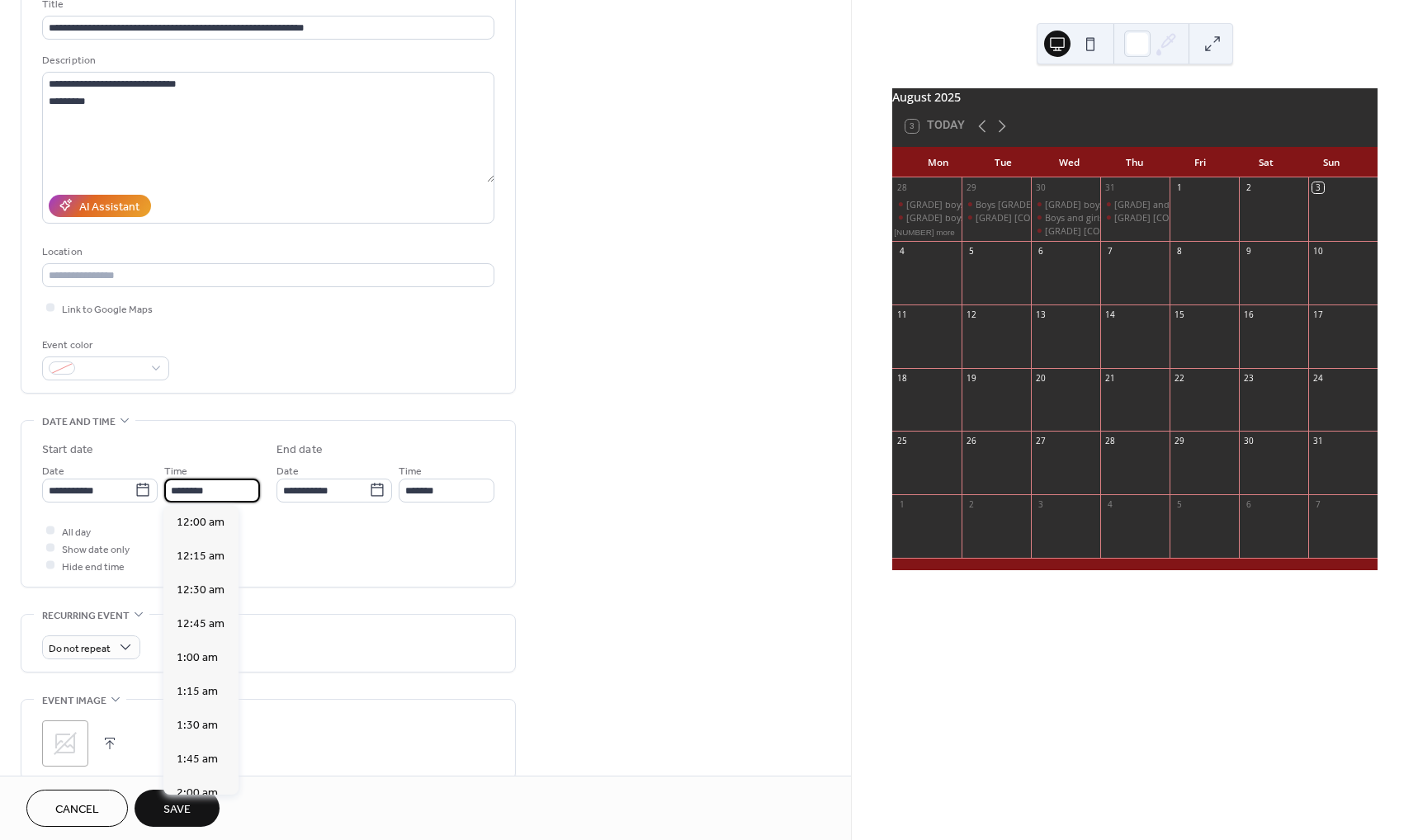 click on "********" at bounding box center [212, 490] 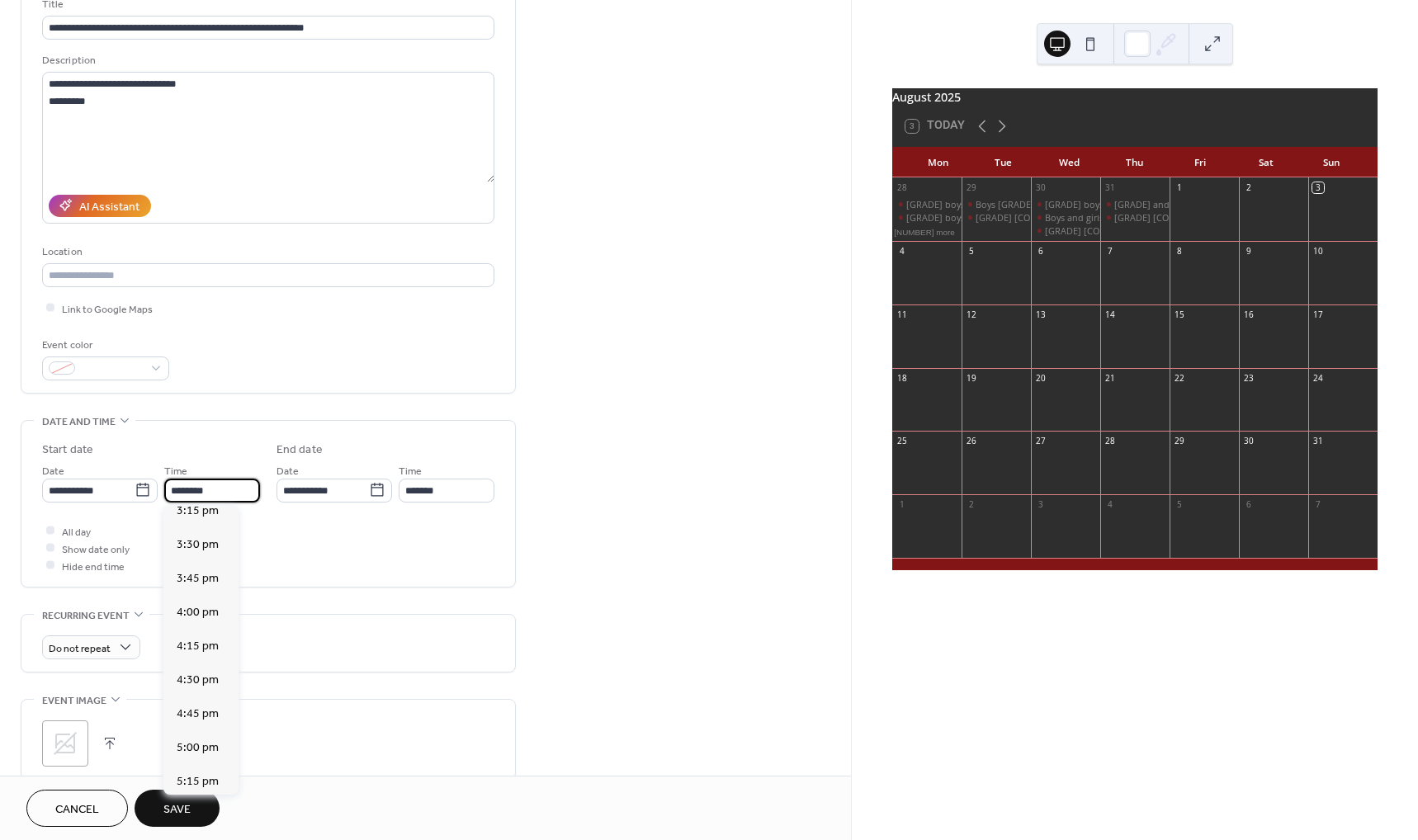 scroll, scrollTop: 2076, scrollLeft: 0, axis: vertical 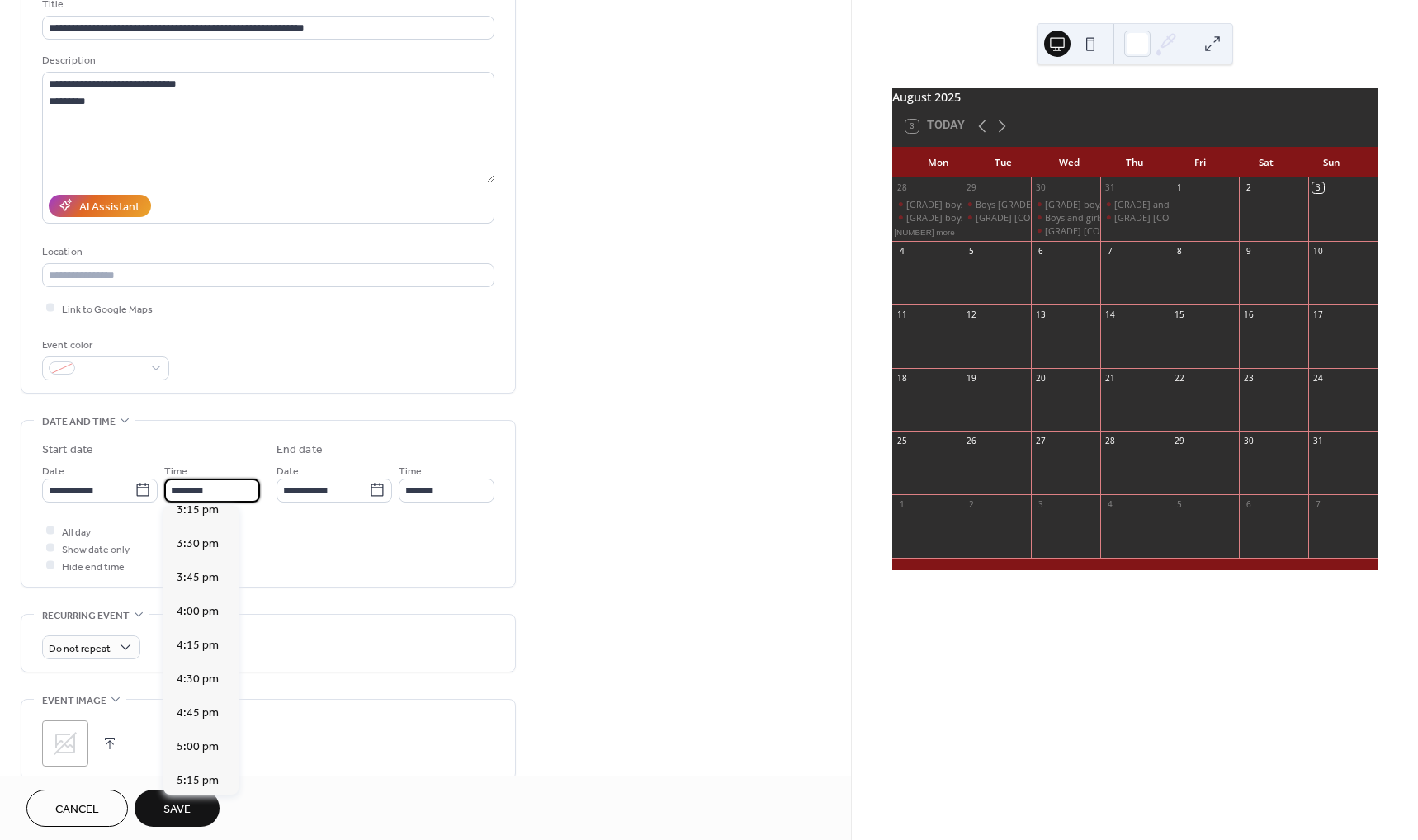 click on "6:00 pm" at bounding box center [197, 882] 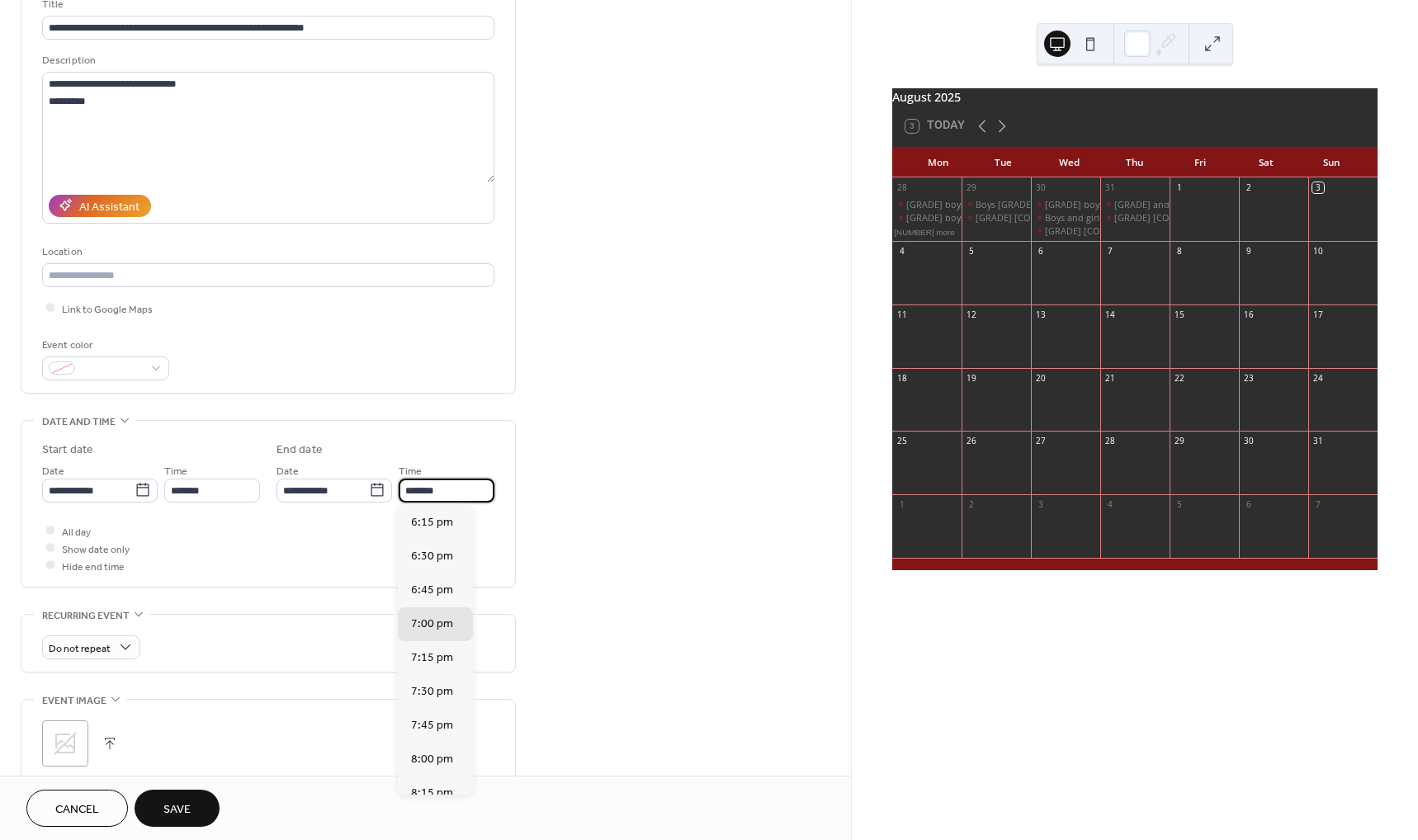 click on "*******" at bounding box center [447, 490] 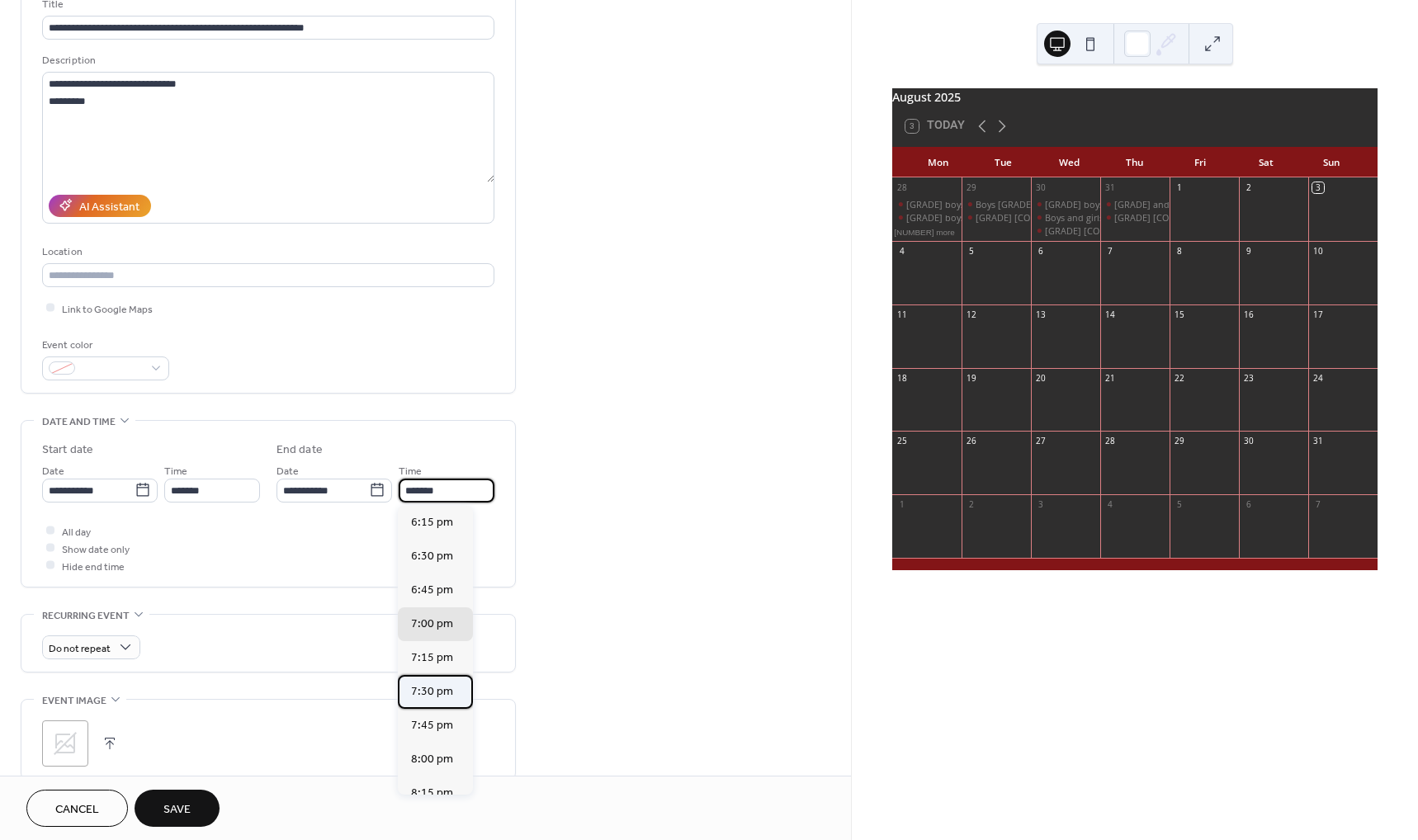 click on "7:30 pm" at bounding box center [435, 691] 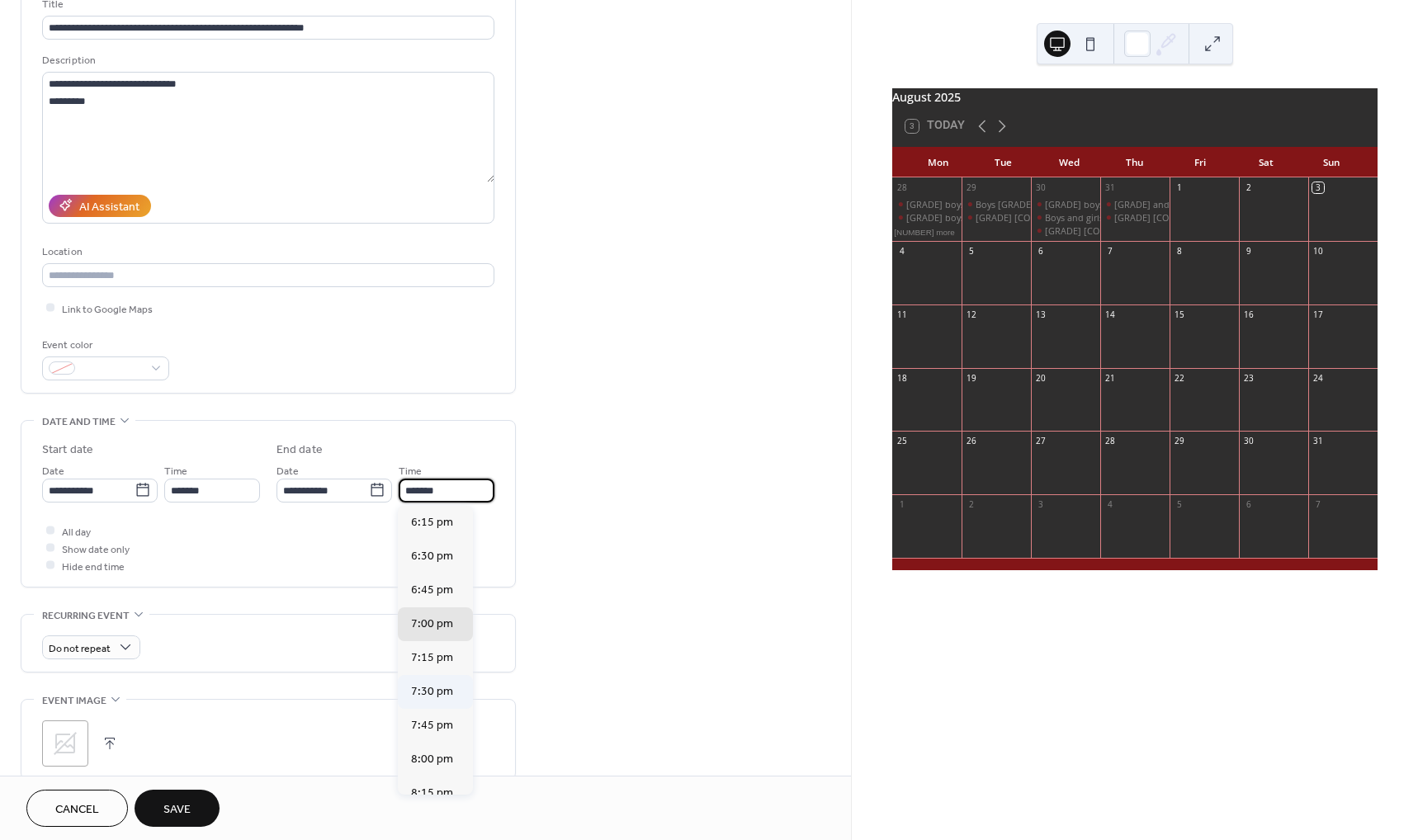 type on "*******" 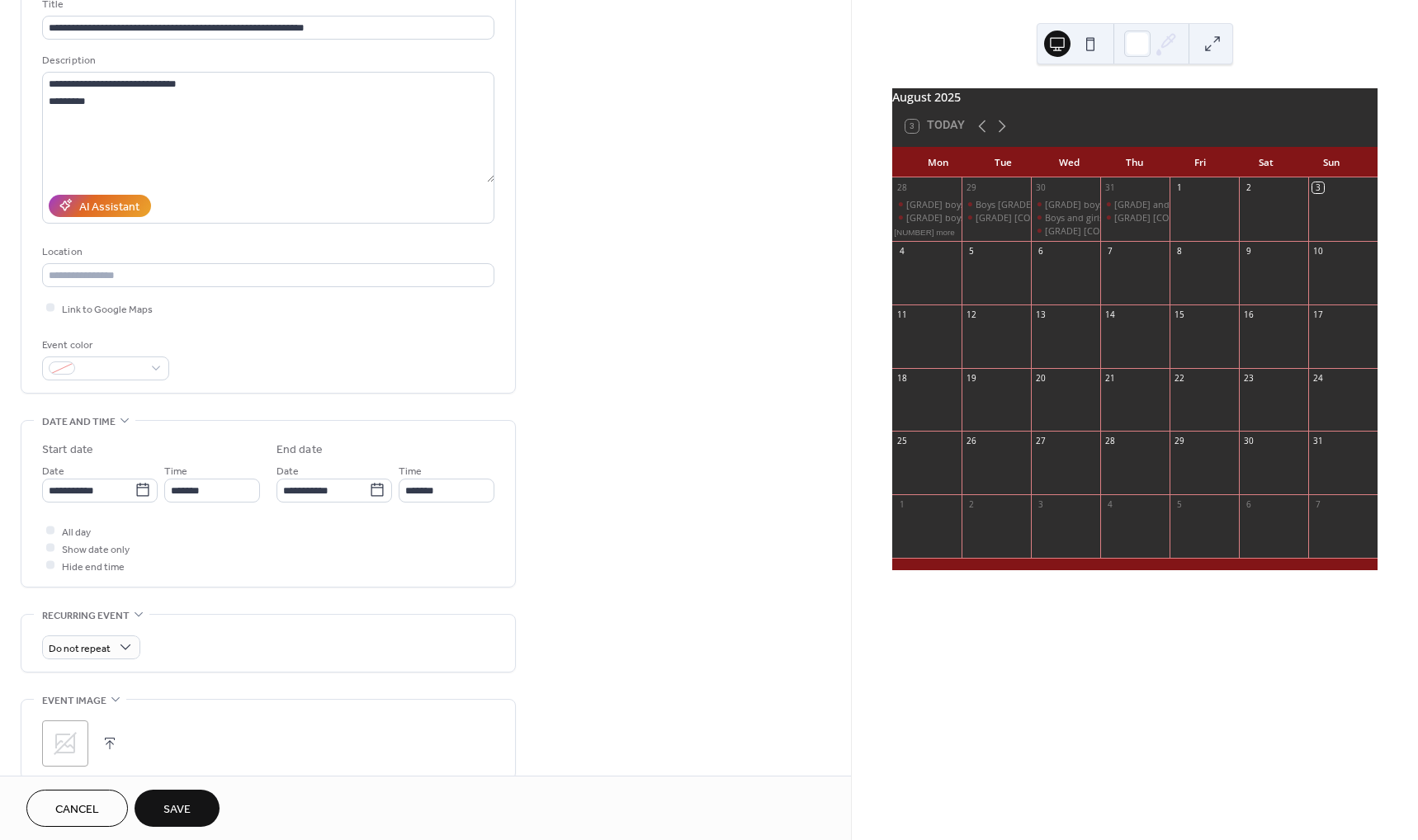 click on "Save" at bounding box center (177, 808) 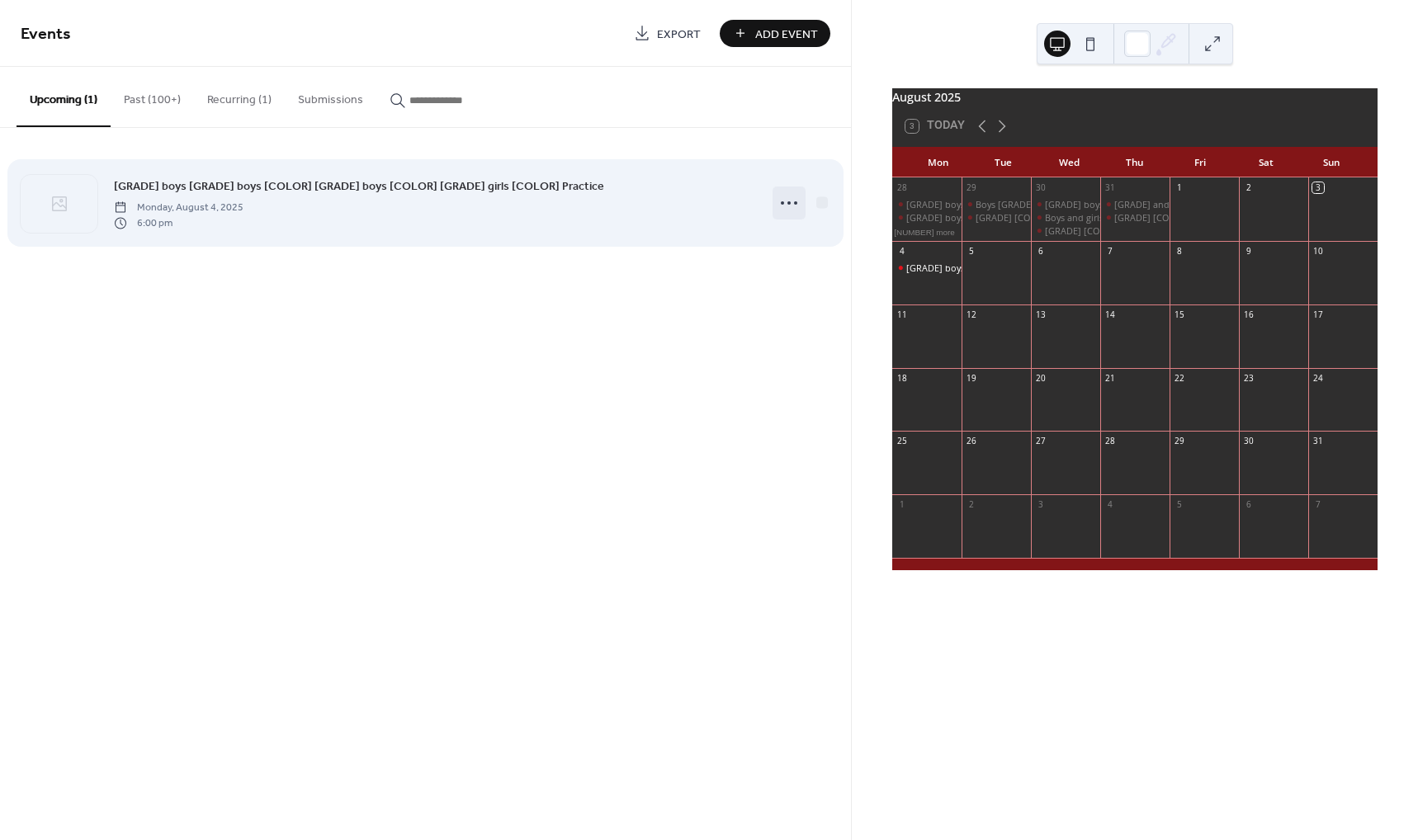 click 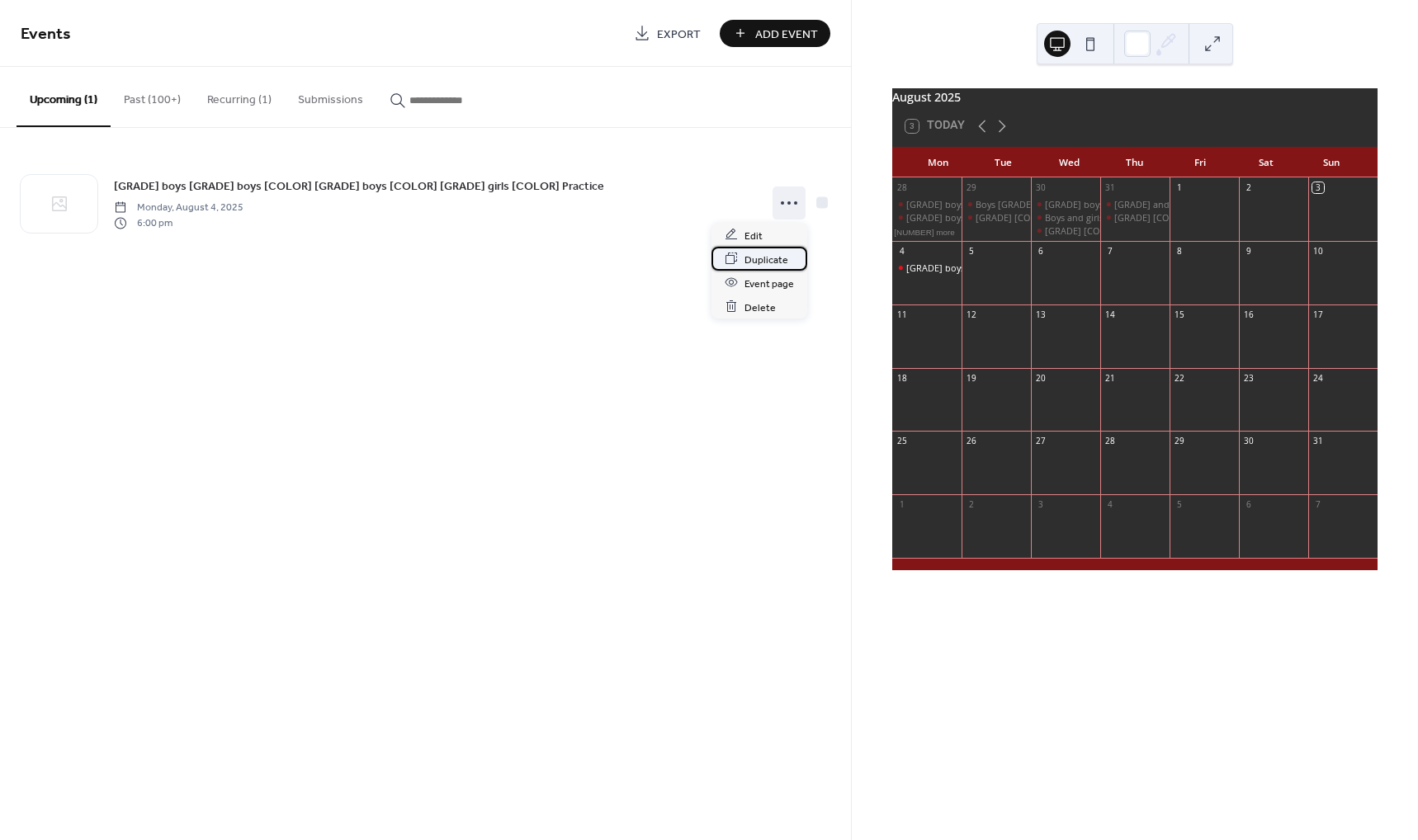 click on "Duplicate" at bounding box center [766, 259] 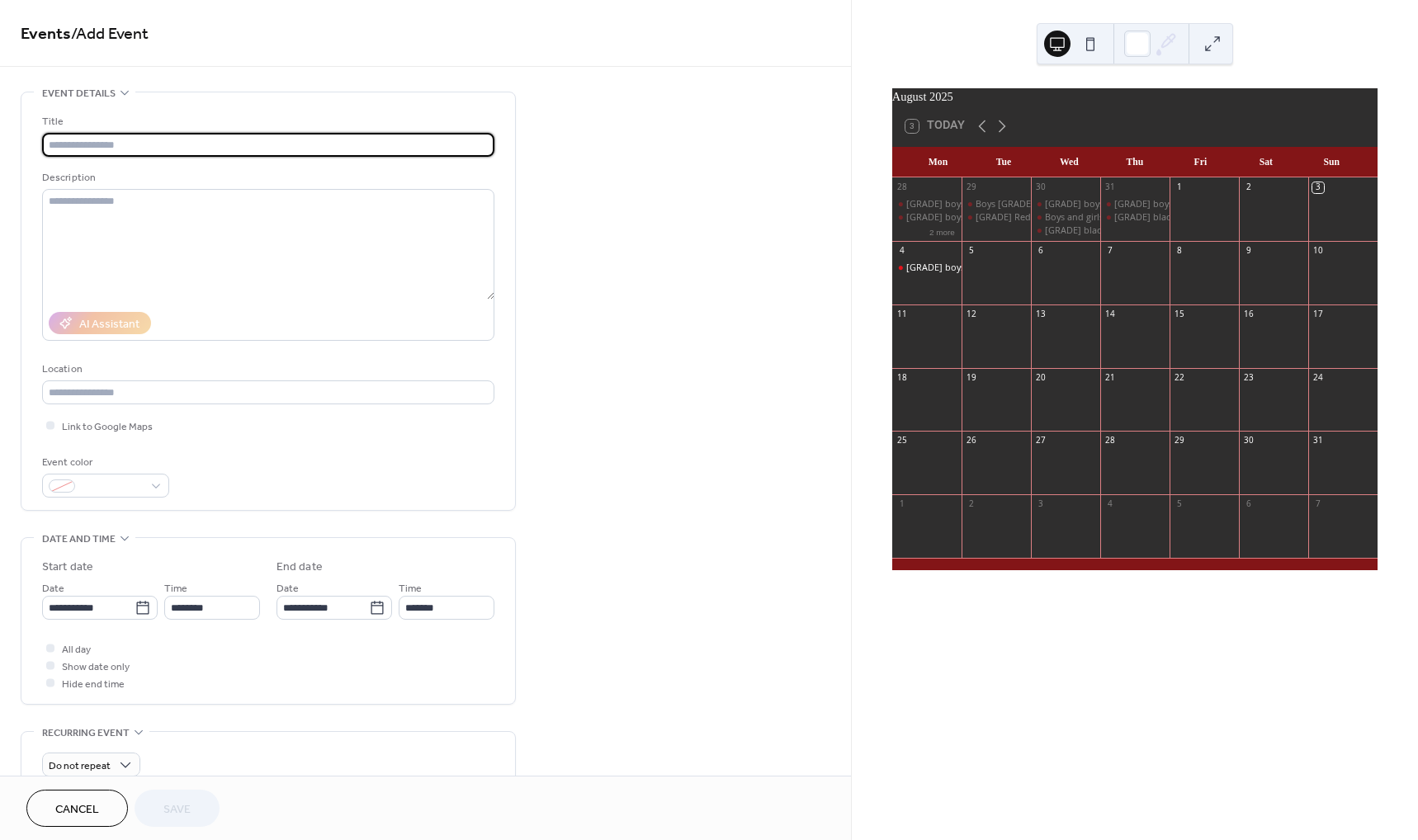 scroll, scrollTop: 0, scrollLeft: 0, axis: both 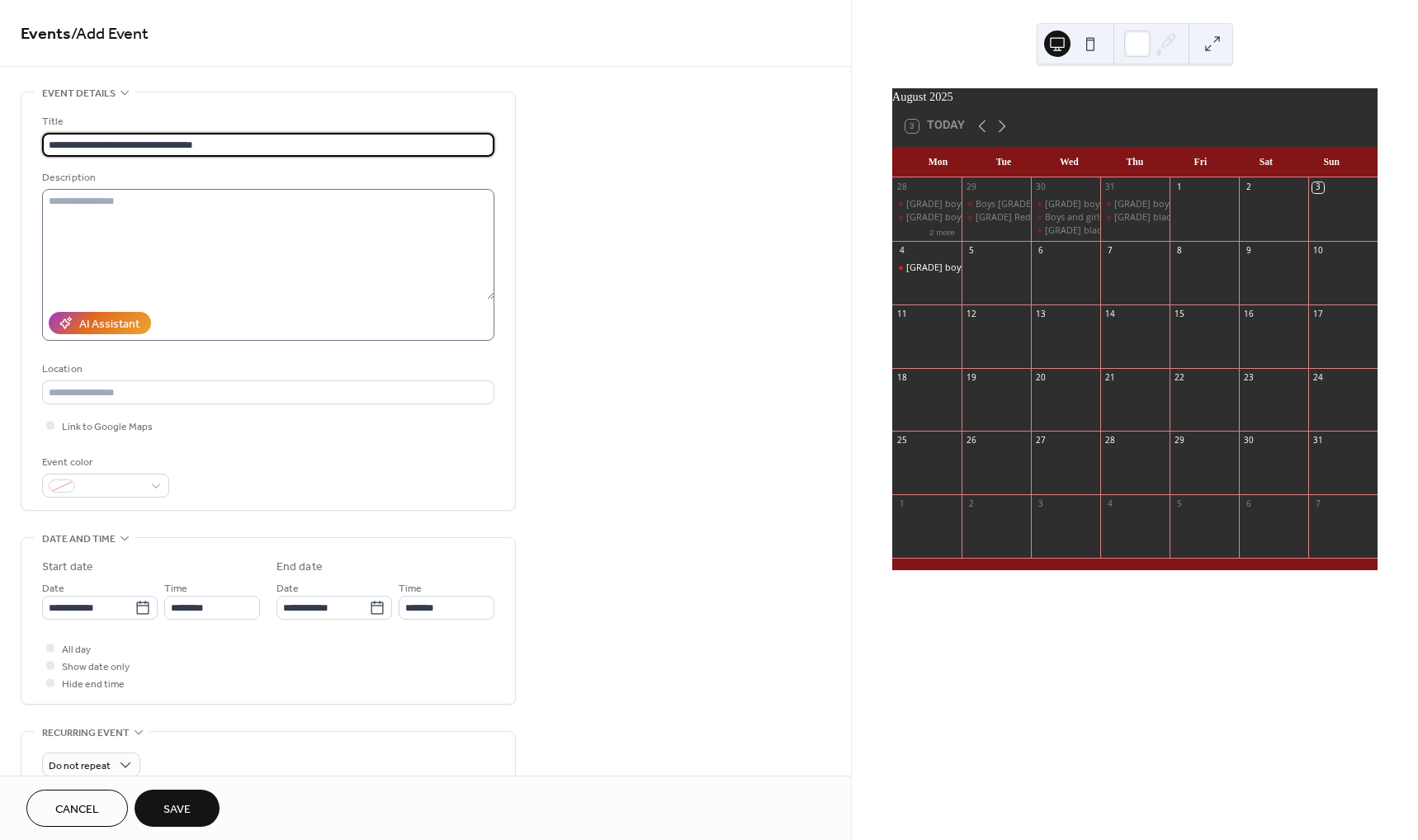type on "**********" 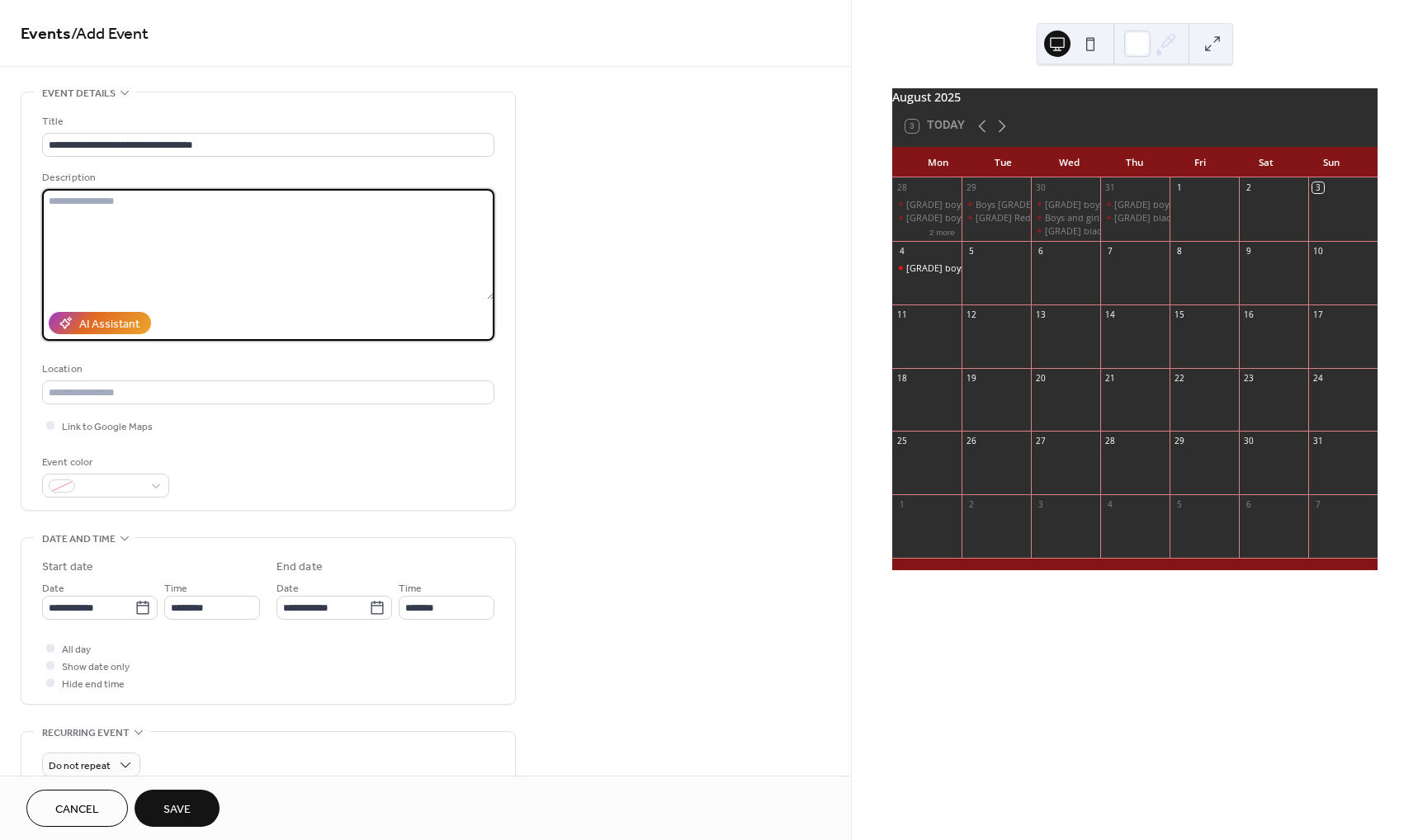 click at bounding box center [268, 244] 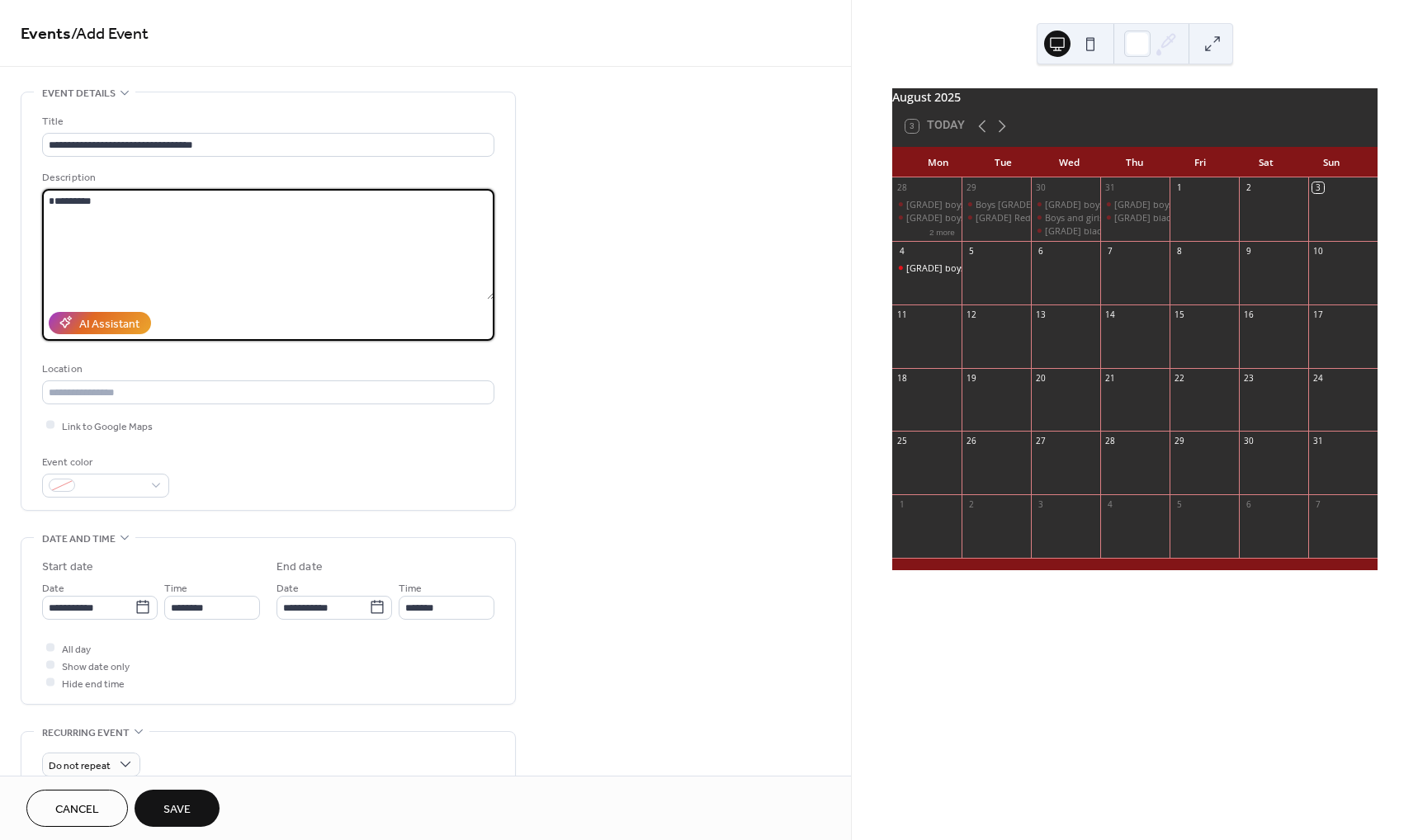 click on "*********" at bounding box center [268, 244] 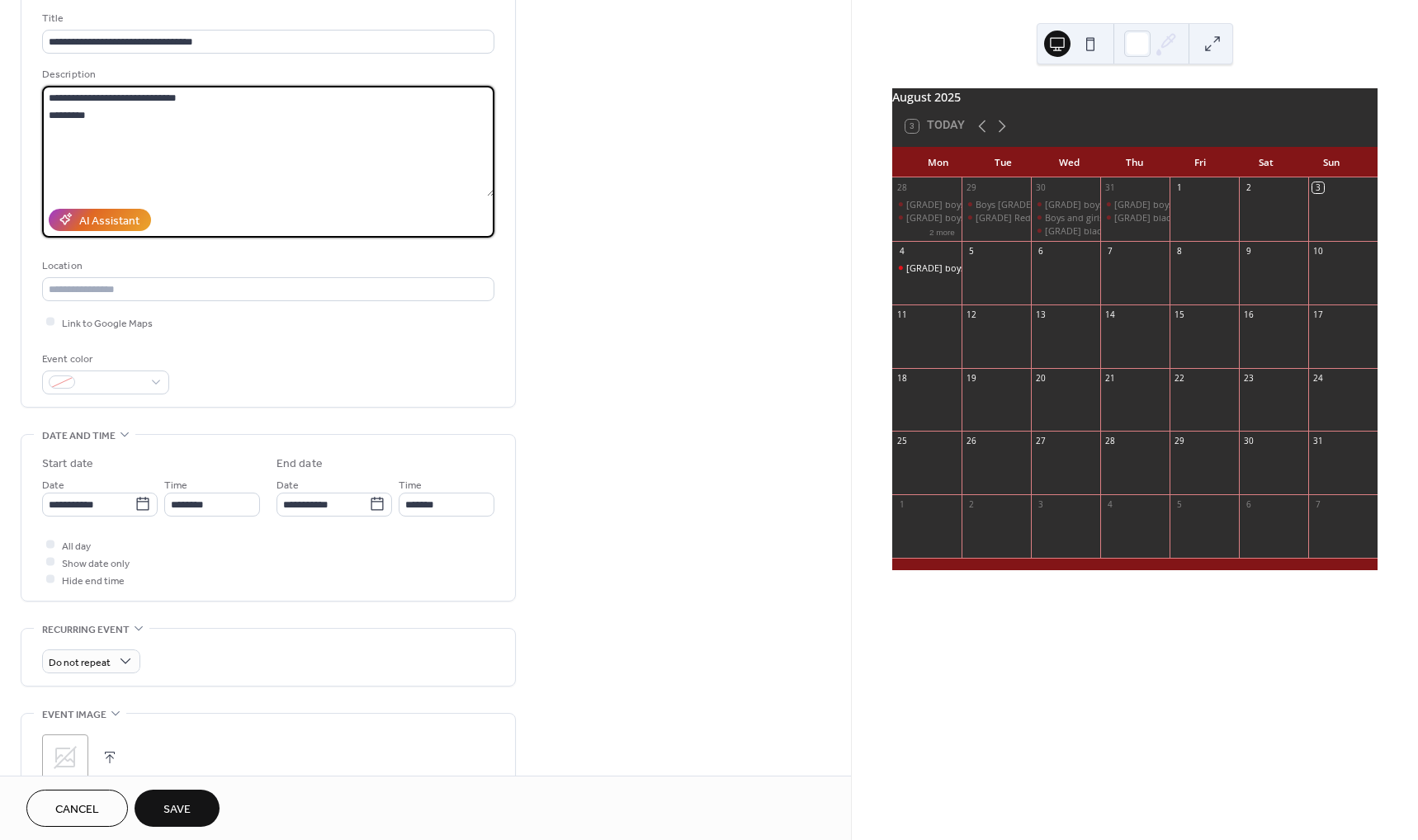 scroll, scrollTop: 125, scrollLeft: 0, axis: vertical 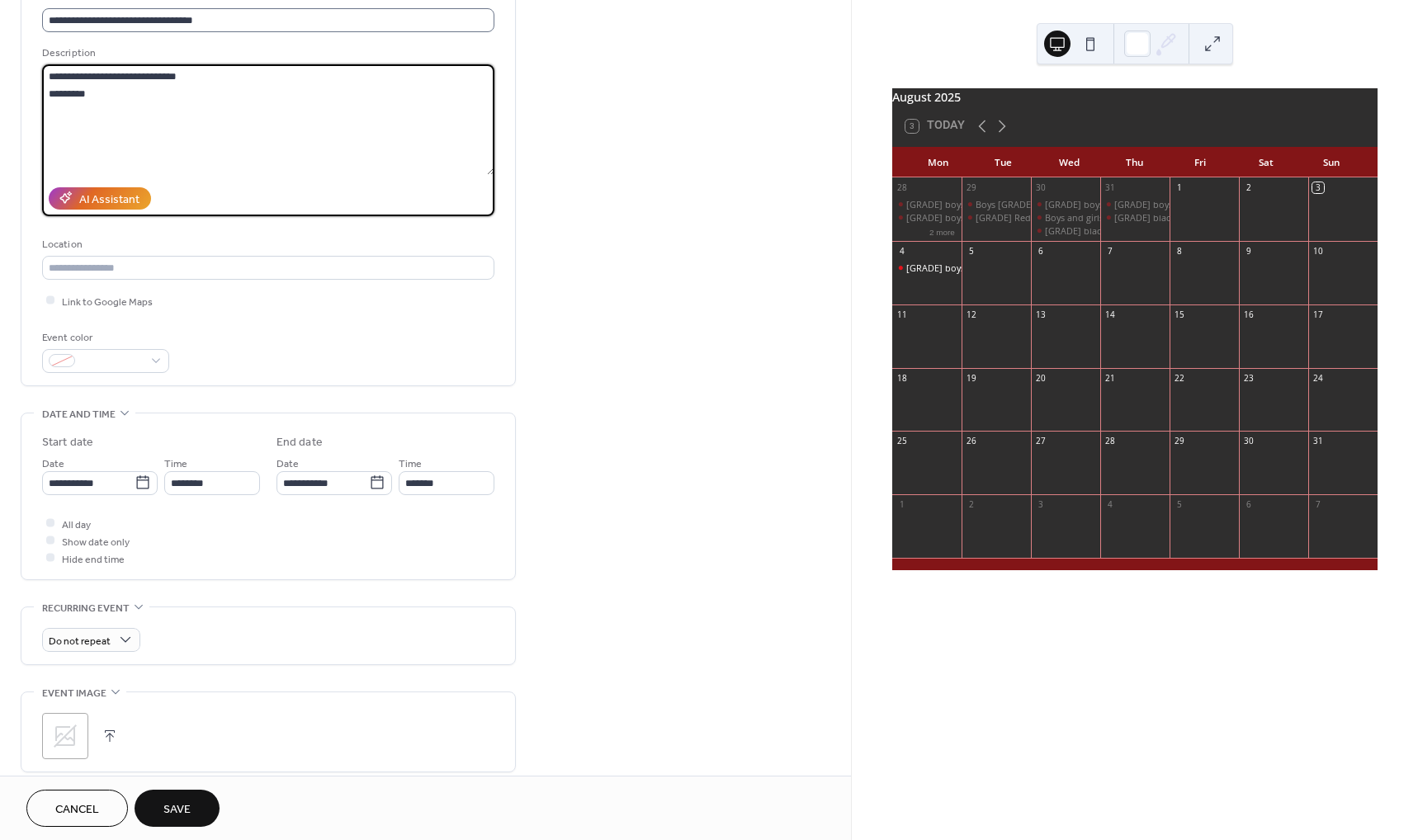 type on "**********" 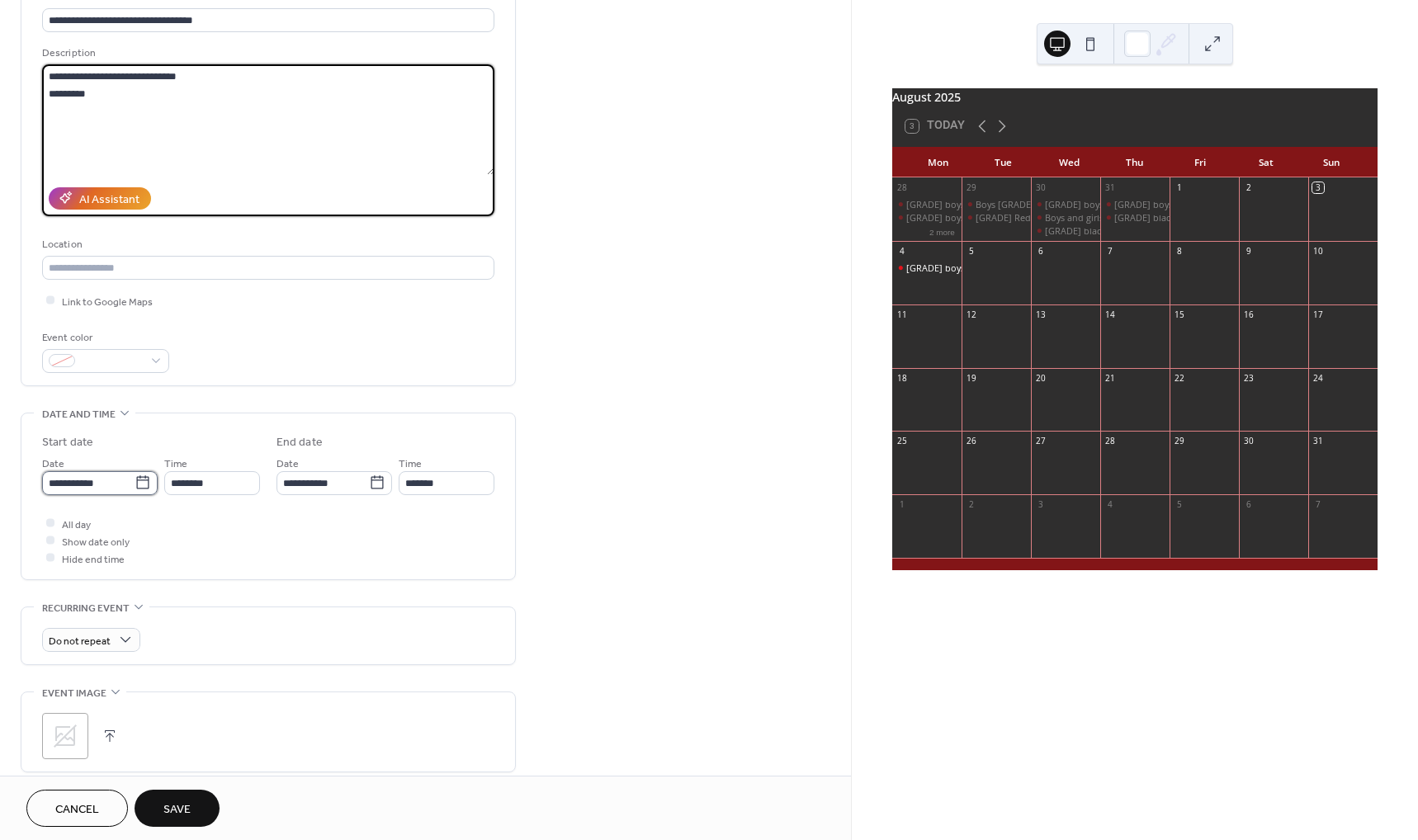 click on "**********" at bounding box center (88, 483) 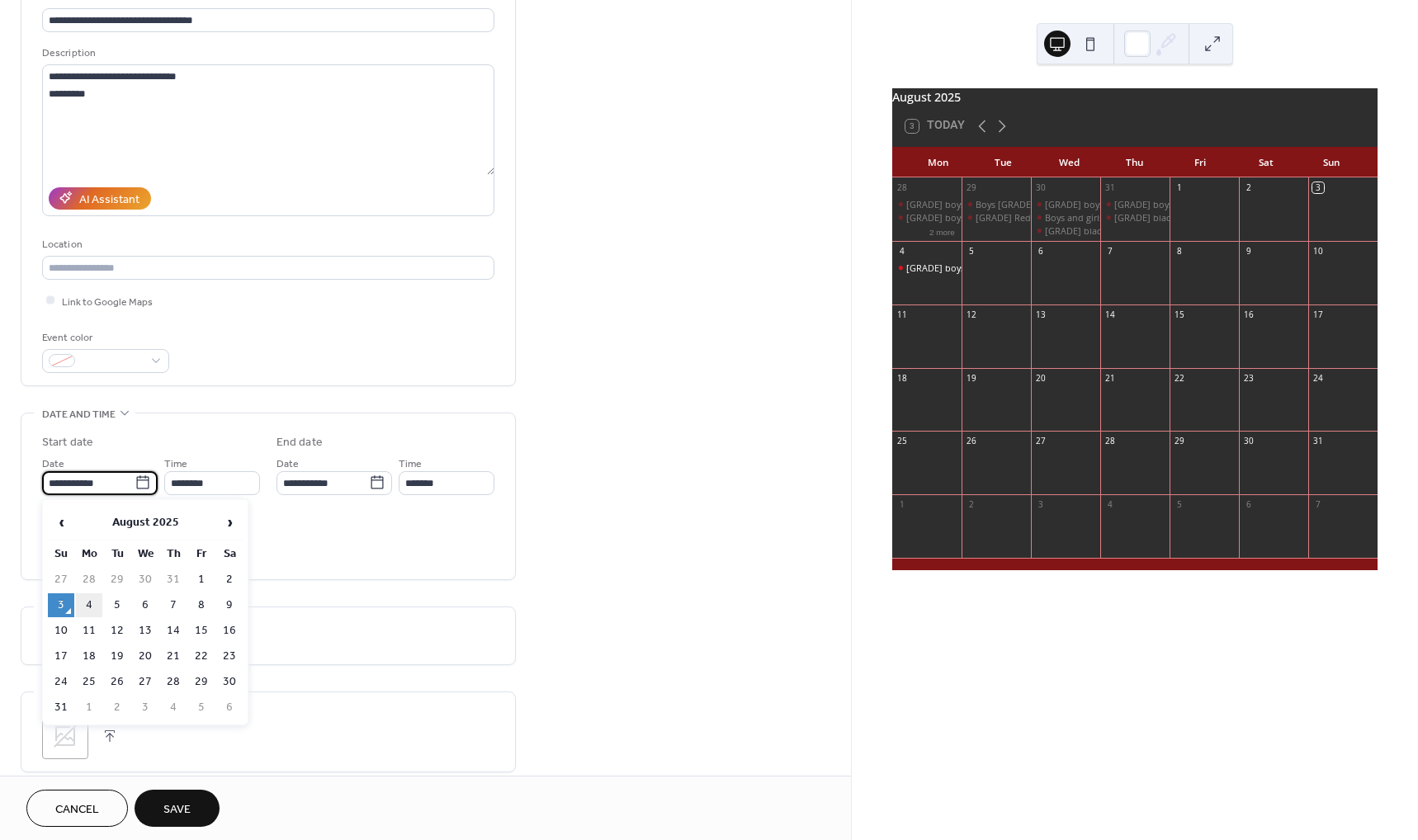 click on "4" at bounding box center (89, 605) 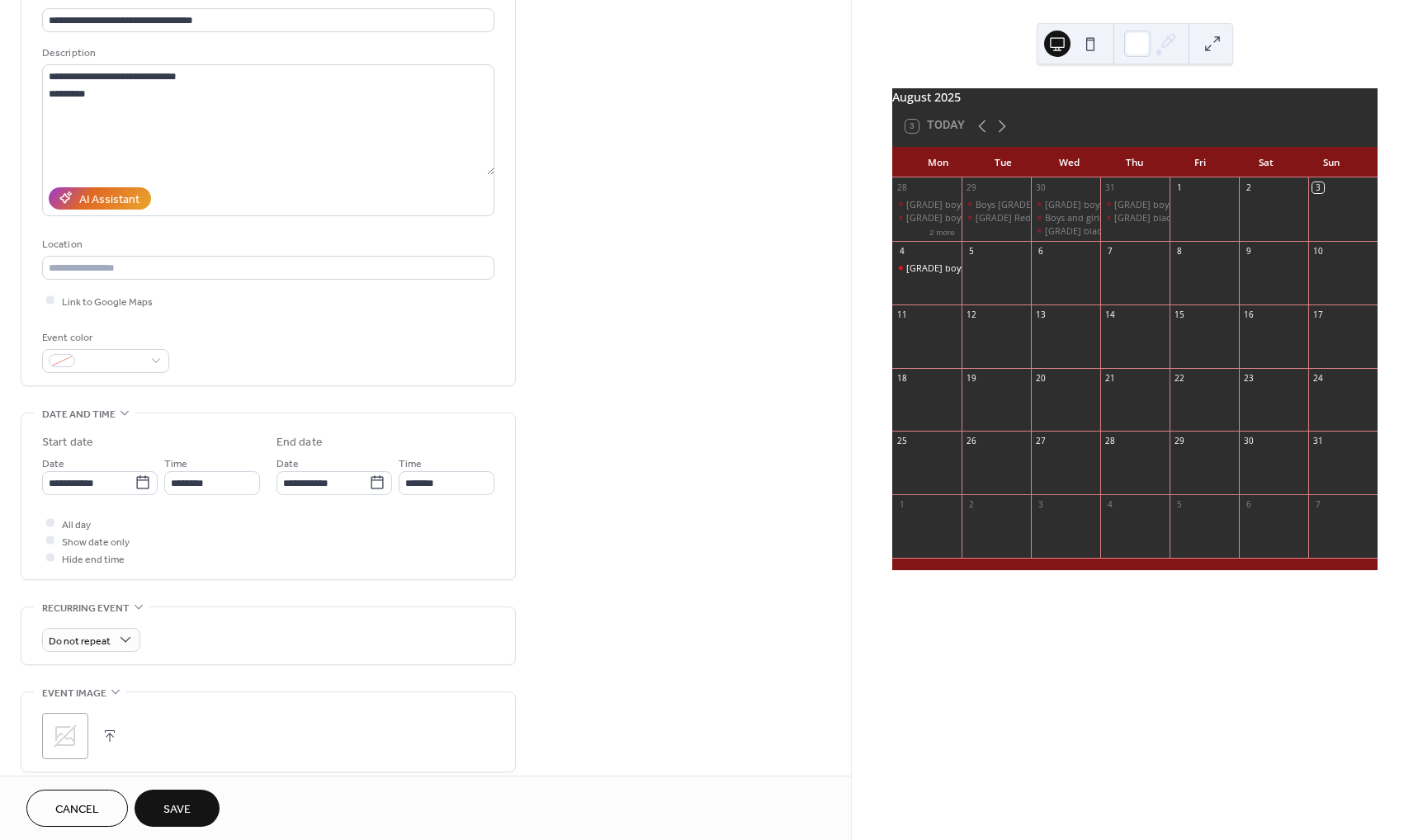 click on "**********" at bounding box center (268, 500) 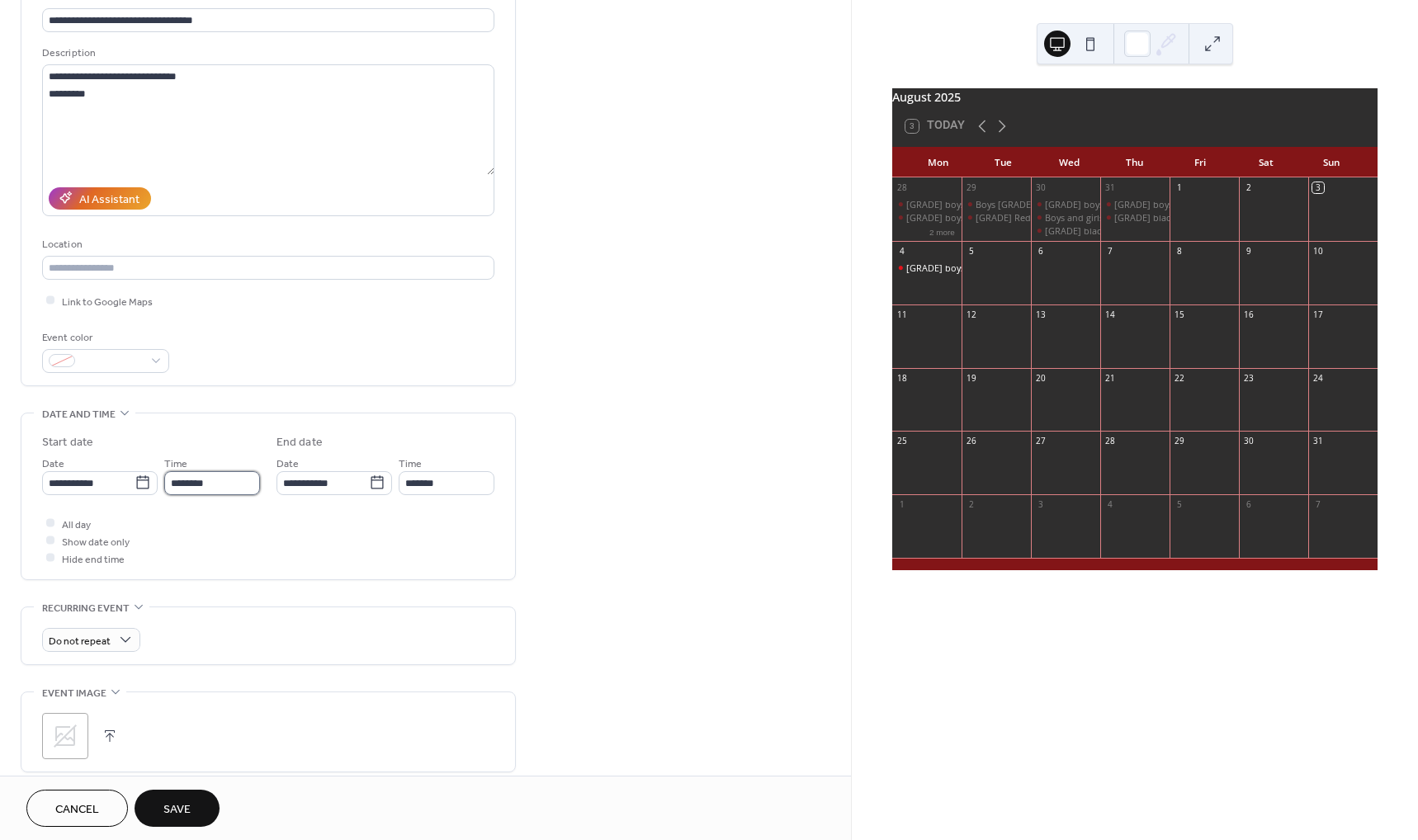 click on "********" at bounding box center (212, 483) 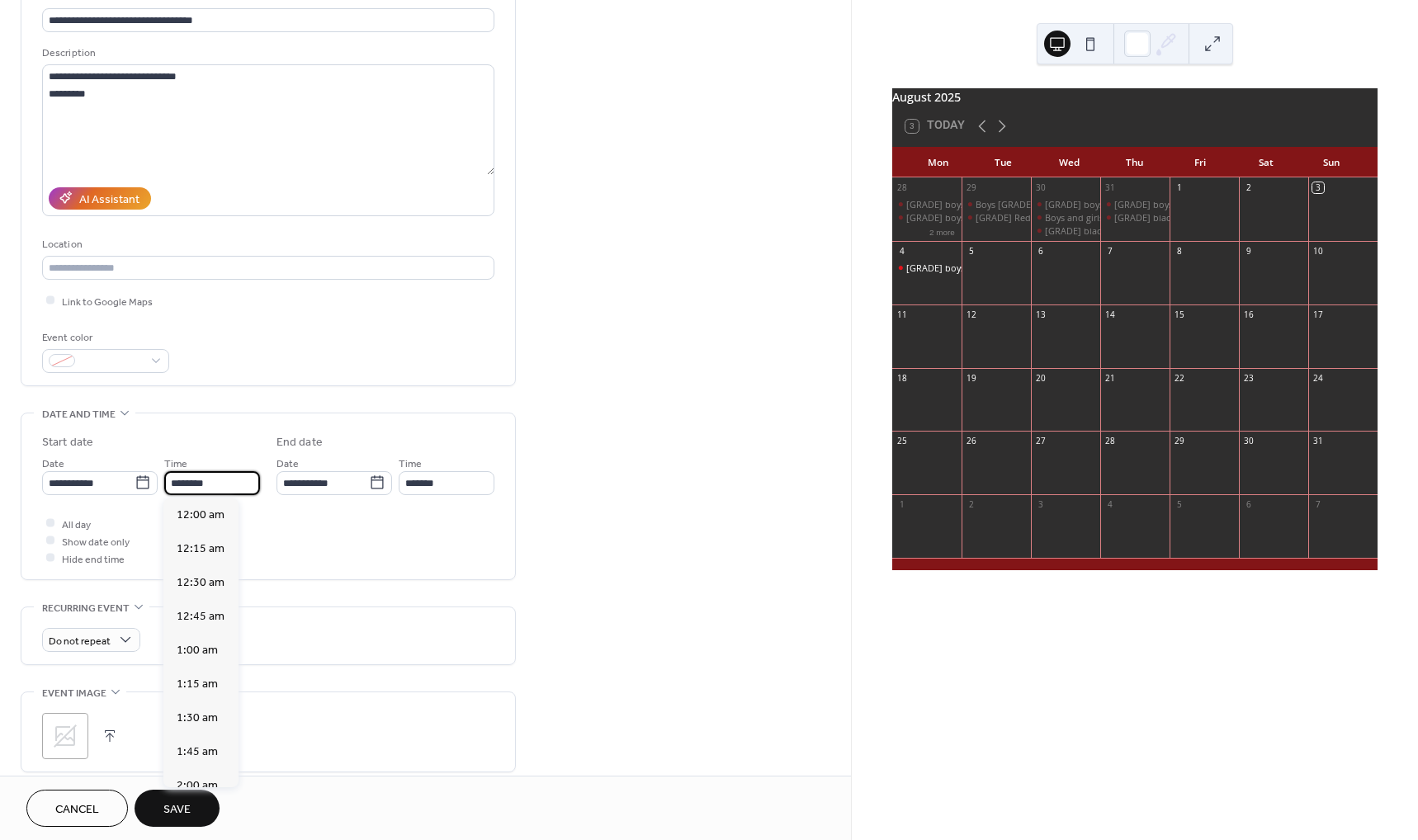 scroll, scrollTop: 1564, scrollLeft: 0, axis: vertical 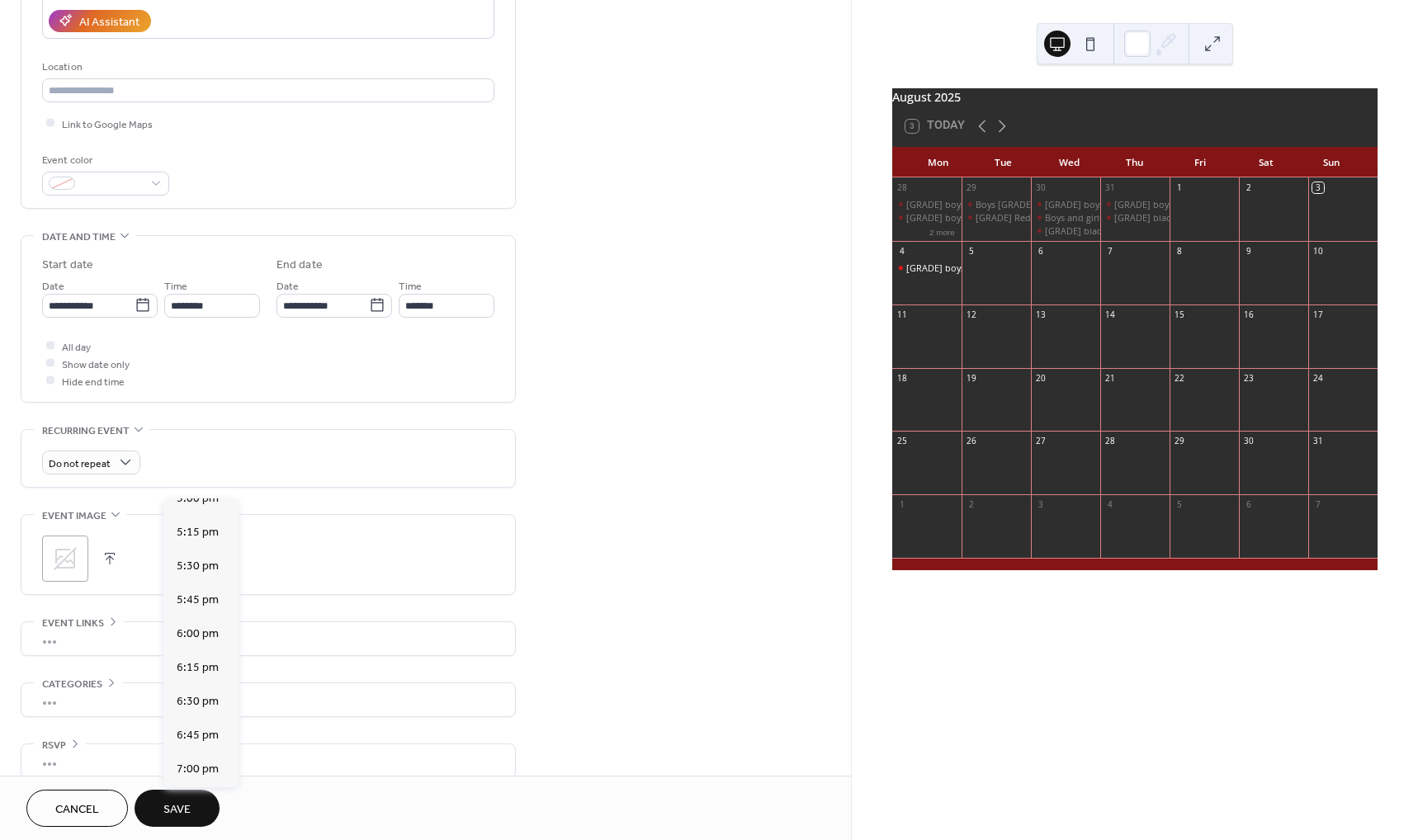 click on "7:30 pm" at bounding box center (197, 837) 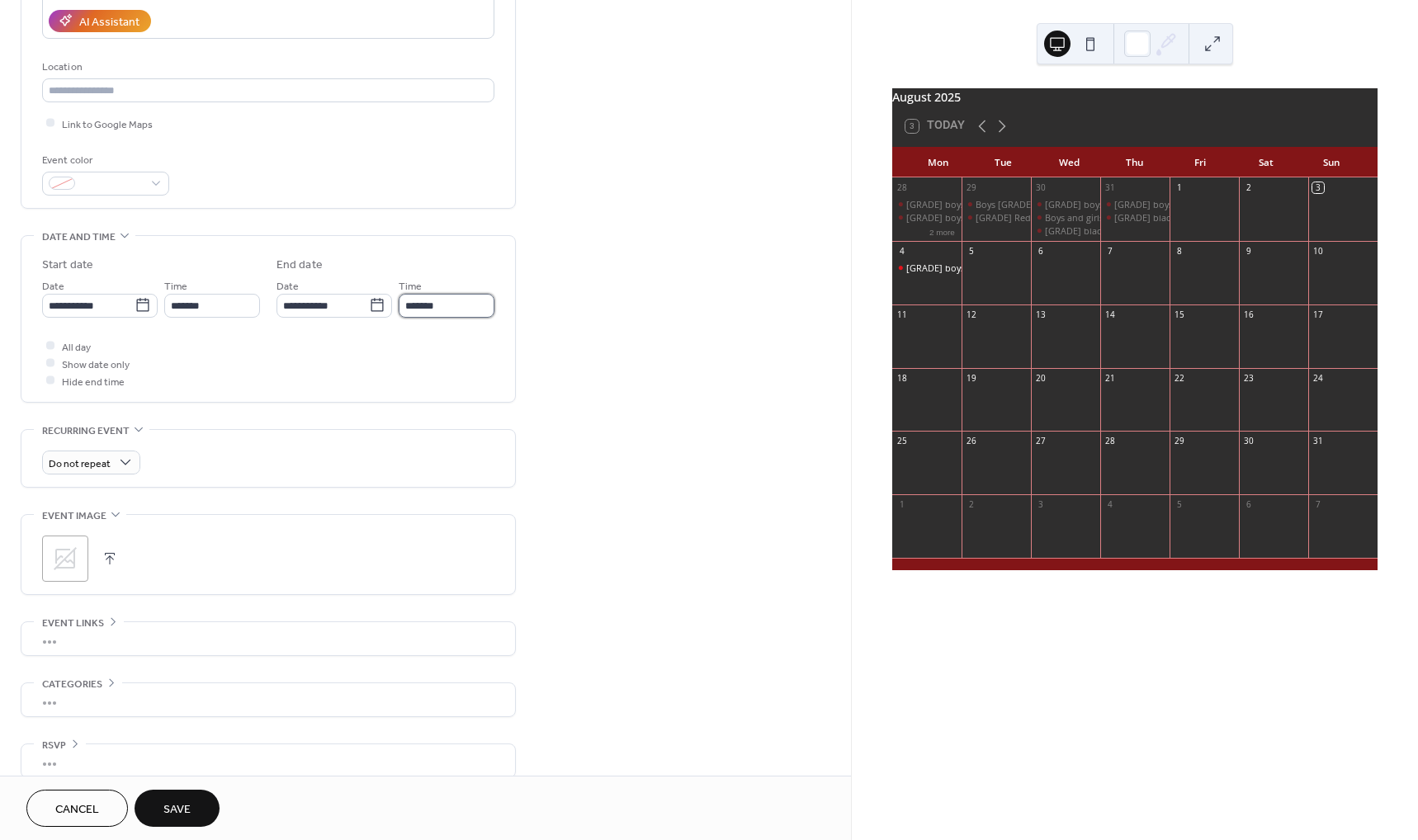 click on "*******" at bounding box center (447, 305) 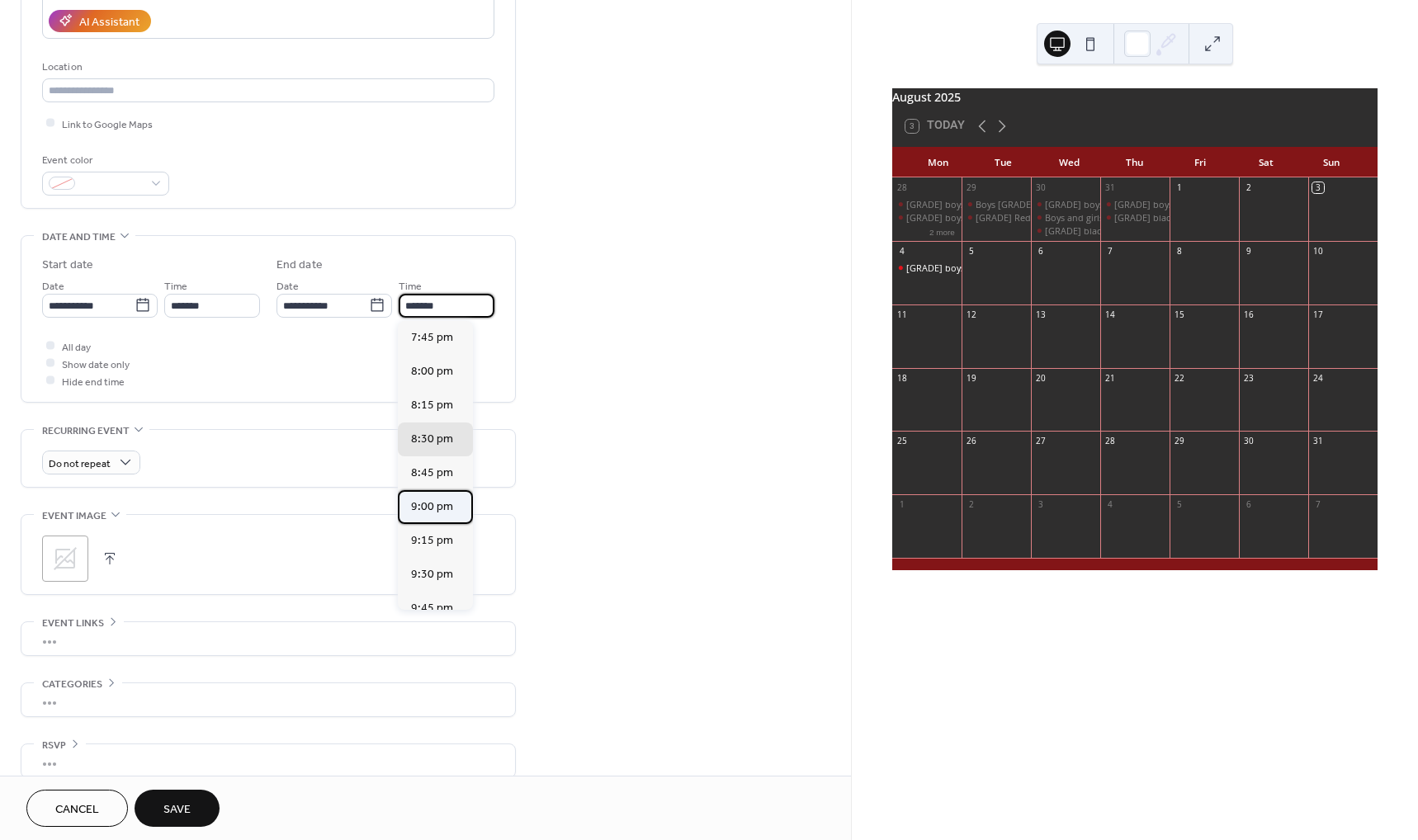click on "9:00 pm" at bounding box center (432, 507) 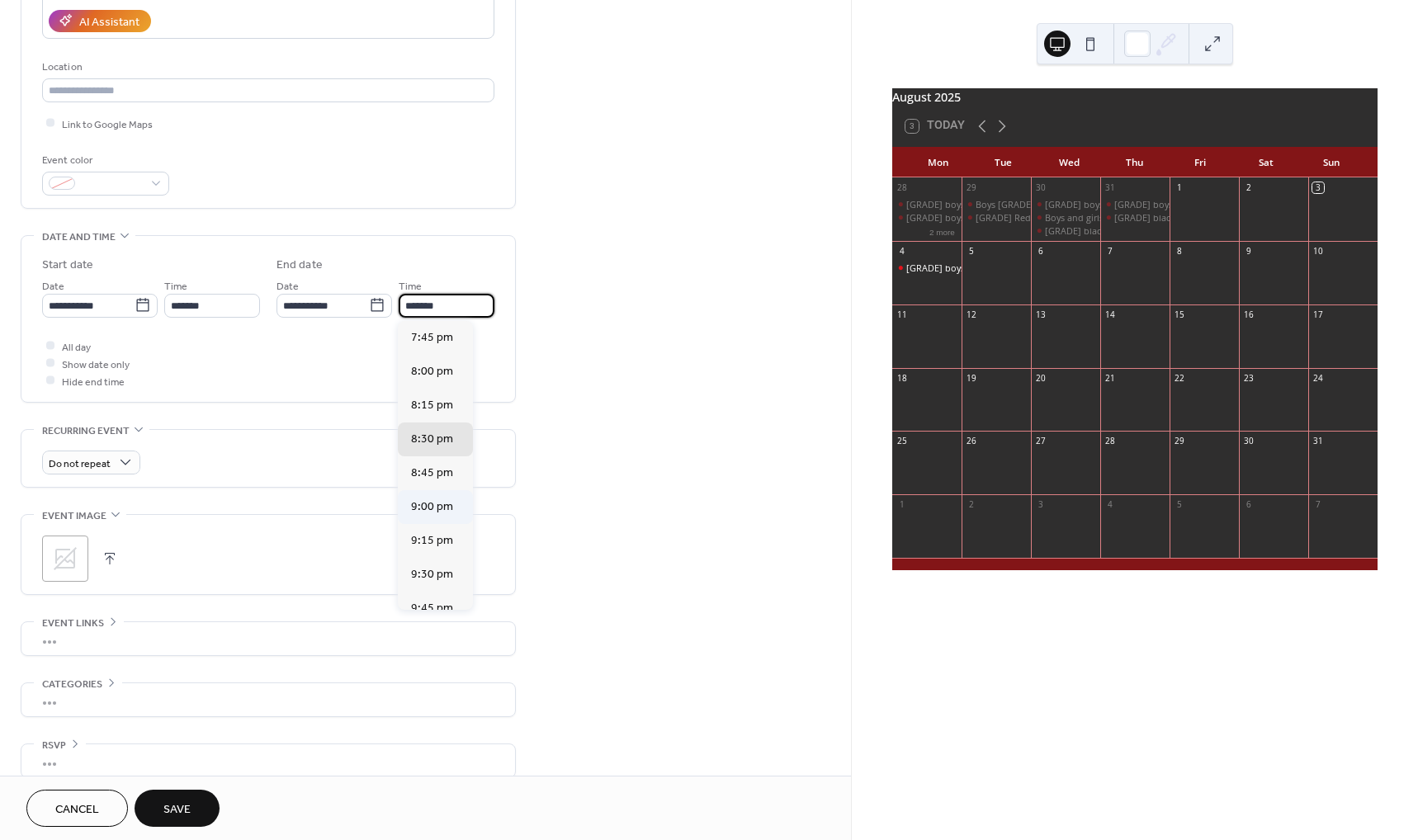 type on "*******" 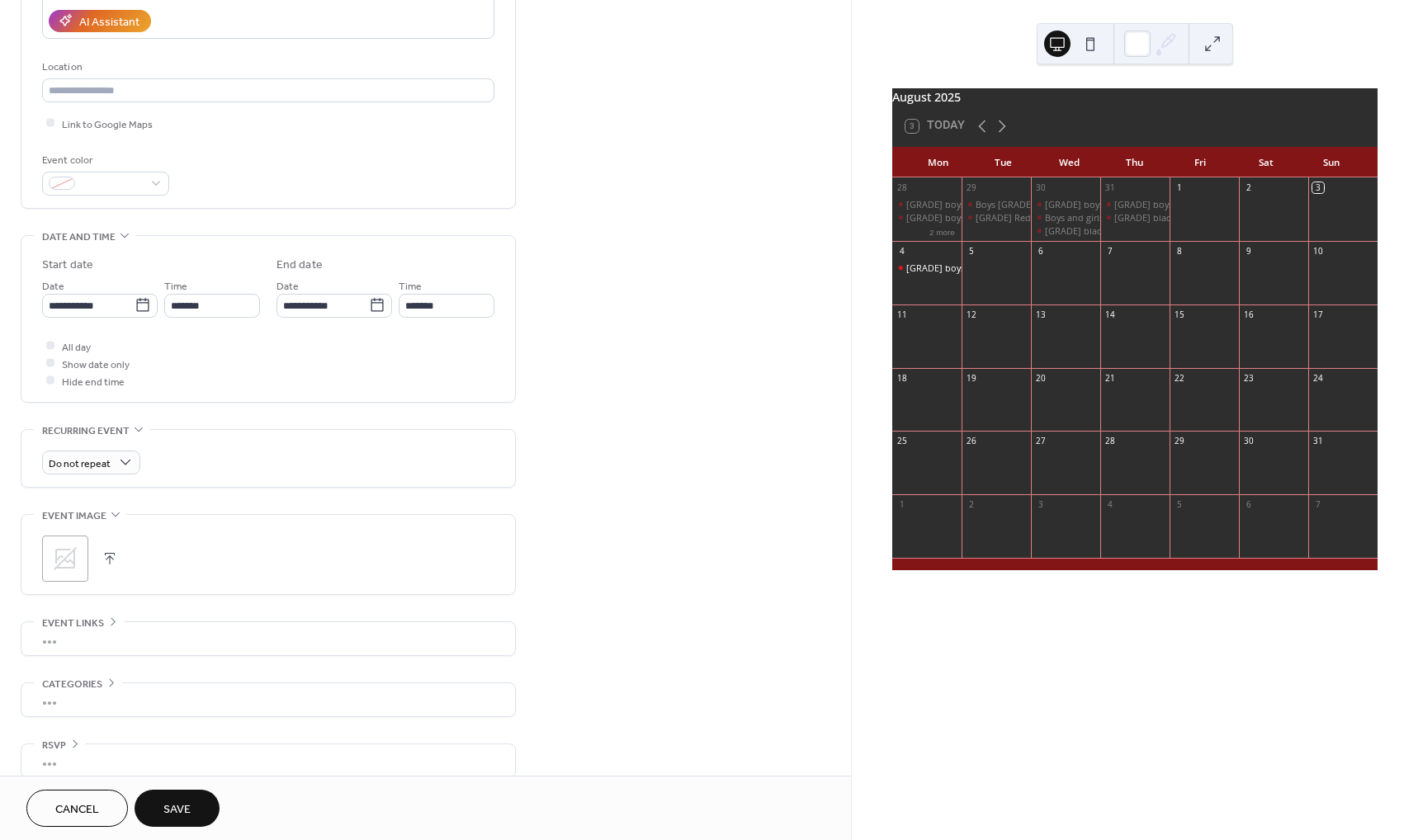 click on "Cancel Save" at bounding box center (425, 808) 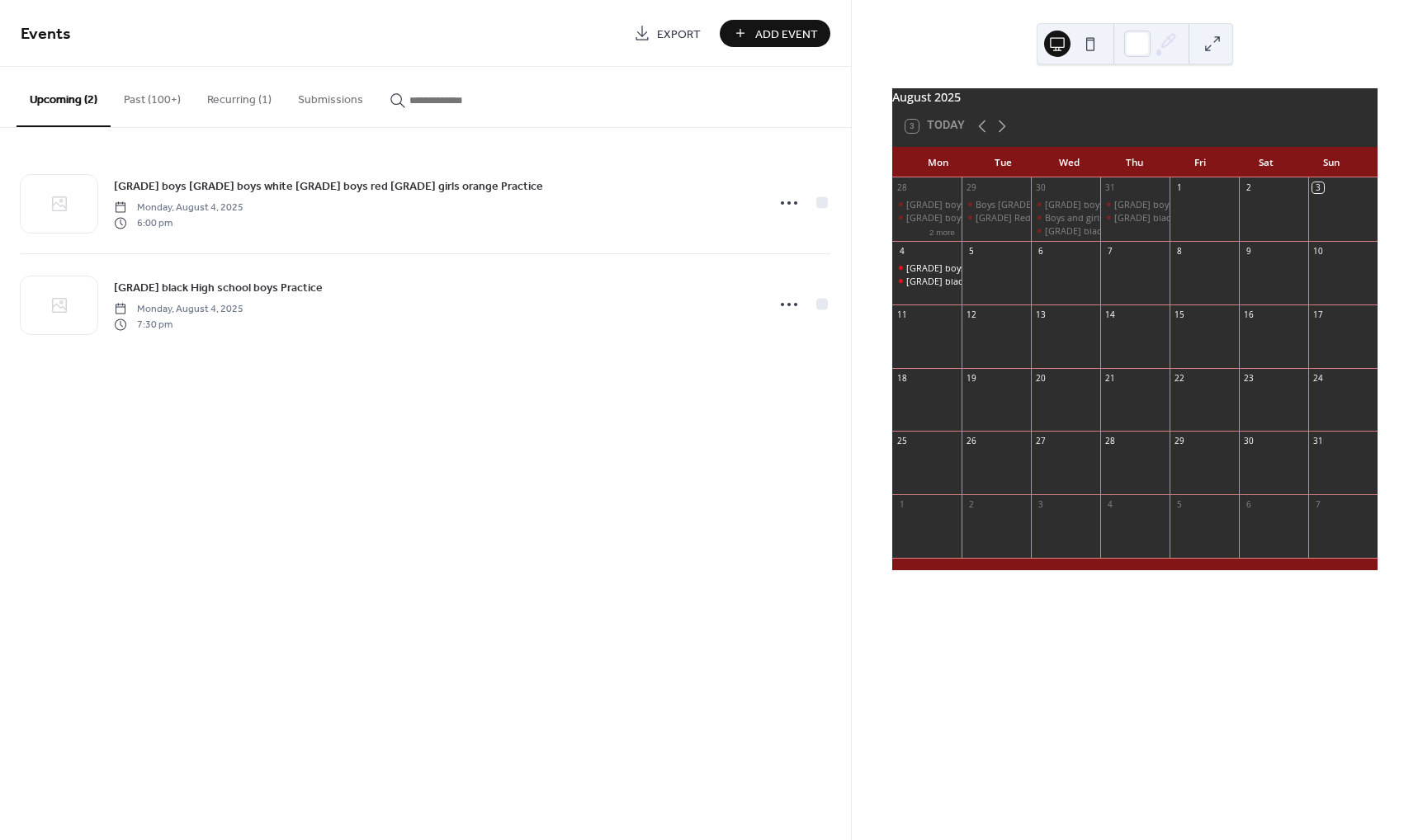click on "Add Event" at bounding box center [787, 34] 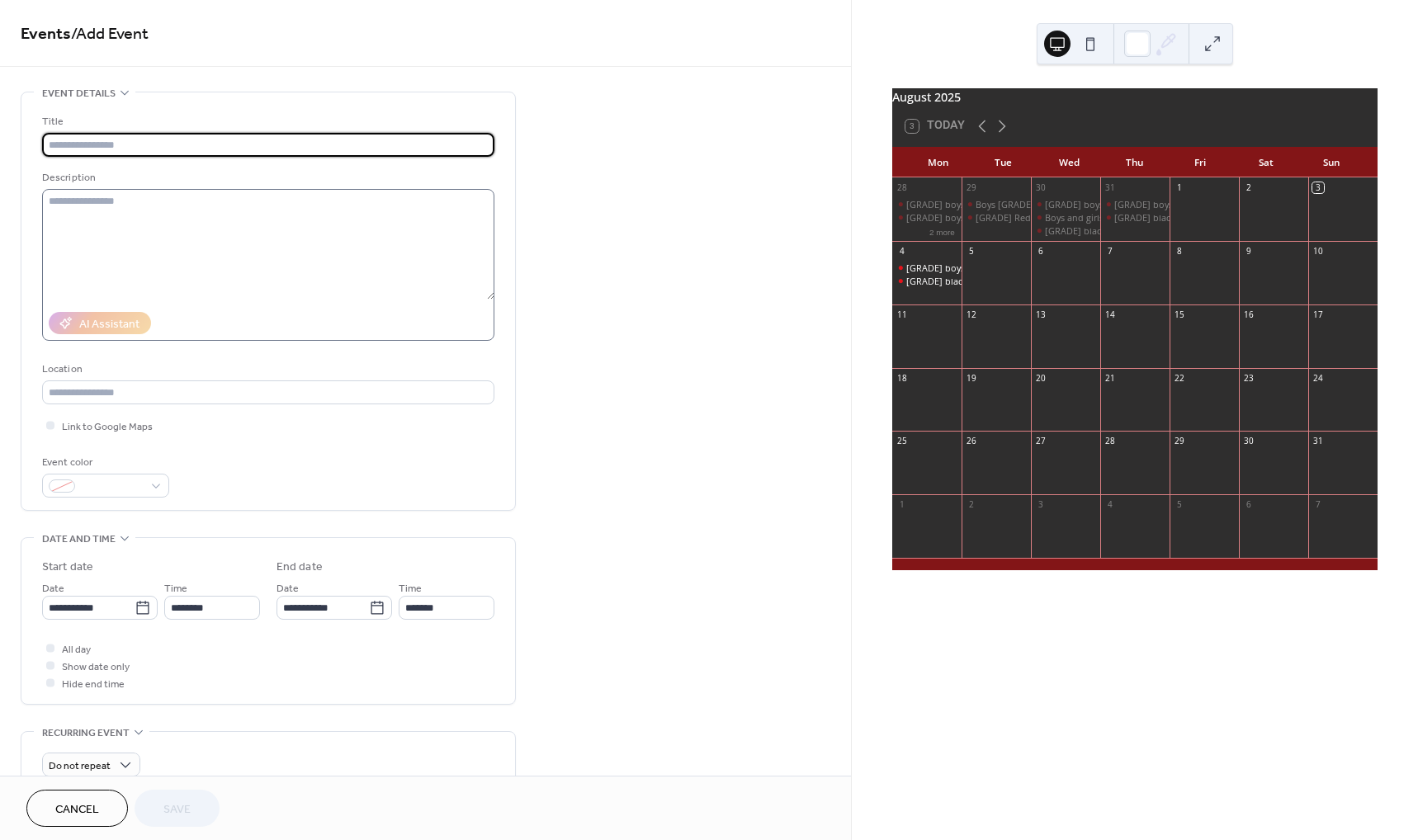 paste on "**********" 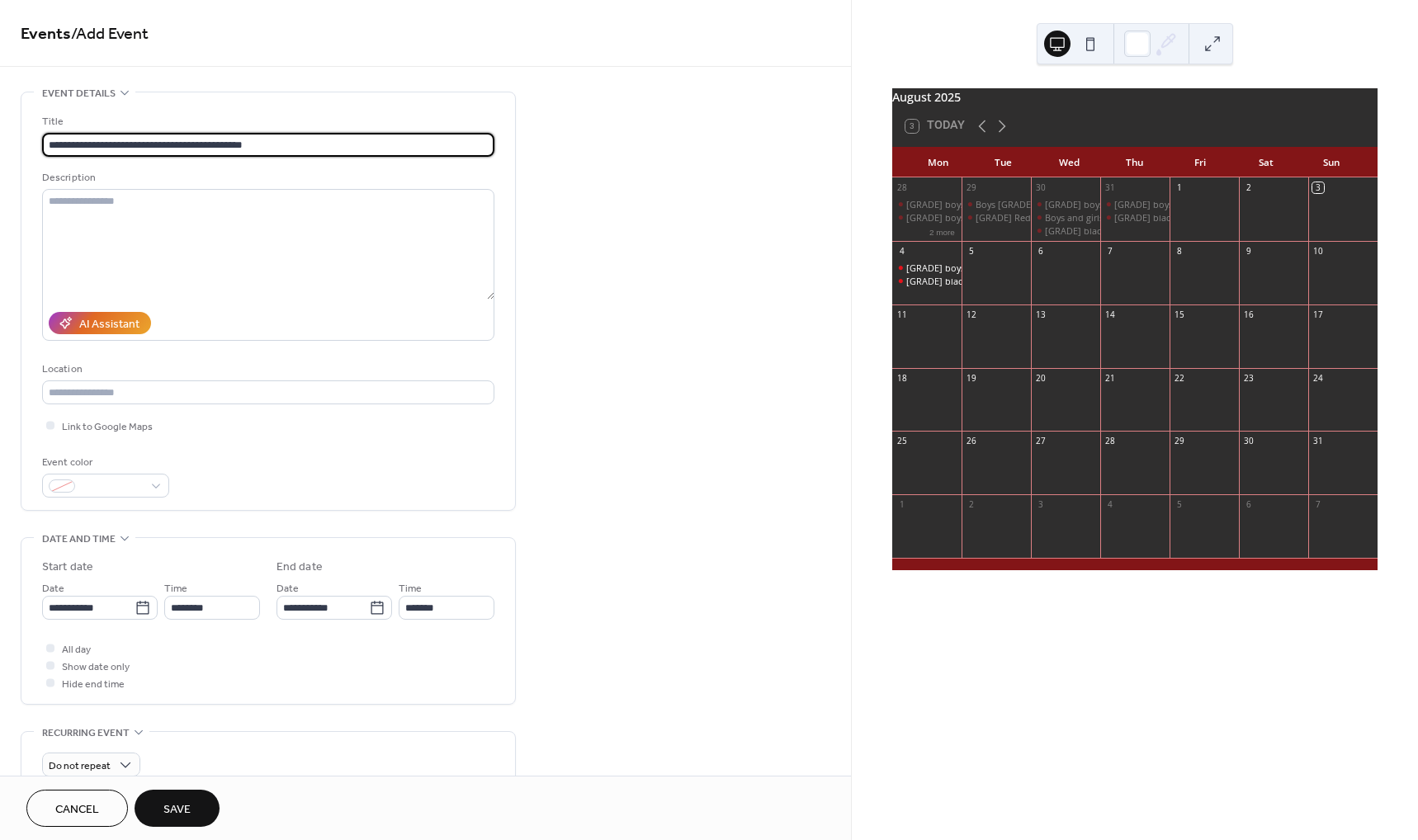 type on "**********" 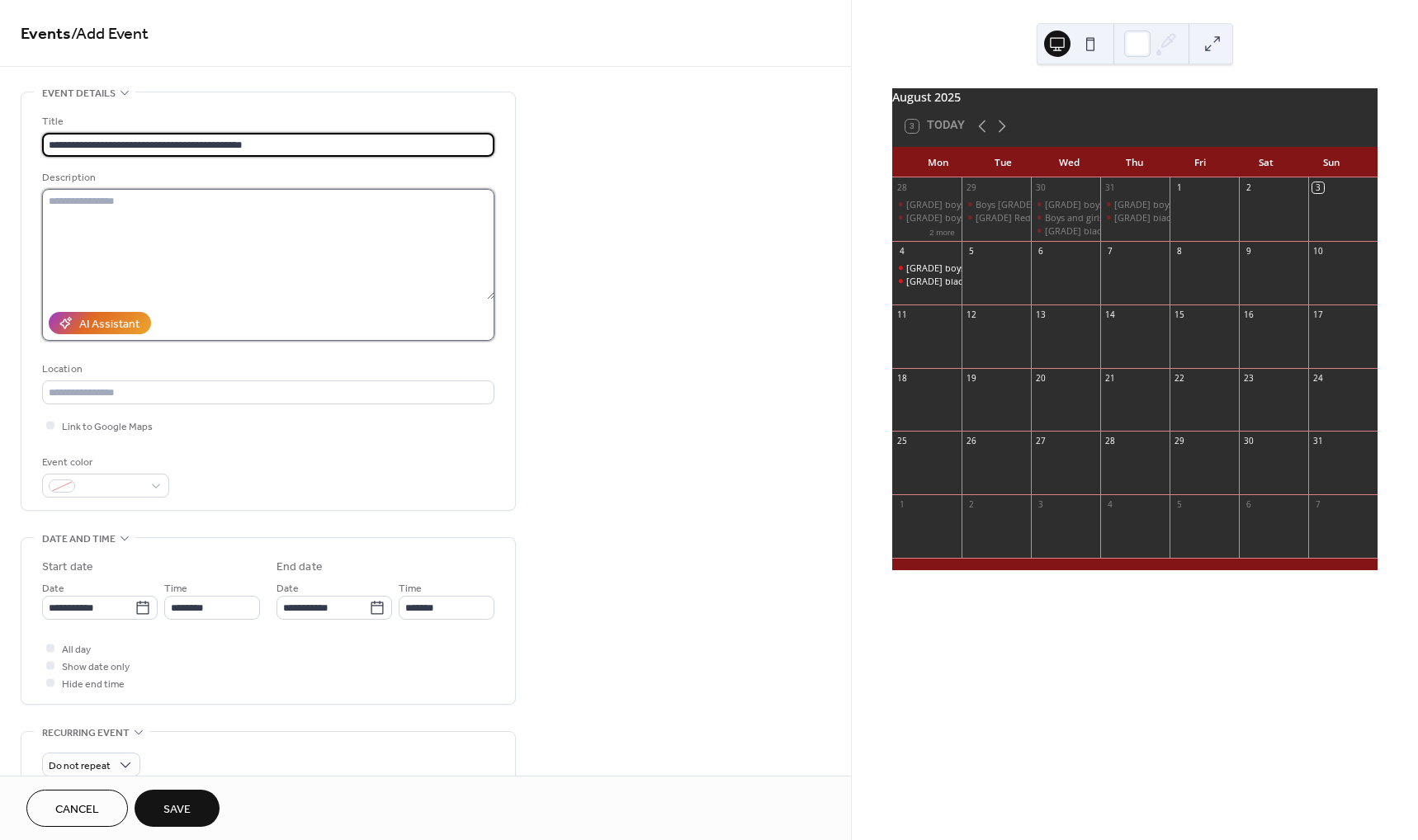 click at bounding box center (268, 244) 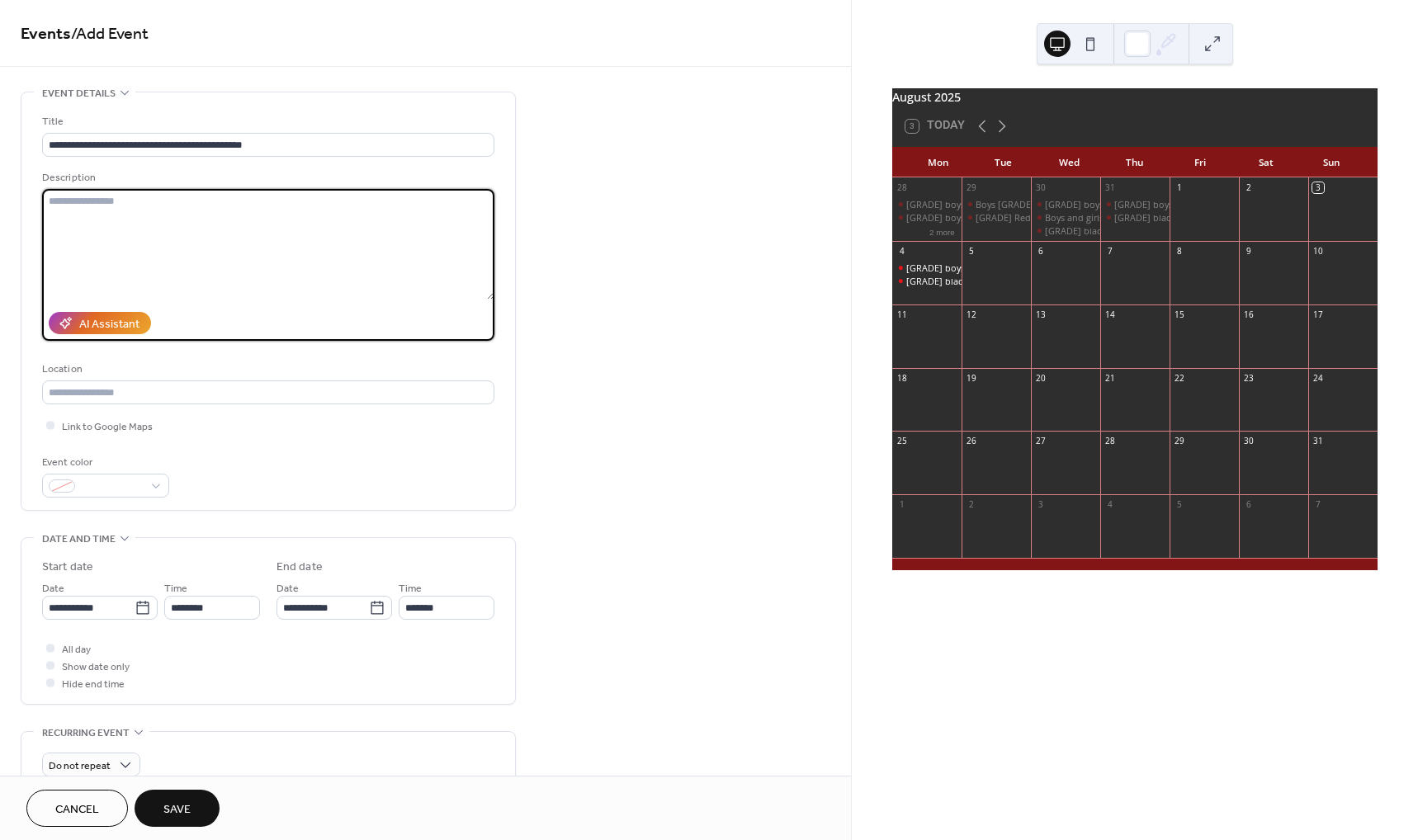 paste on "**********" 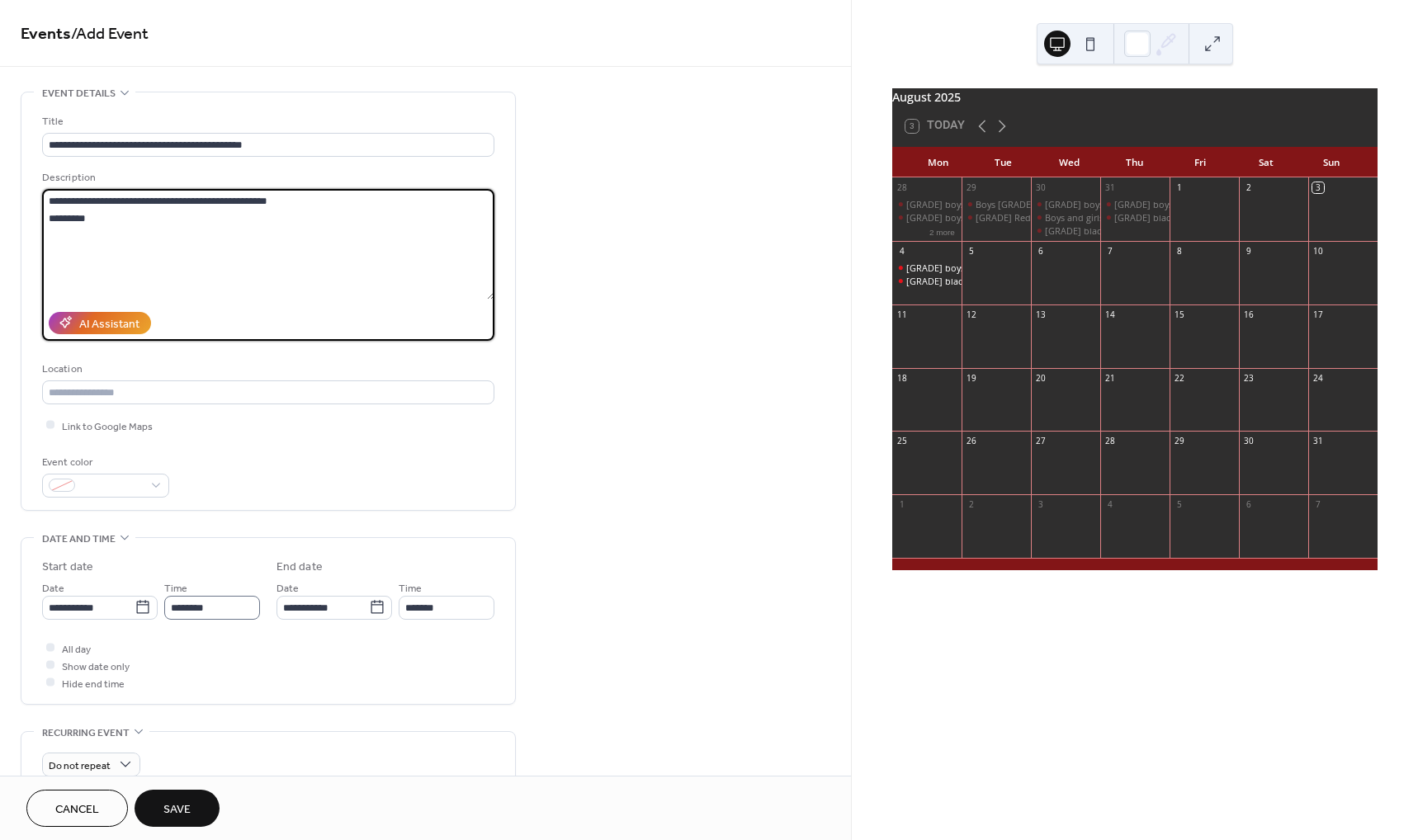 type on "**********" 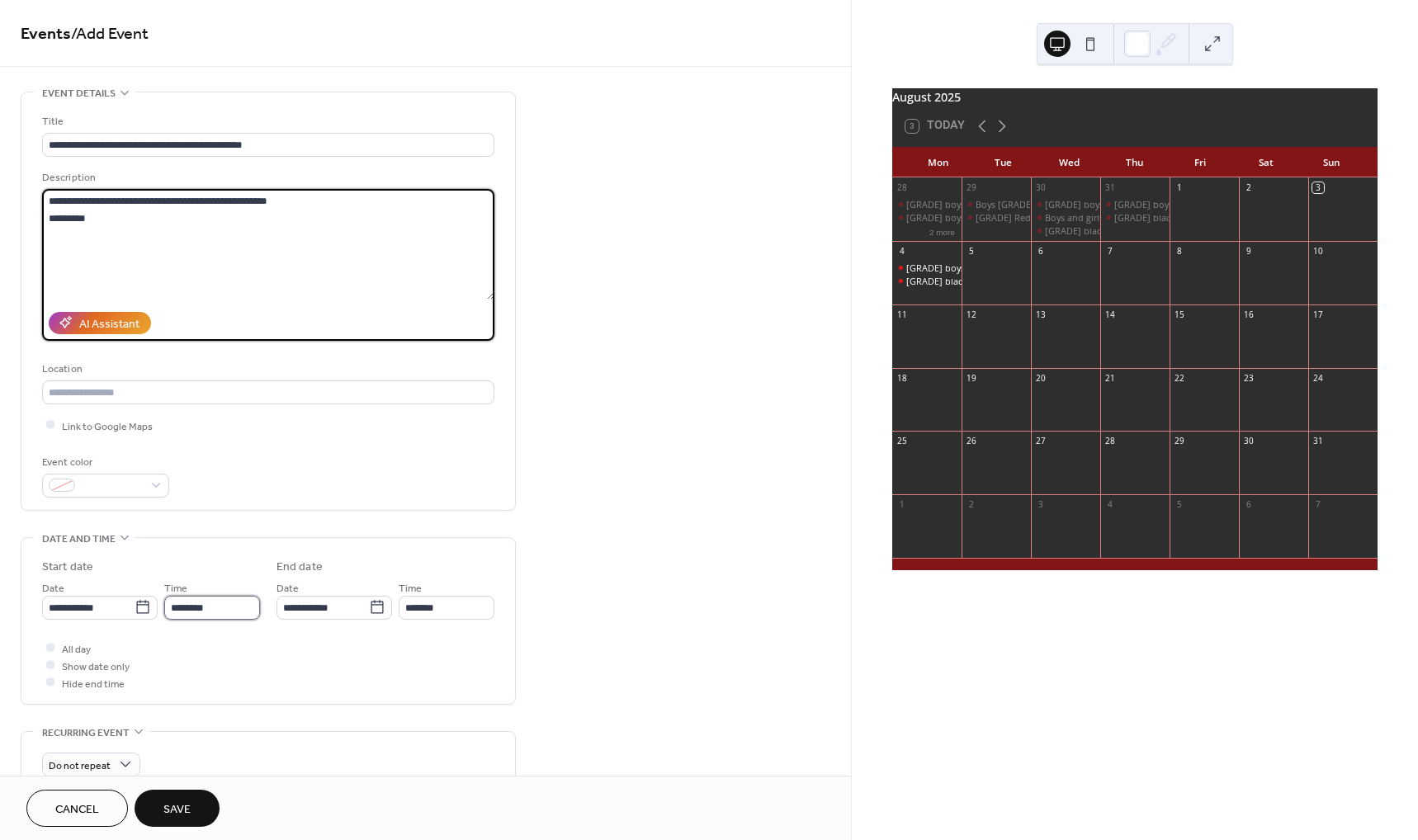 click on "********" at bounding box center [212, 607] 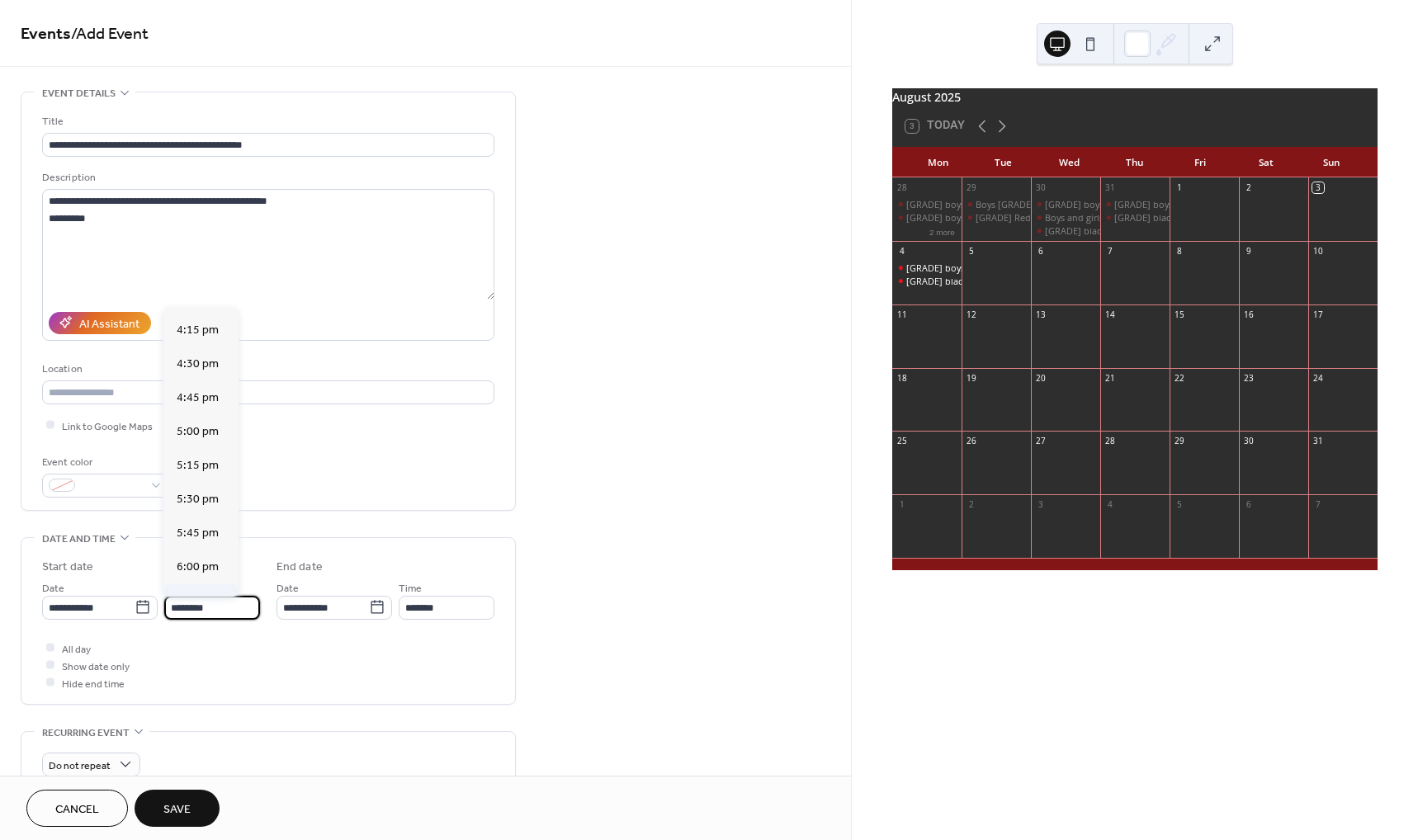 scroll, scrollTop: 2195, scrollLeft: 0, axis: vertical 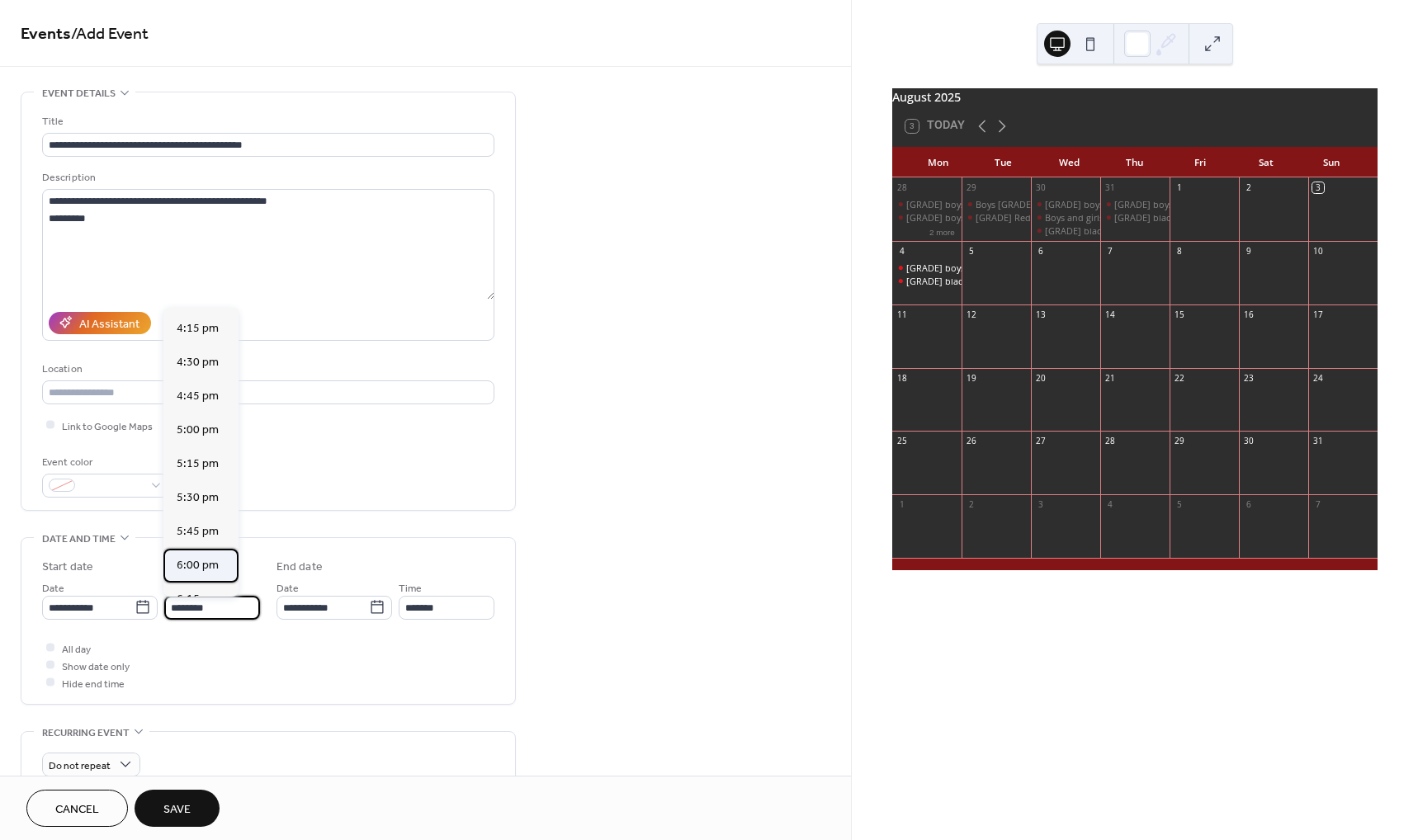 click on "6:00 pm" at bounding box center [197, 564] 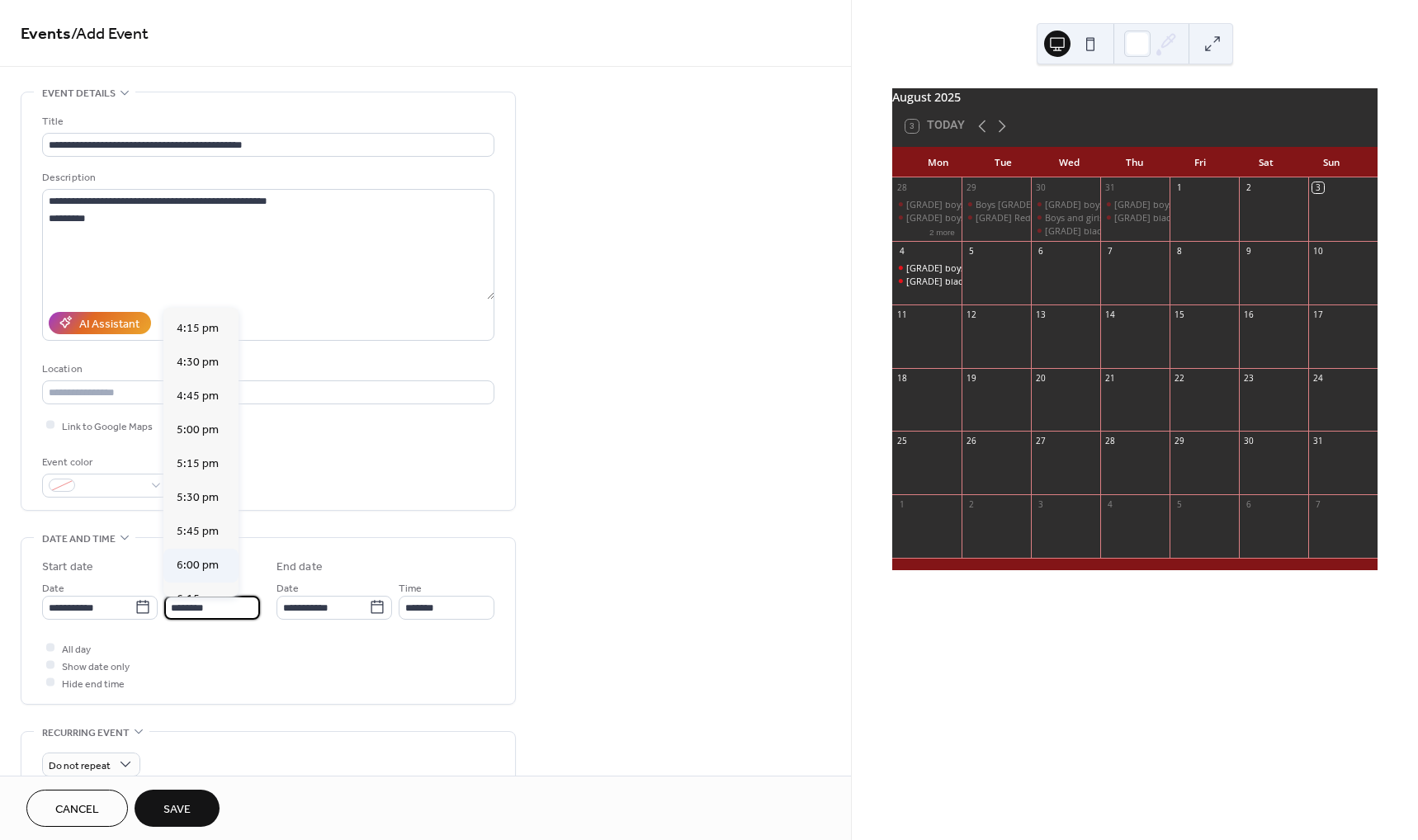 type on "*******" 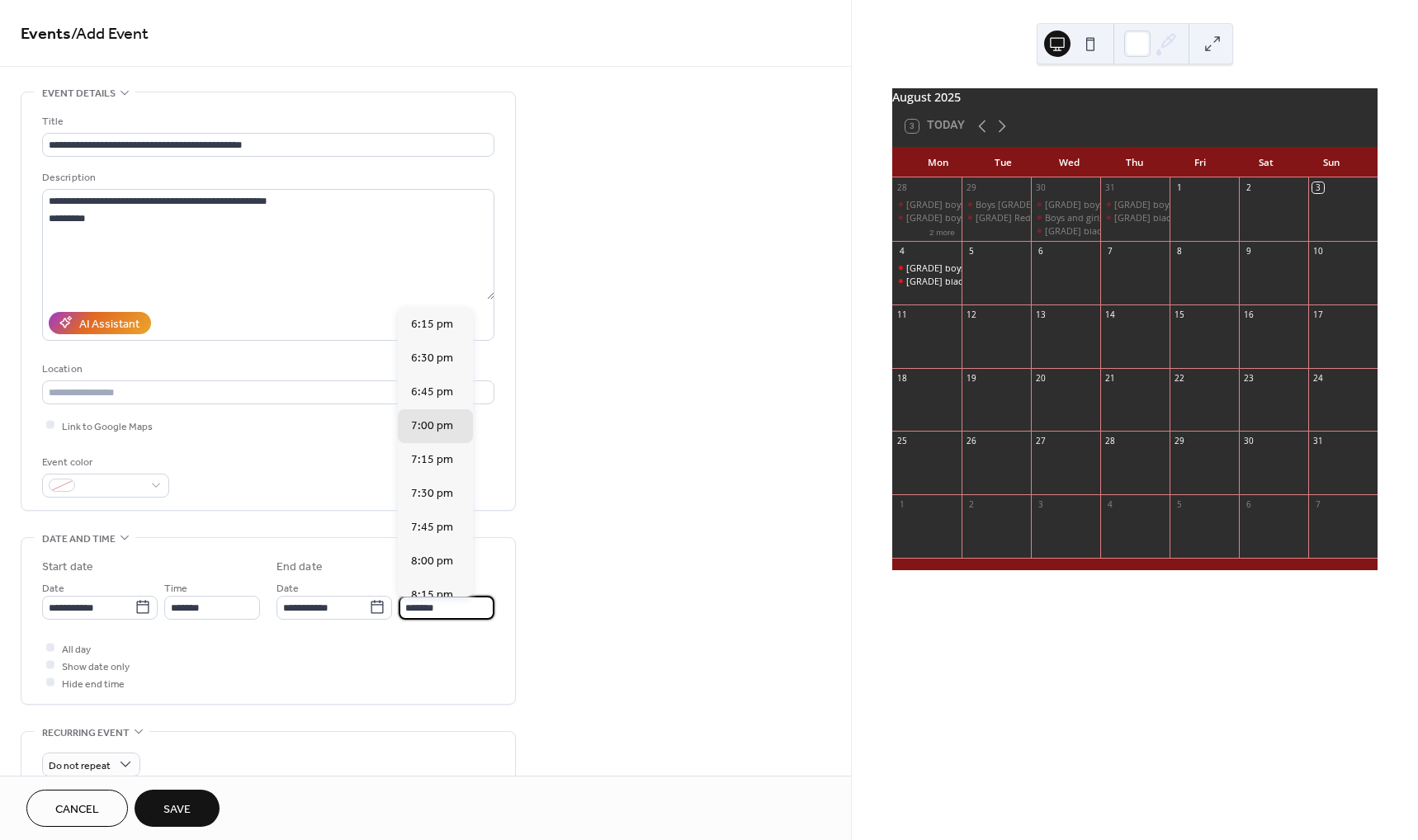 click on "*******" at bounding box center (447, 607) 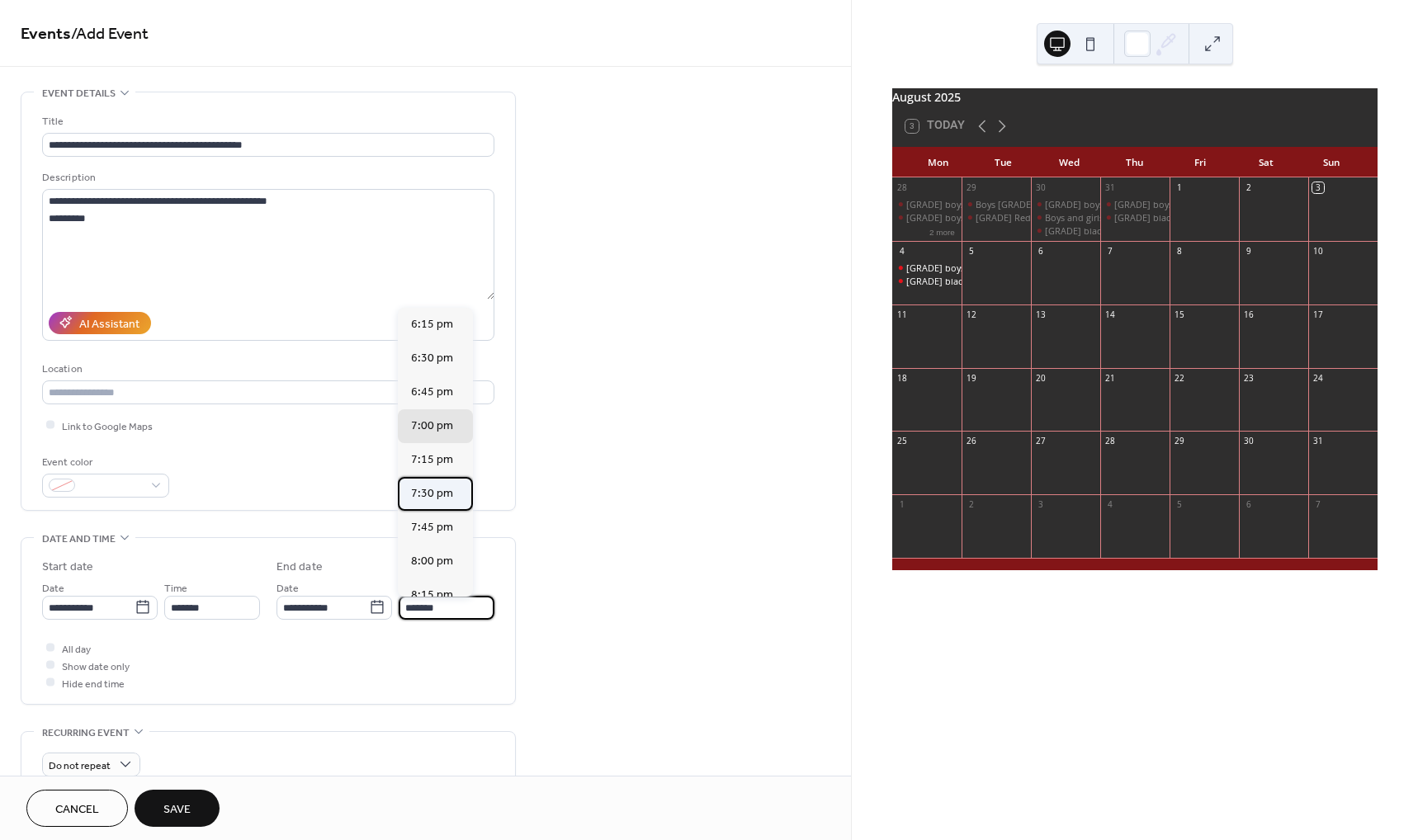 click on "7:30 pm" at bounding box center [432, 493] 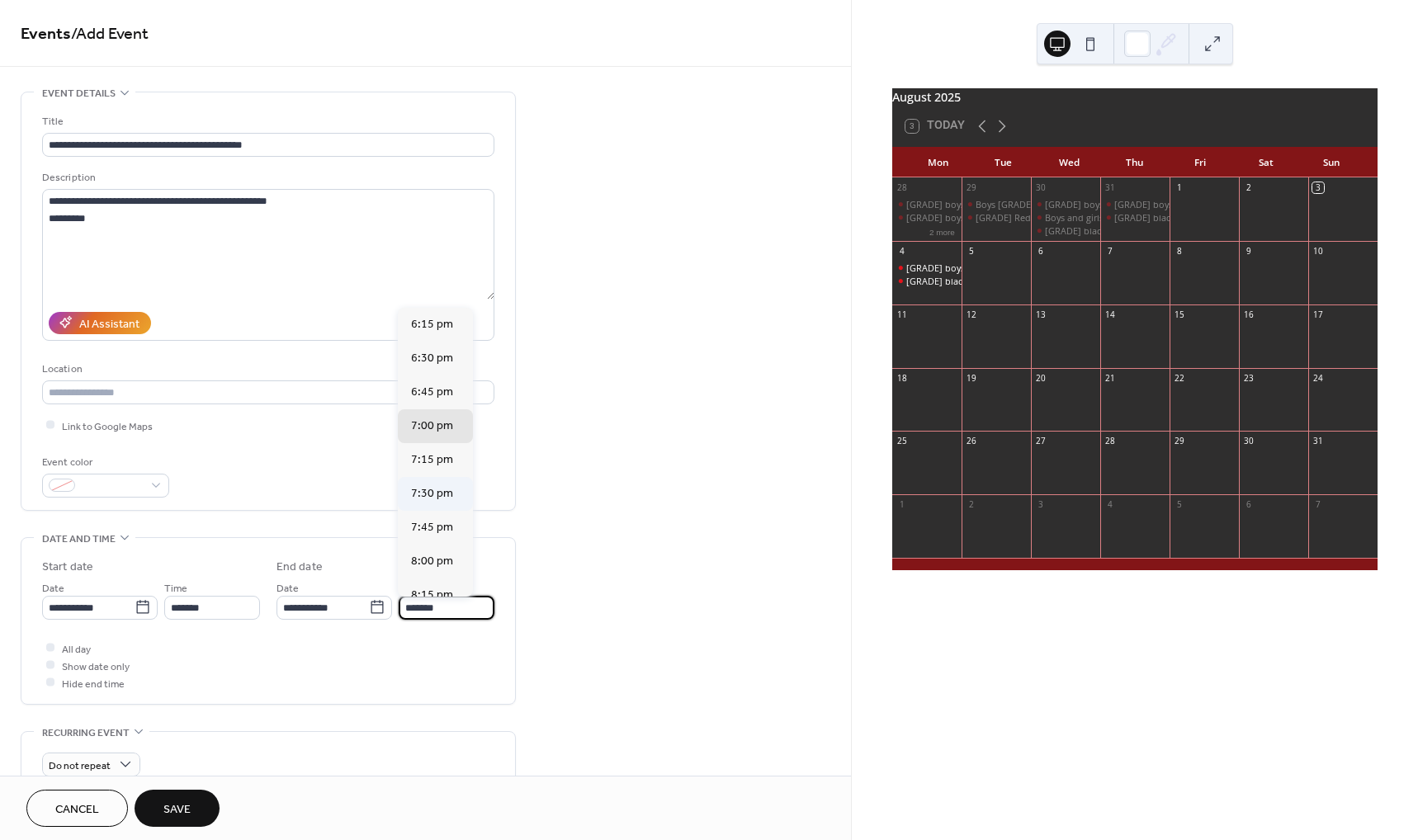 type on "*******" 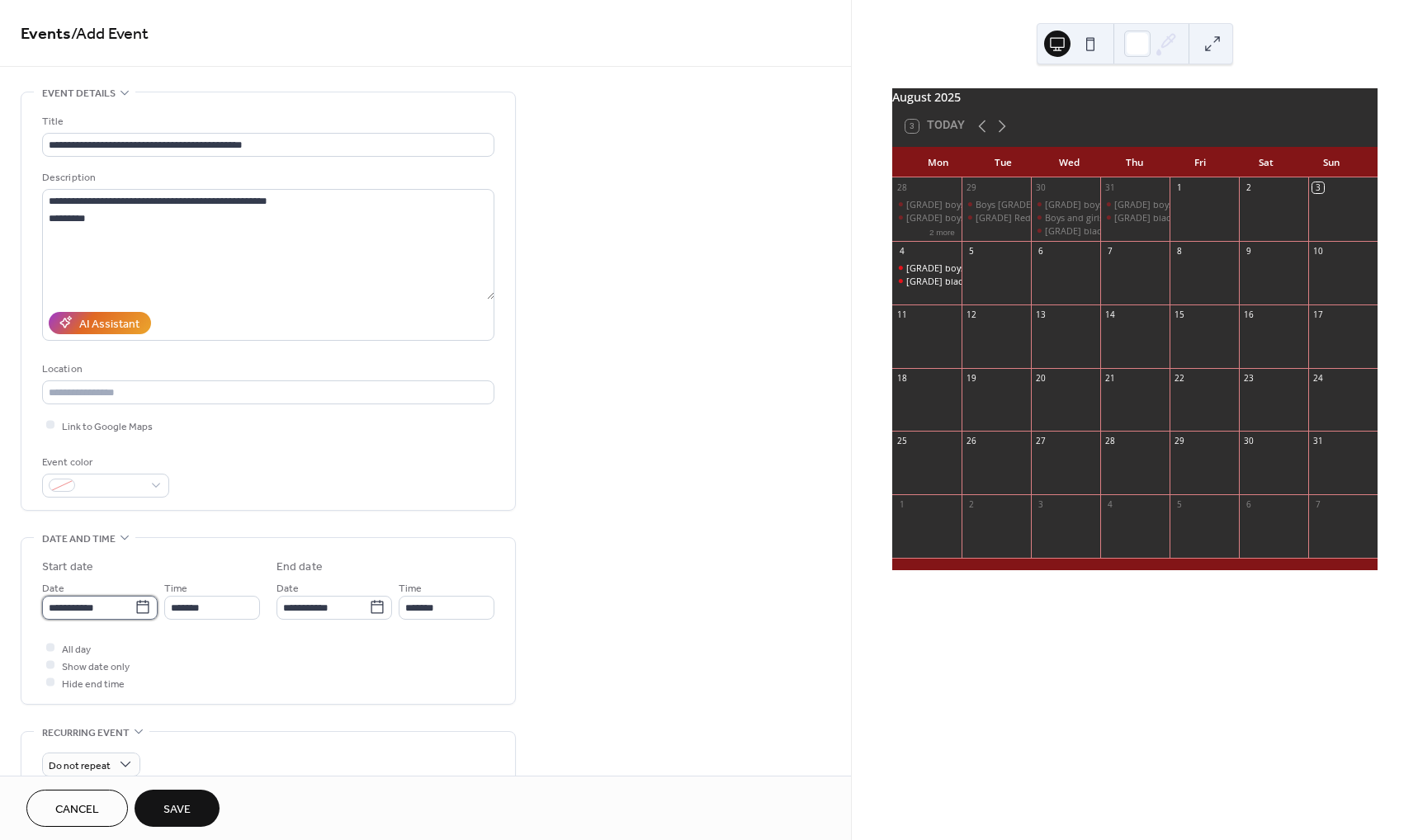 click on "**********" at bounding box center [88, 607] 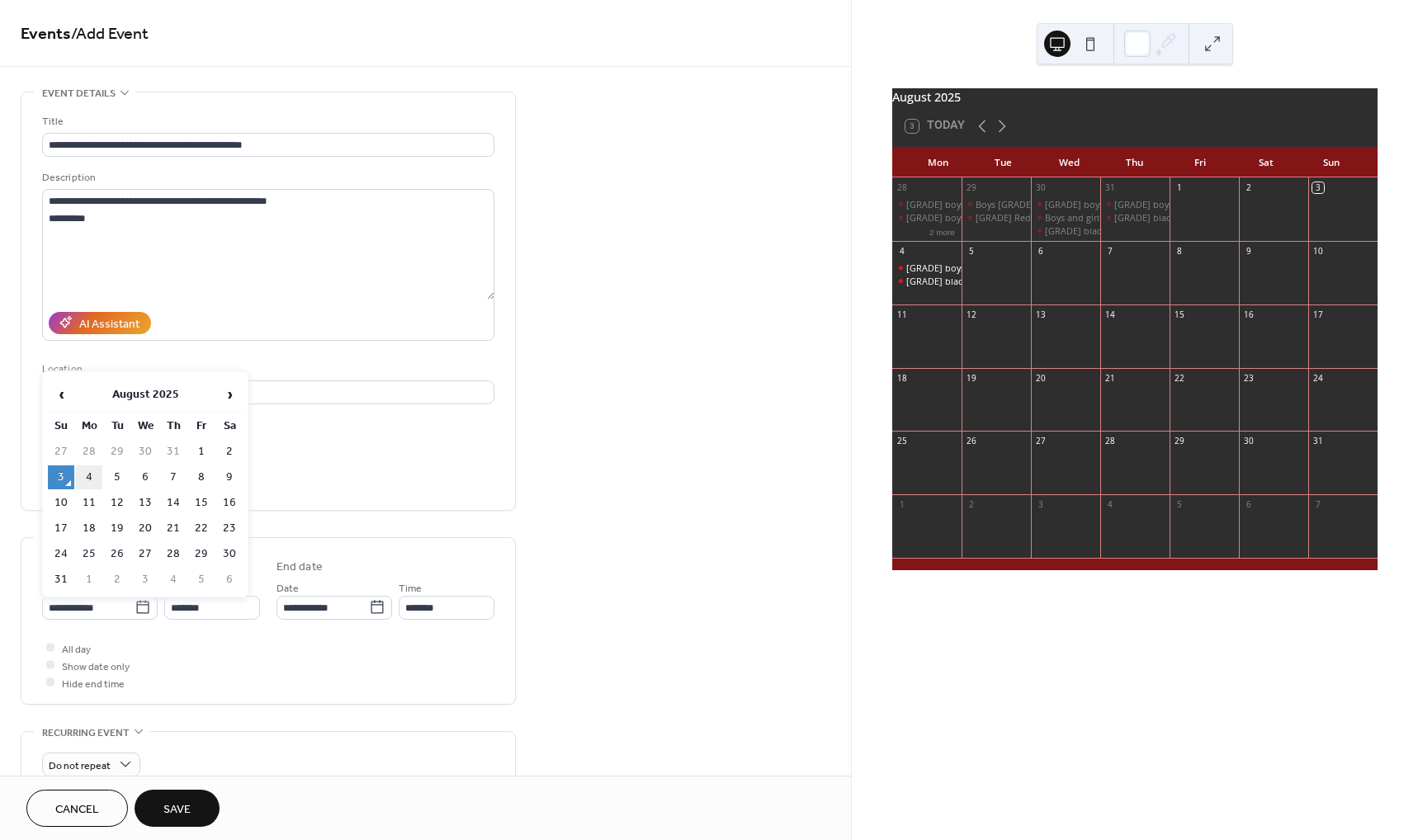 click on "4" at bounding box center (89, 477) 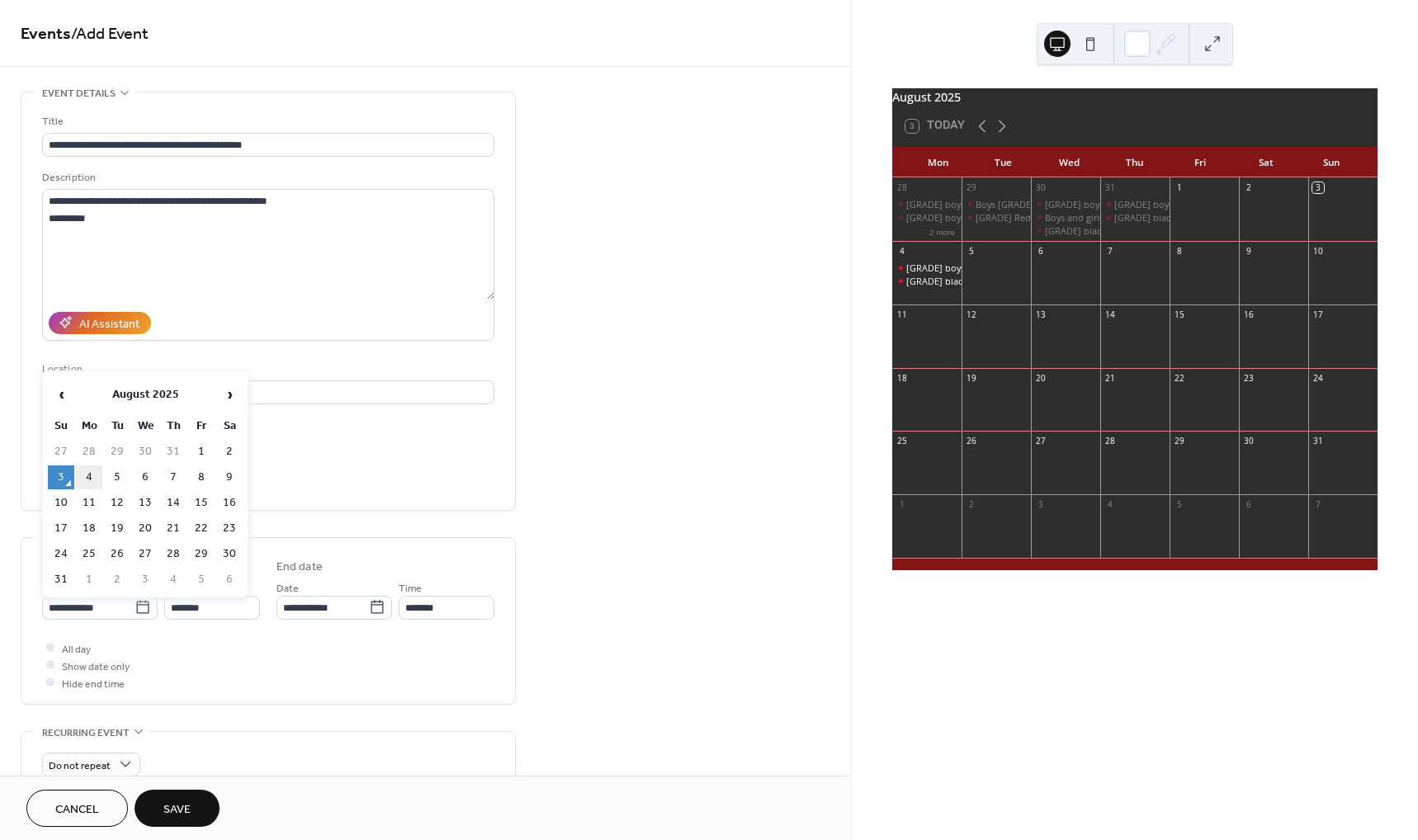 type on "**********" 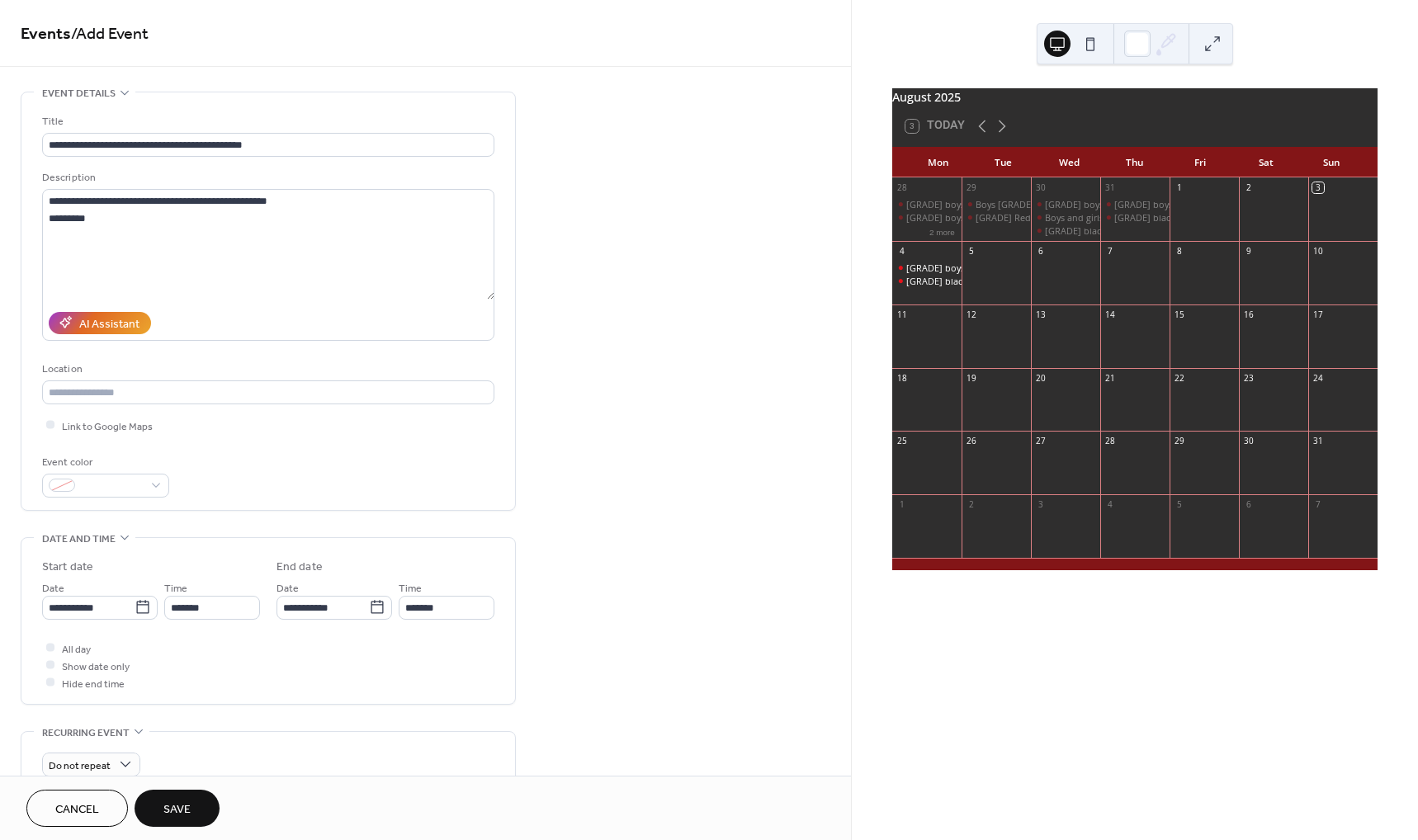 click on "Save" at bounding box center (177, 809) 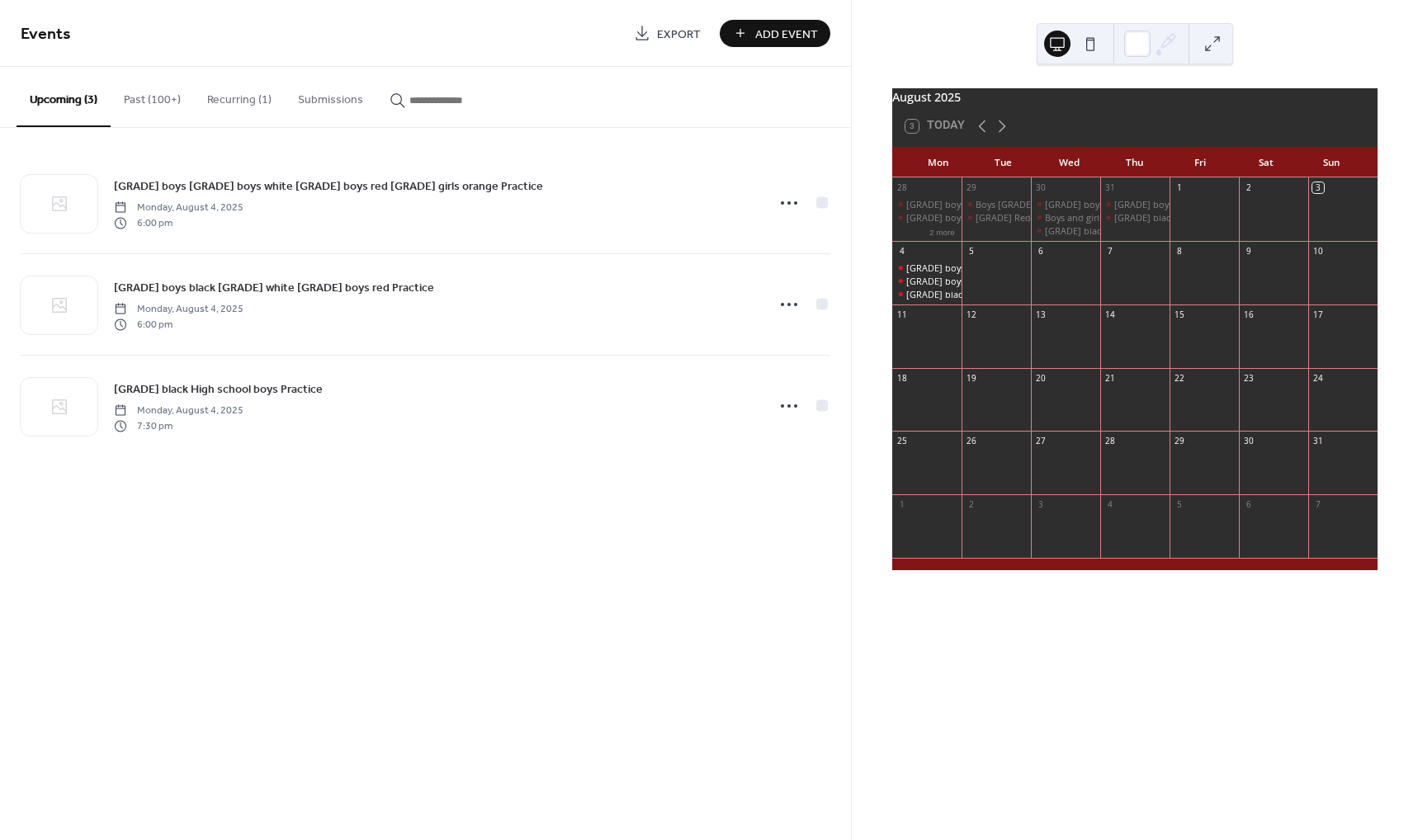 click on "Add Event" at bounding box center (787, 34) 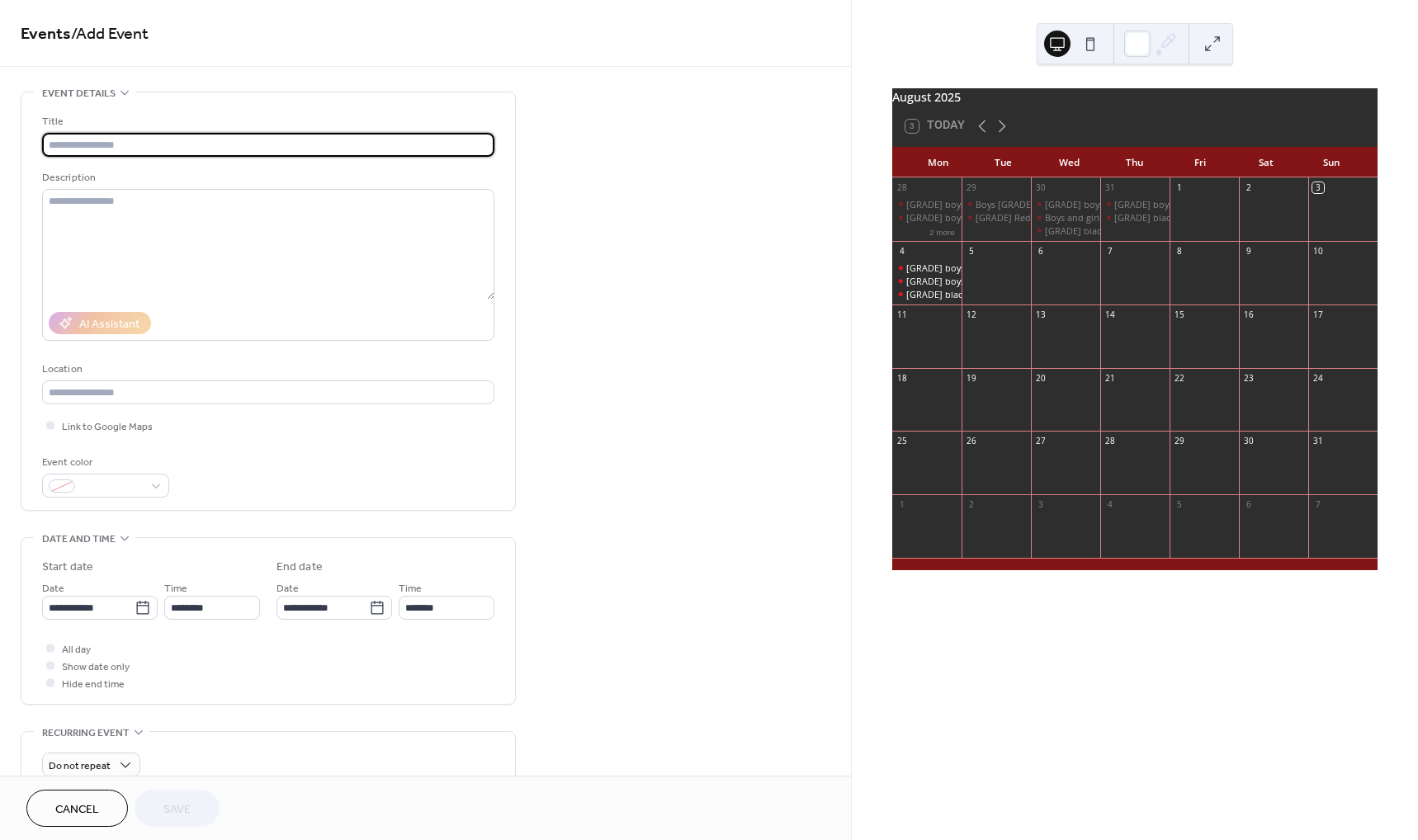 paste on "**********" 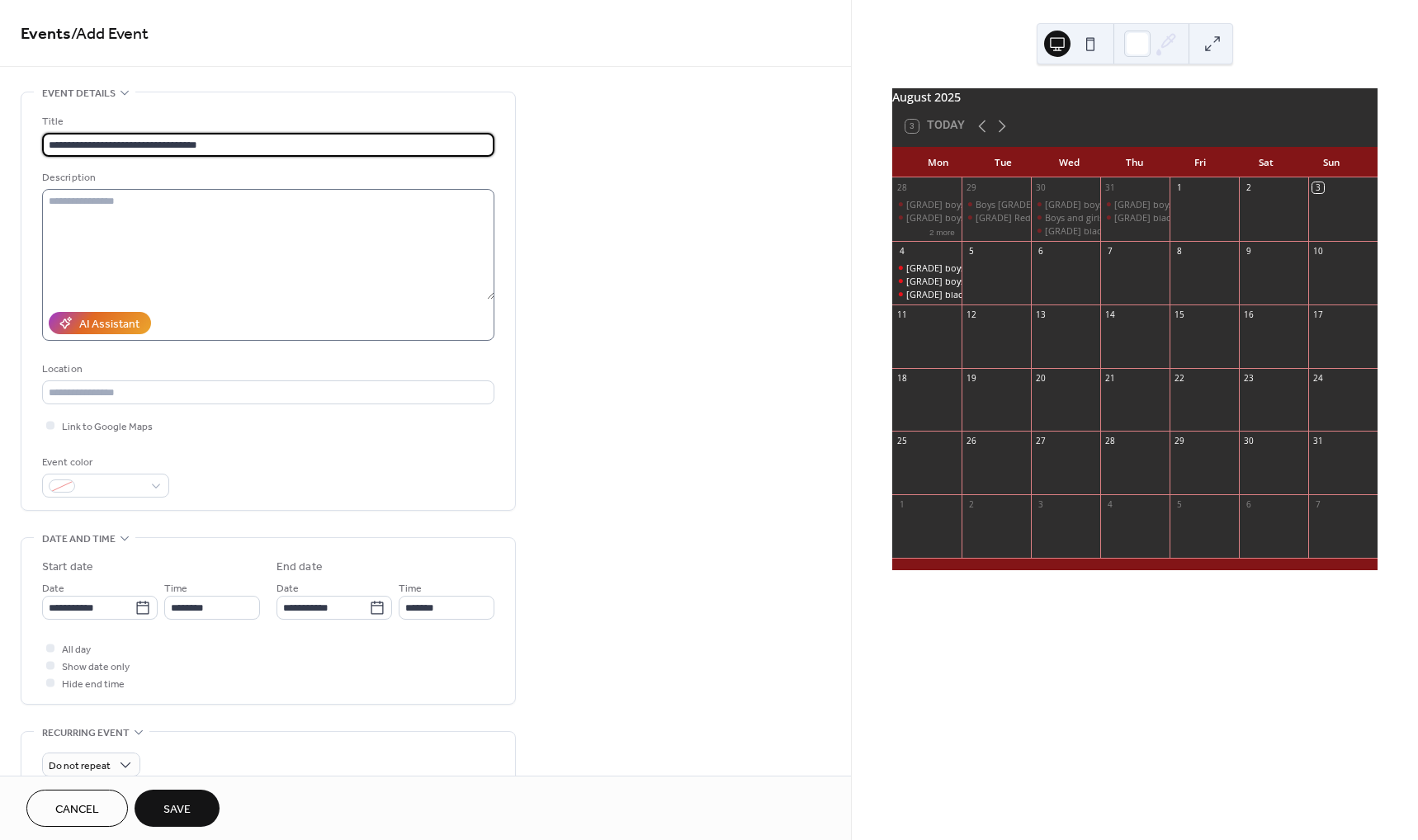 type on "**********" 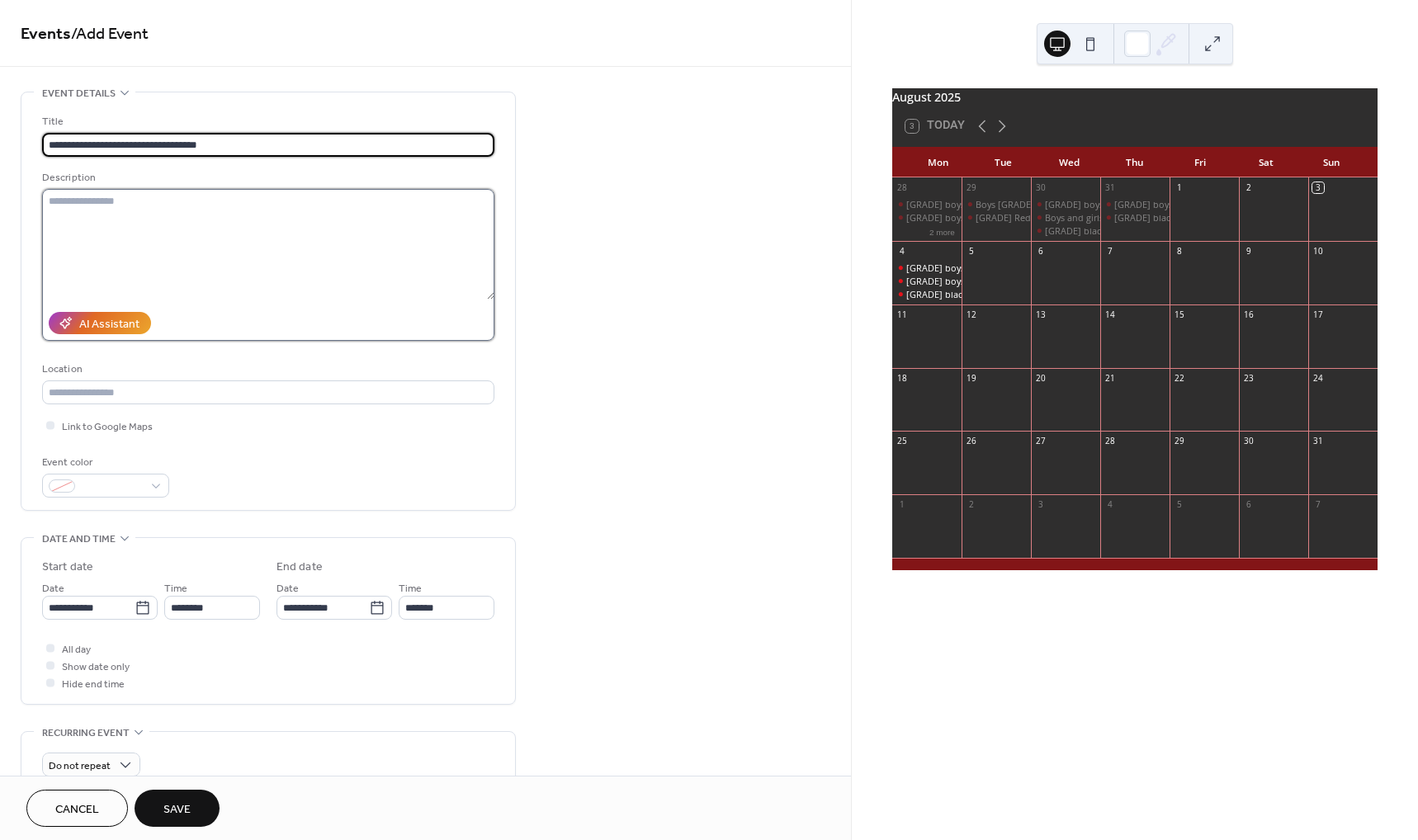 click at bounding box center [268, 244] 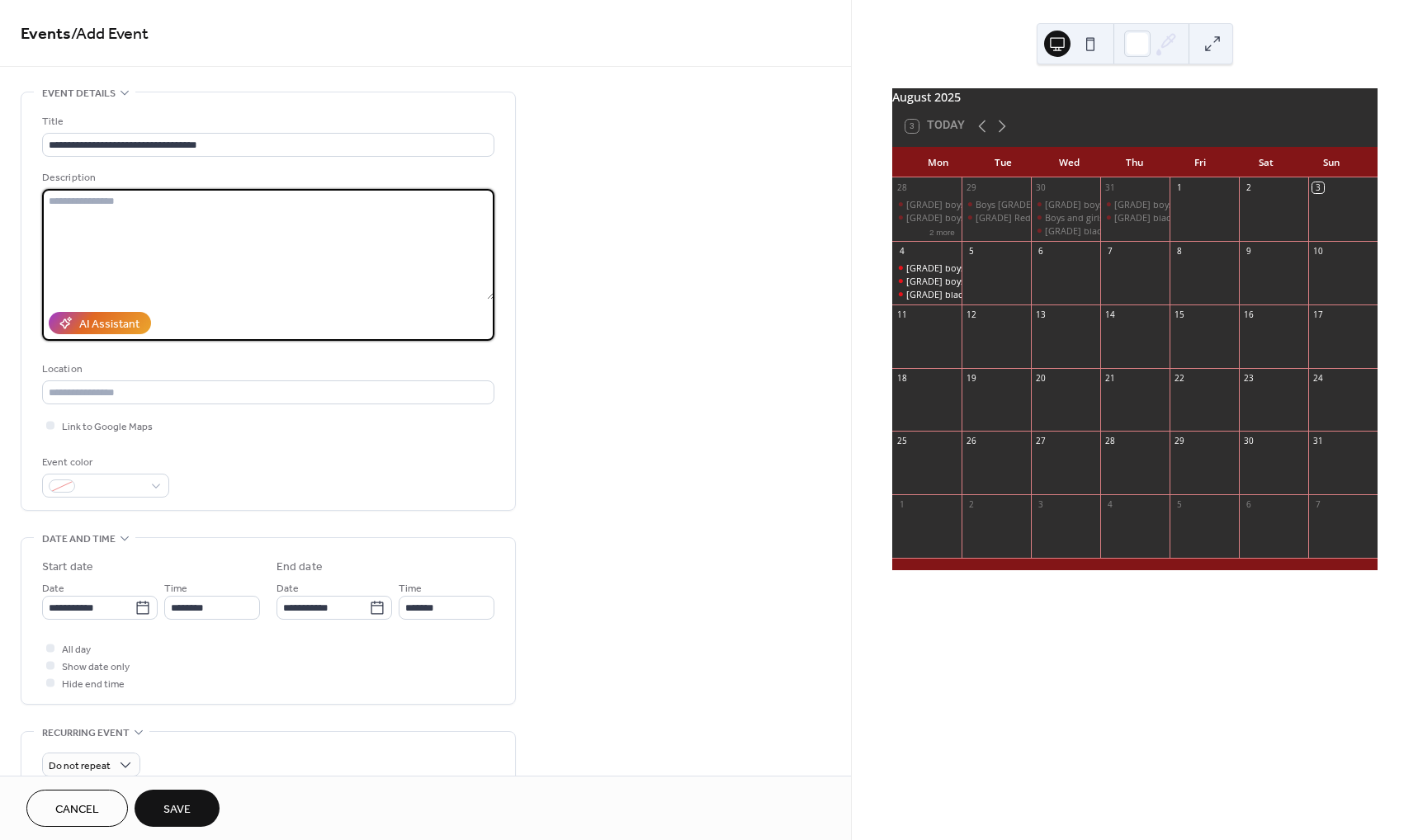 paste on "*********" 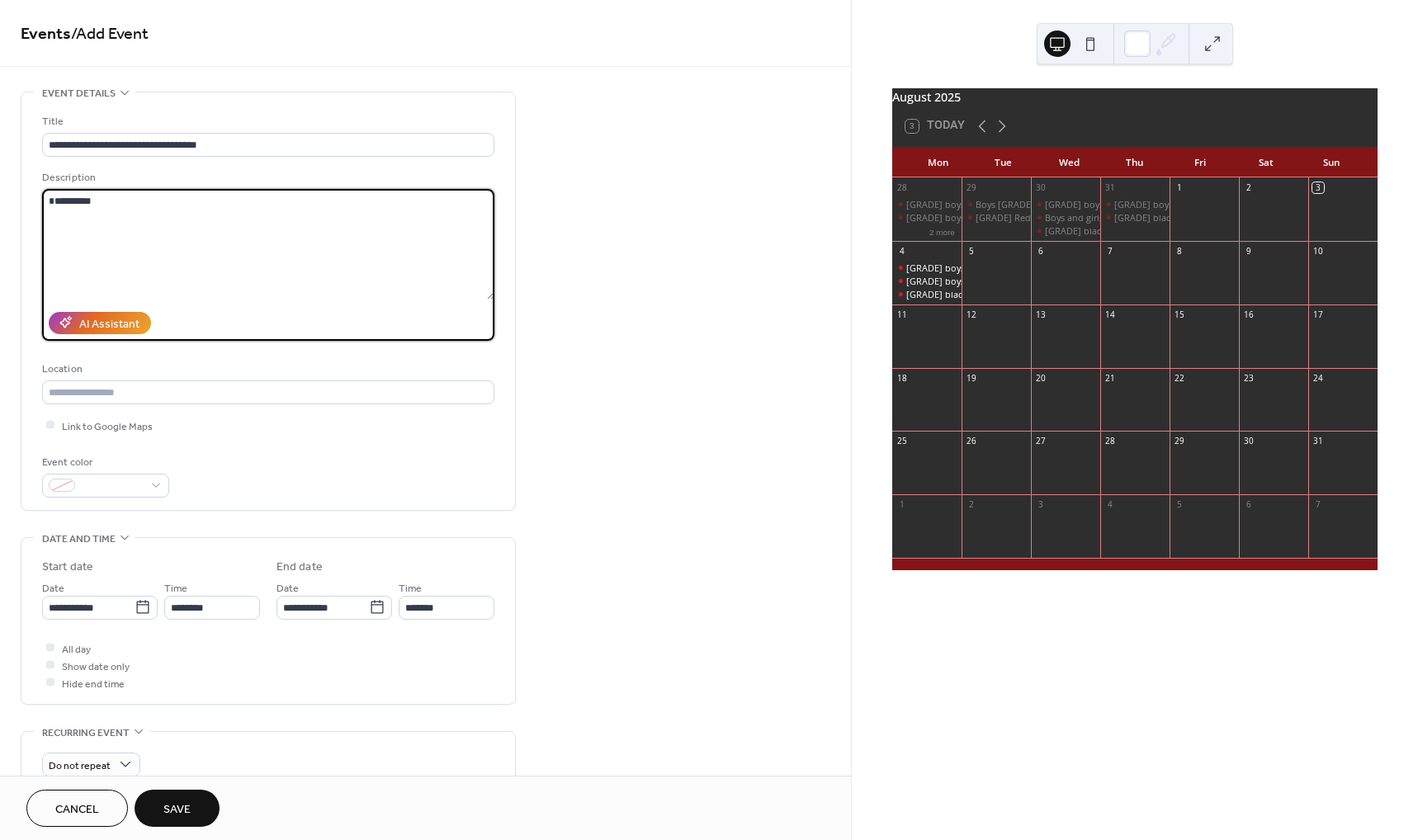 paste on "**********" 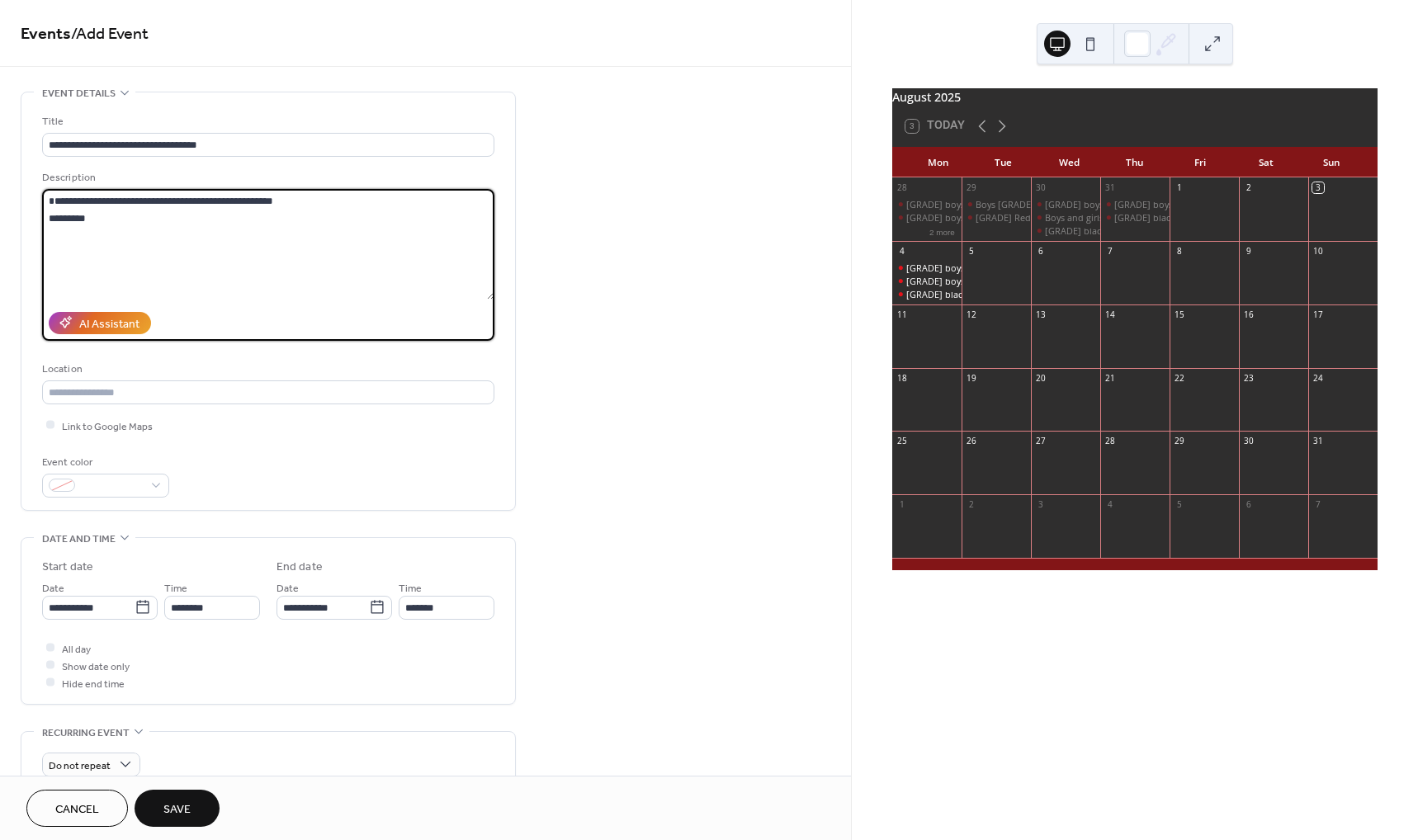 click on "**********" at bounding box center (268, 244) 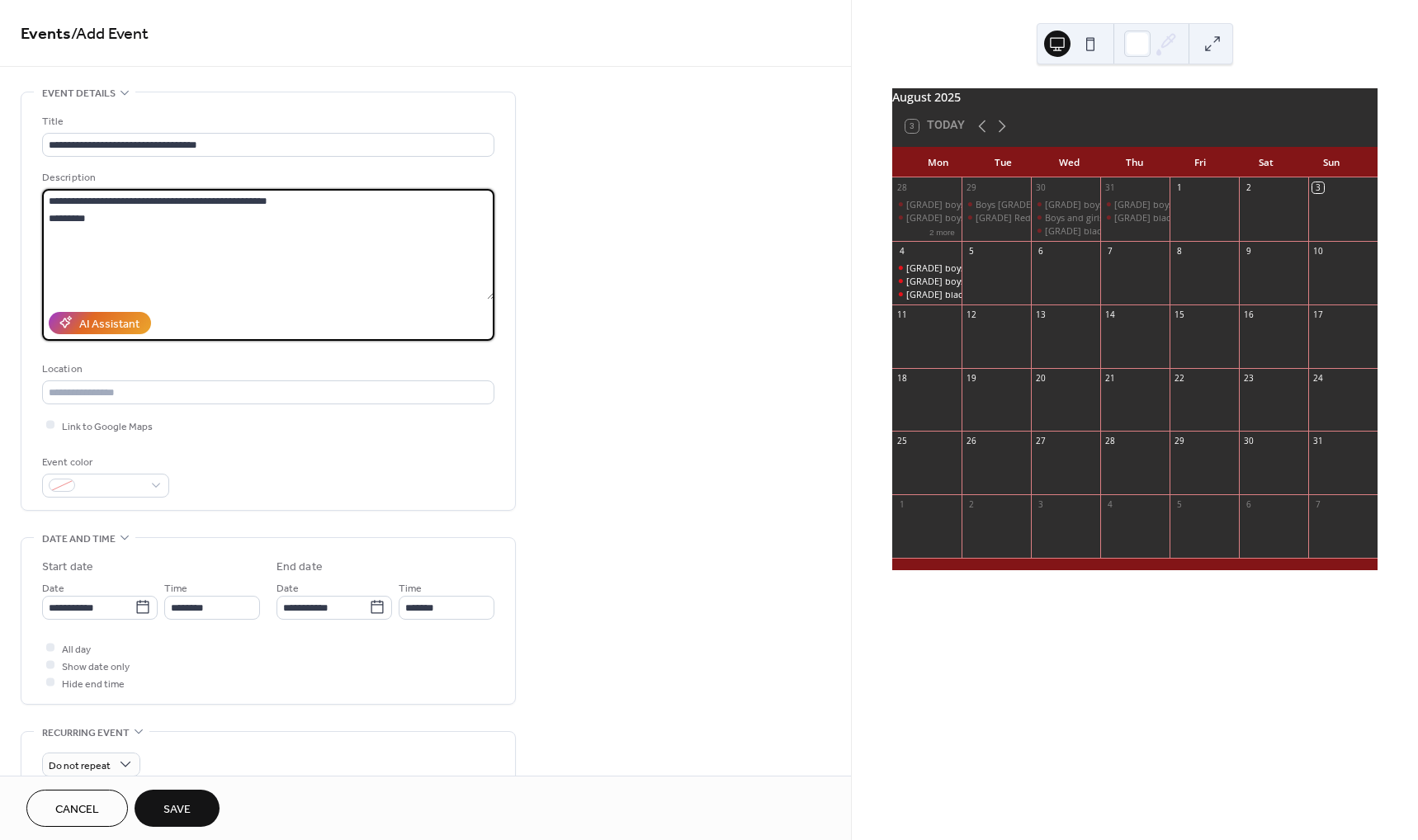 type on "**********" 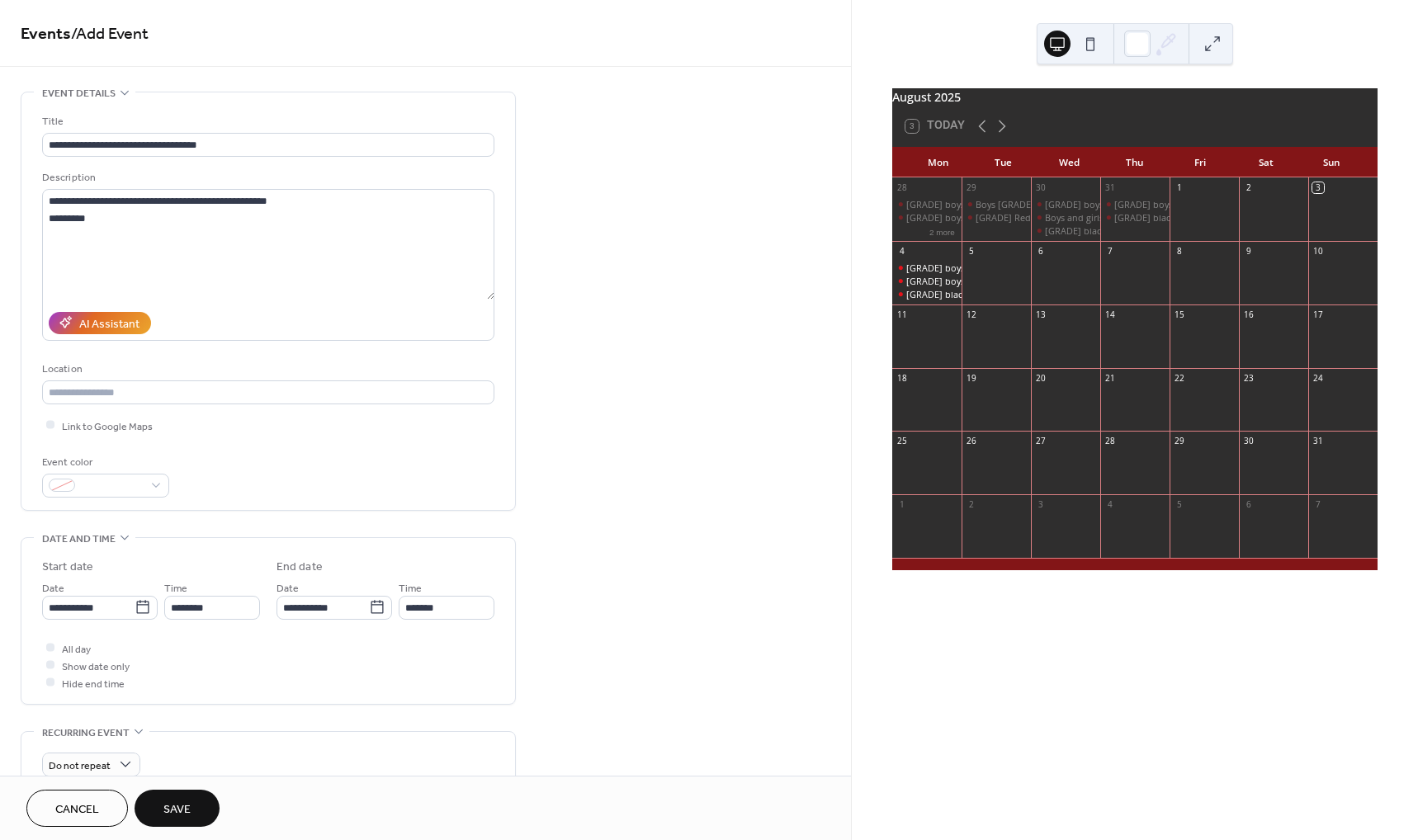 click on "Time ********" at bounding box center (212, 599) 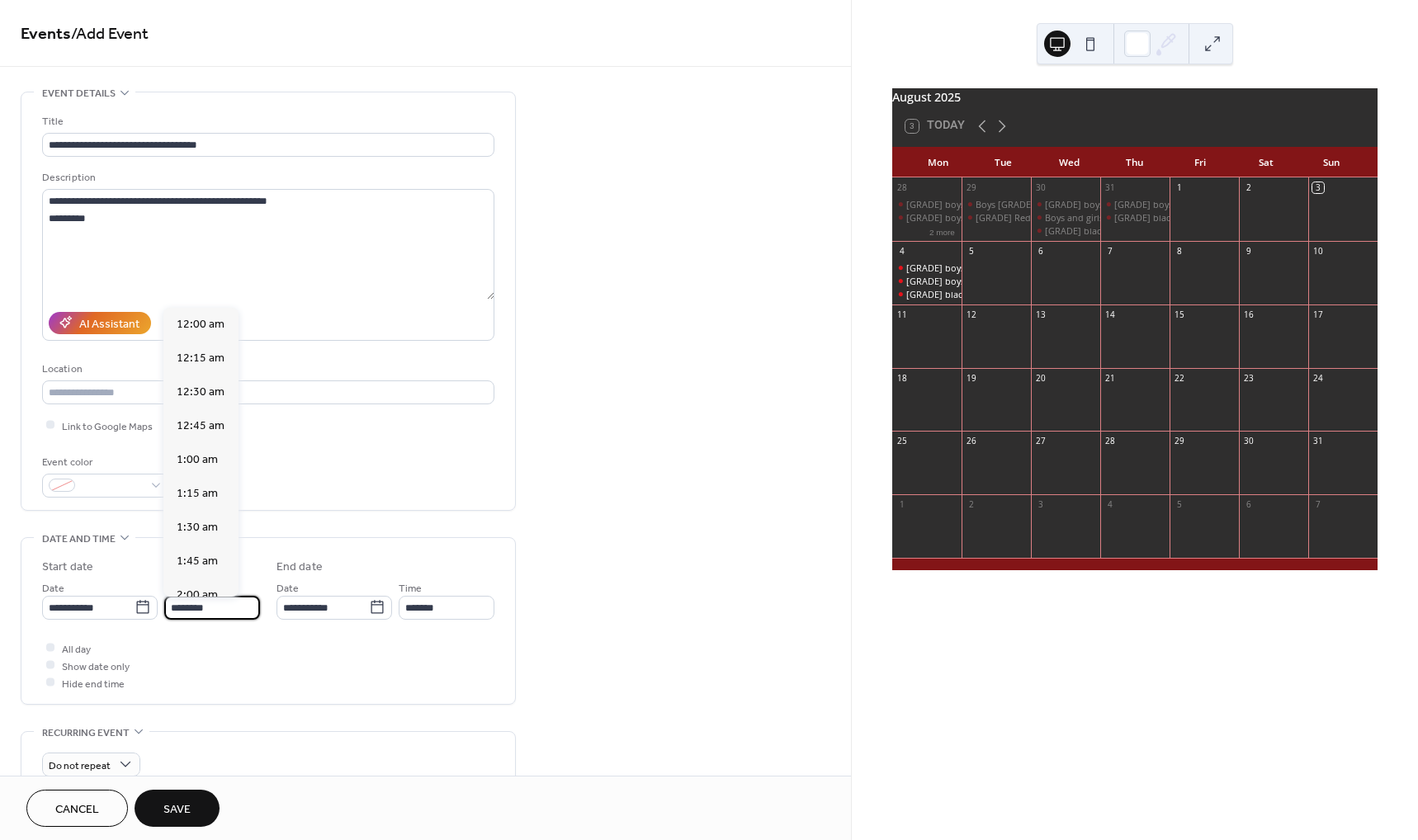 click on "********" at bounding box center [212, 607] 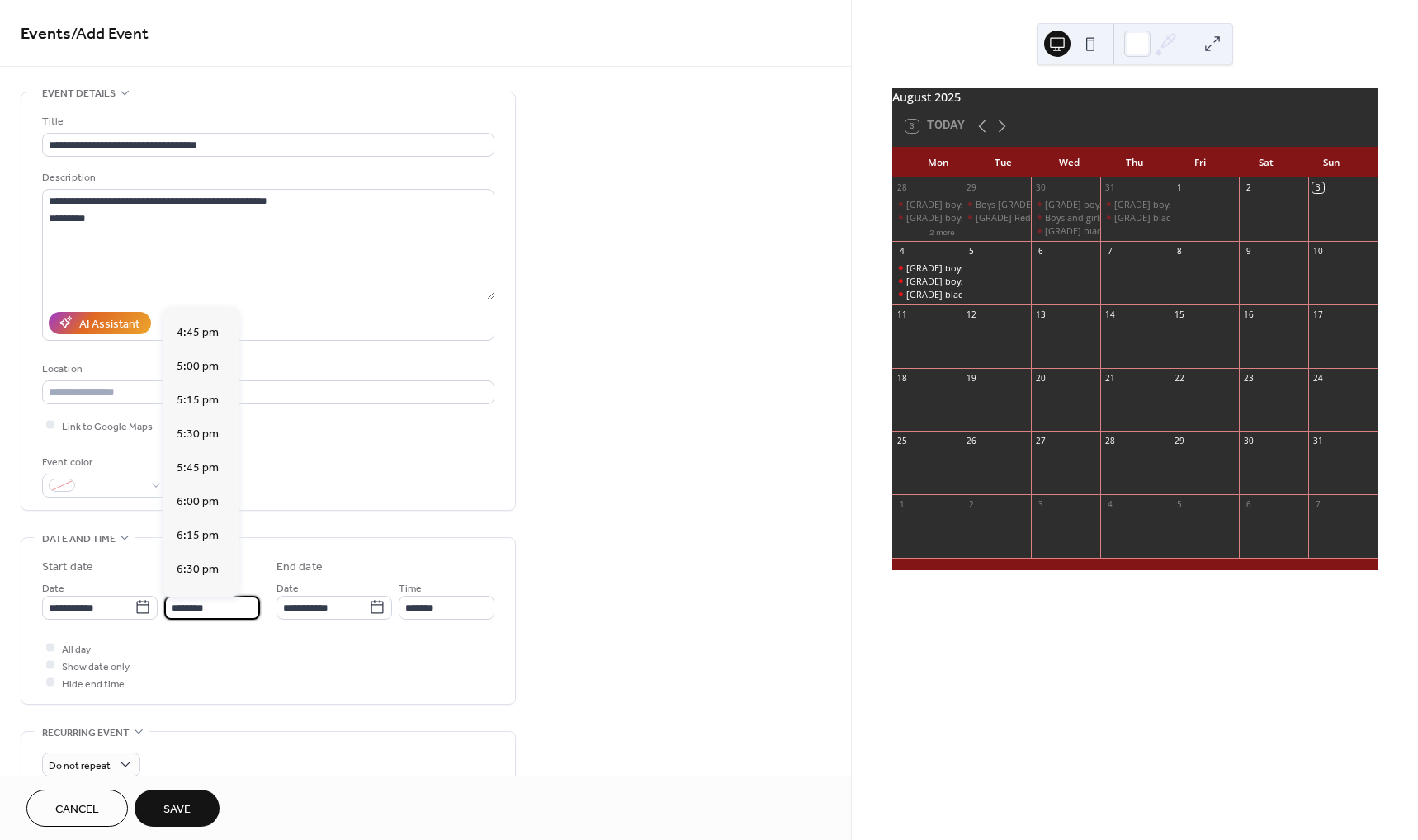 scroll, scrollTop: 2272, scrollLeft: 0, axis: vertical 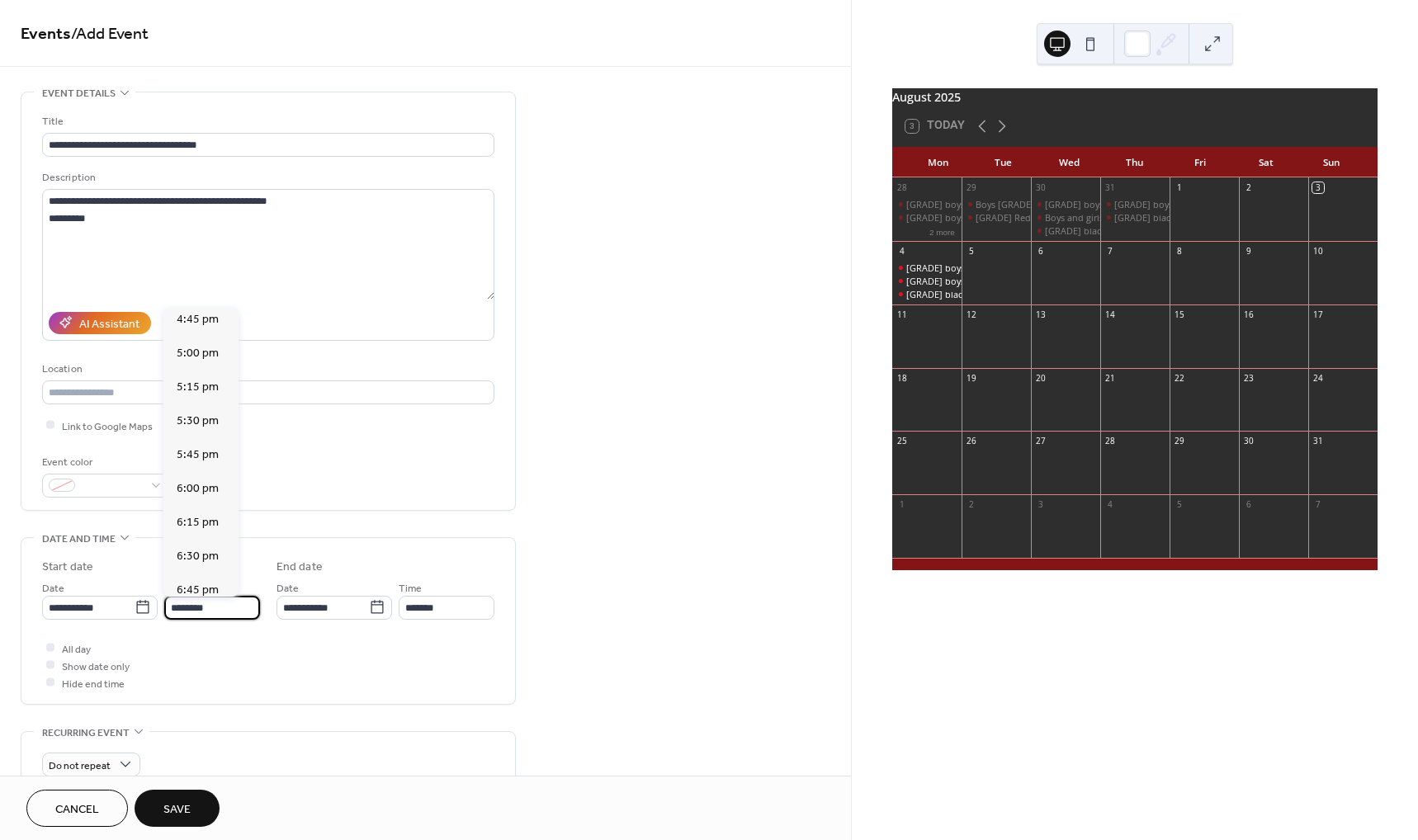 click on "7:30 pm" at bounding box center [197, 691] 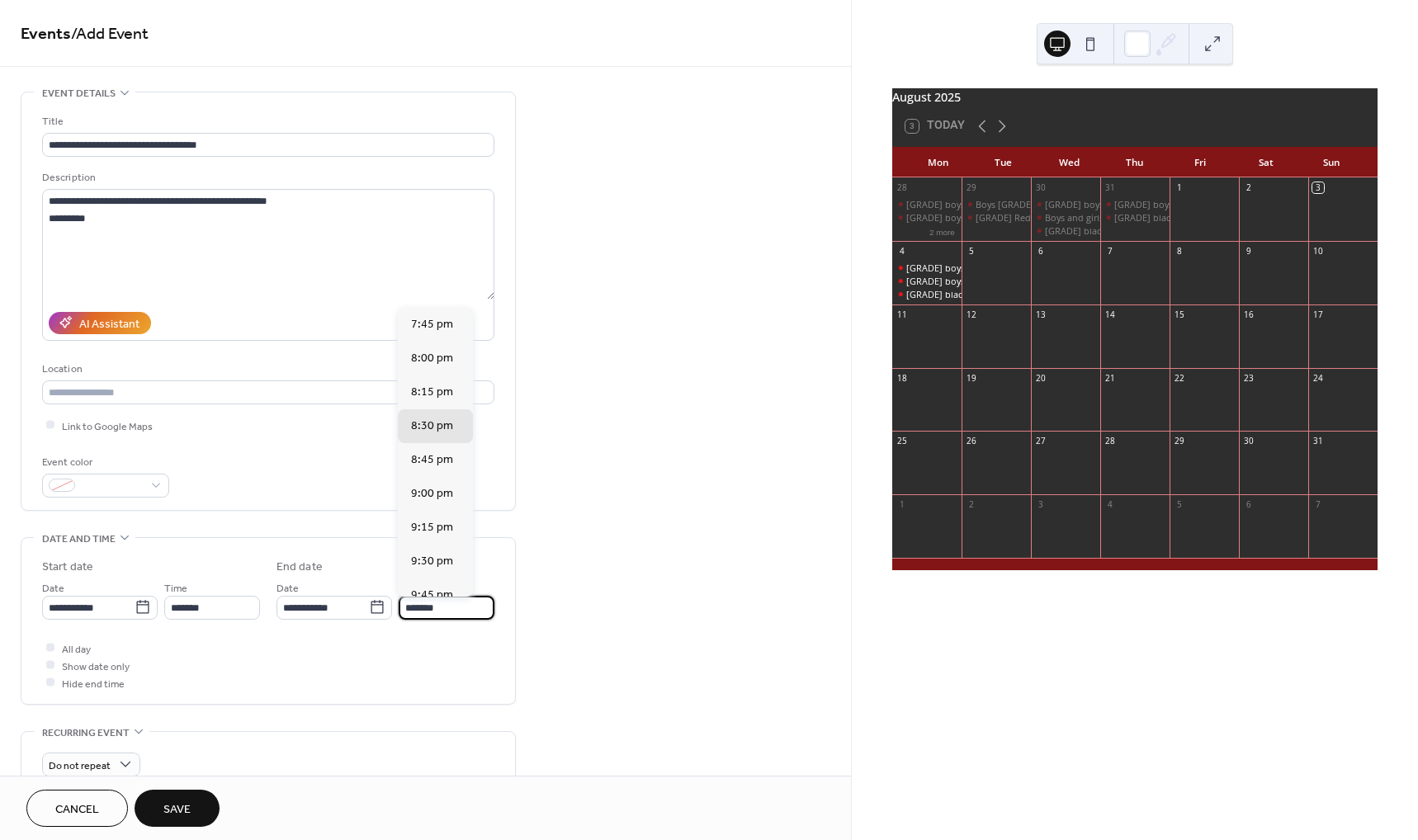 click on "*******" at bounding box center (447, 607) 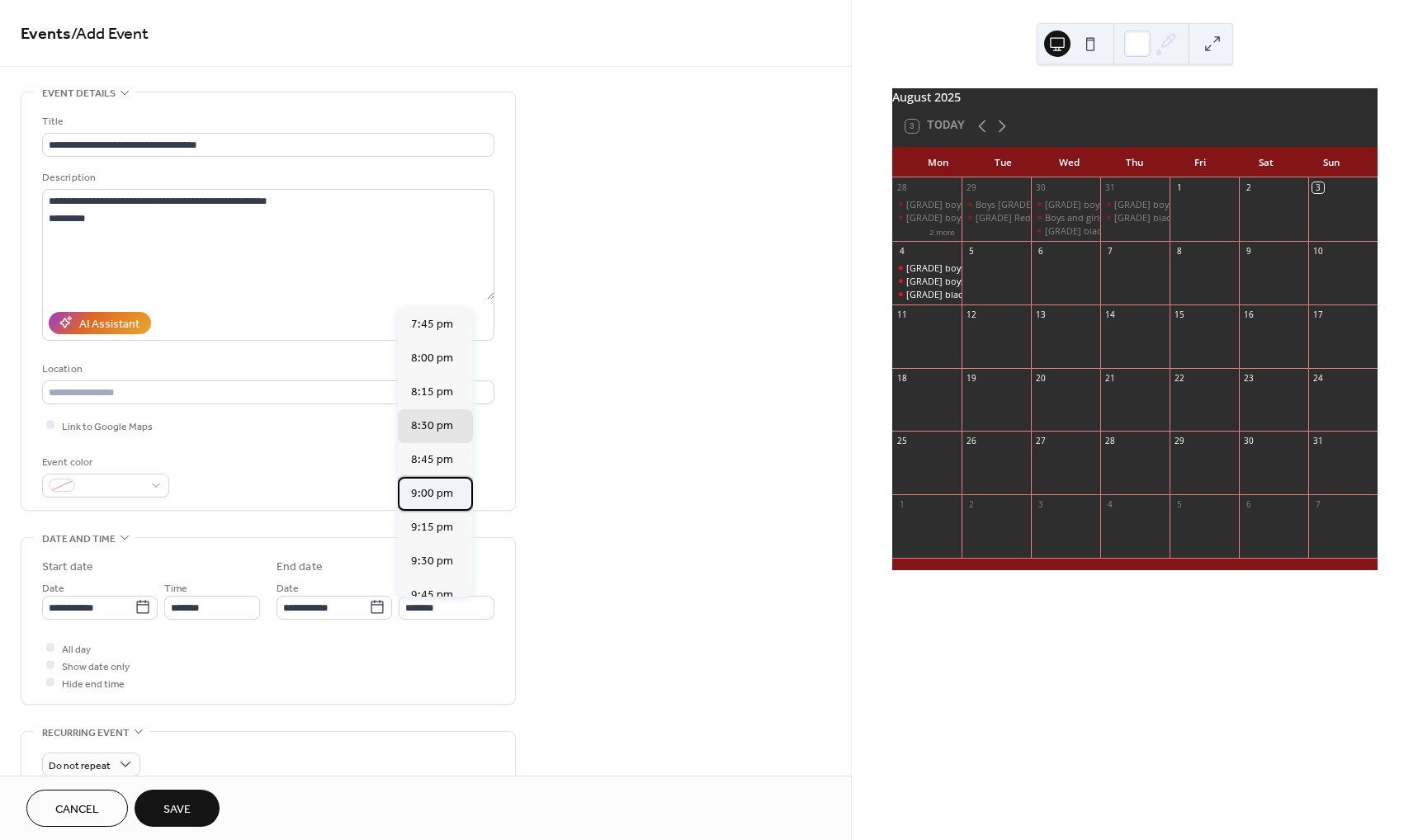 click on "9:00 pm" at bounding box center [432, 493] 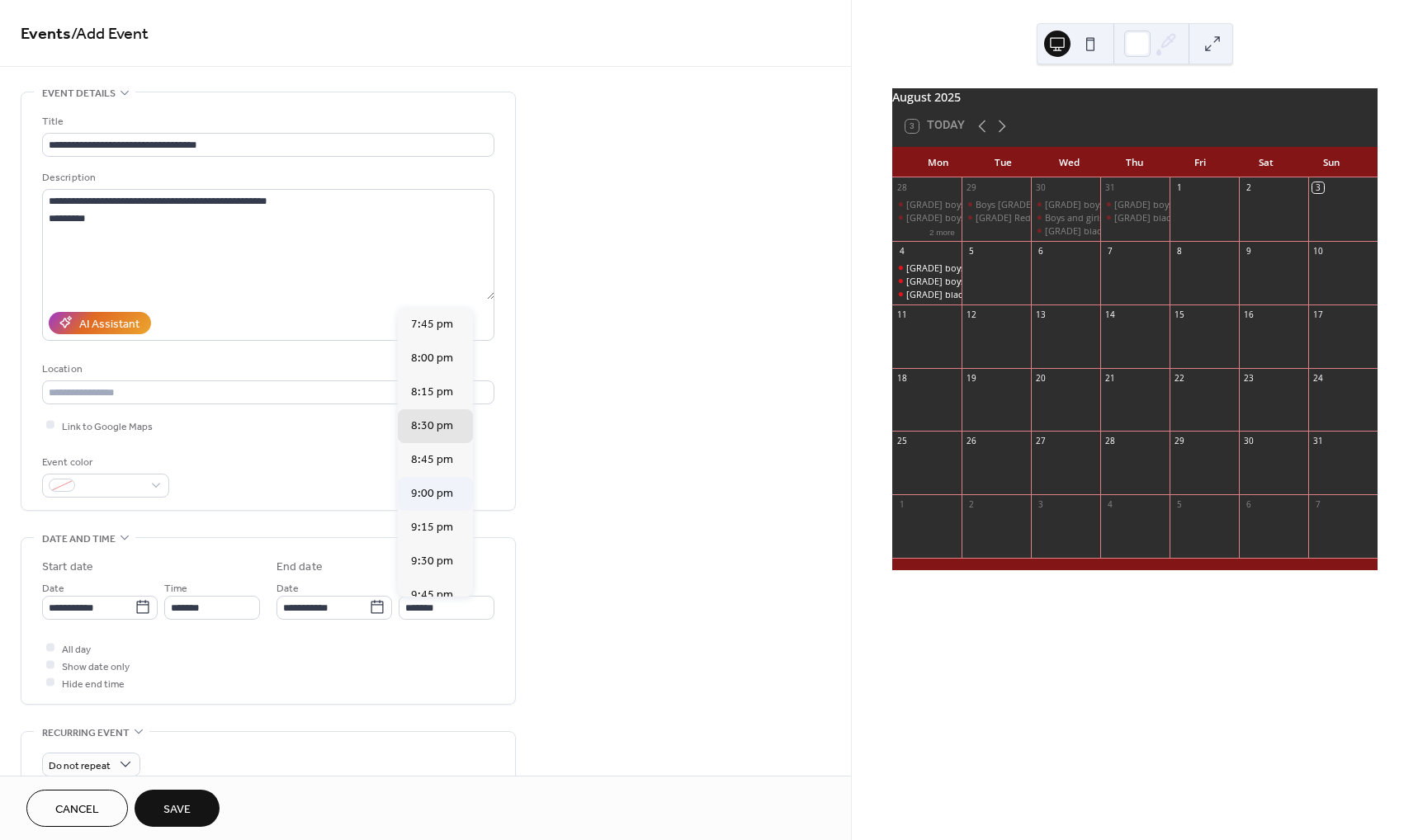 type on "*******" 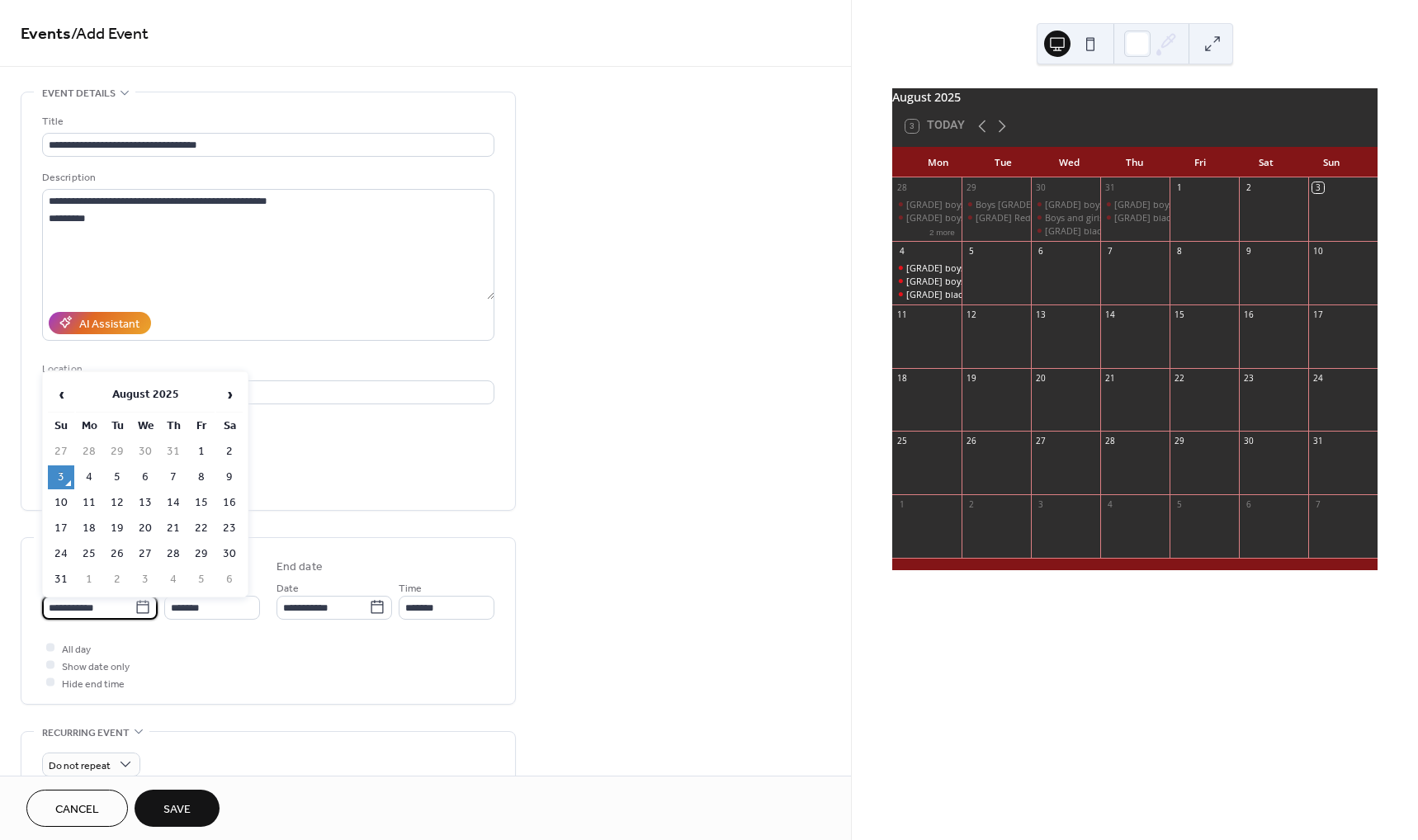 click on "**********" at bounding box center [88, 607] 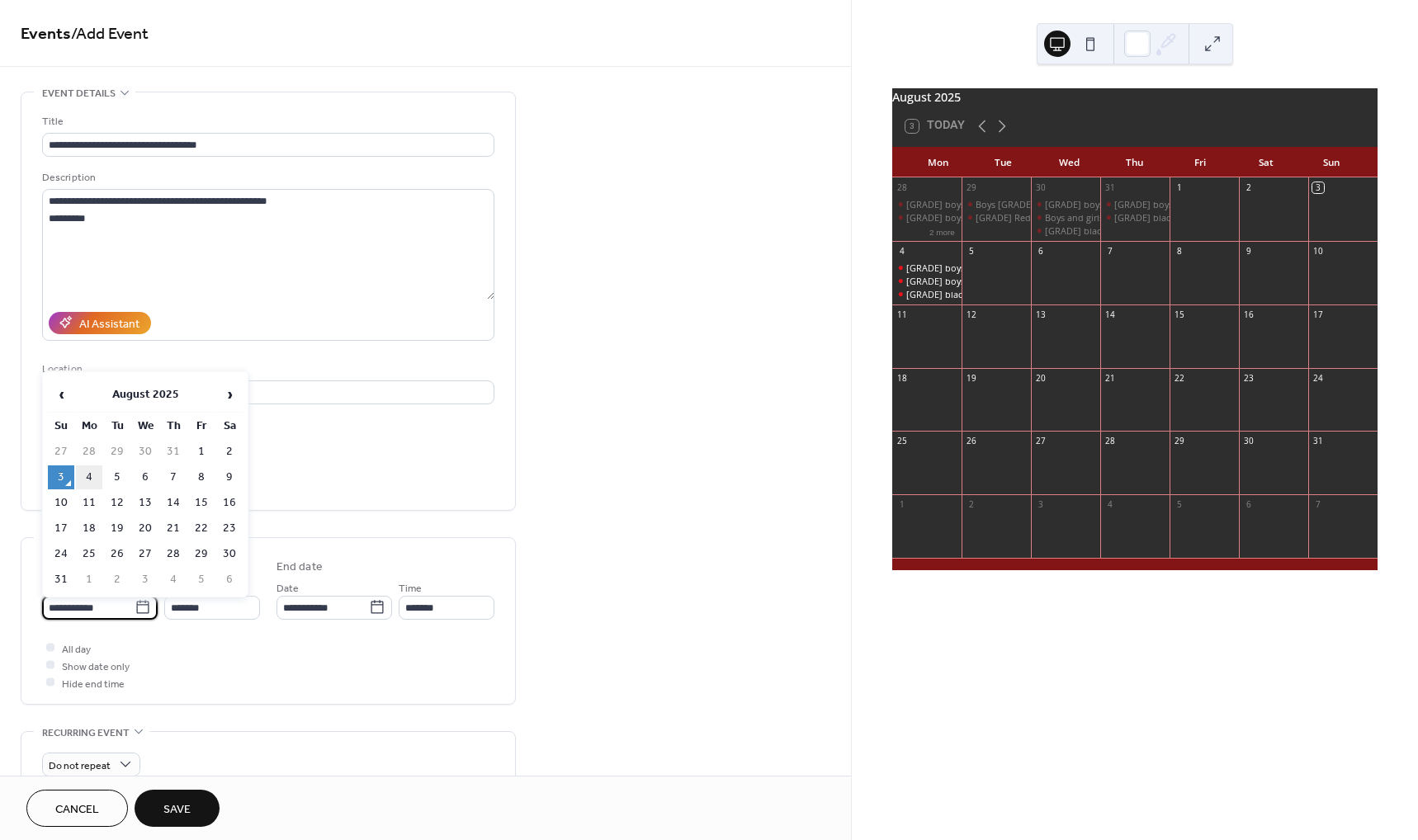 click on "4" at bounding box center [89, 477] 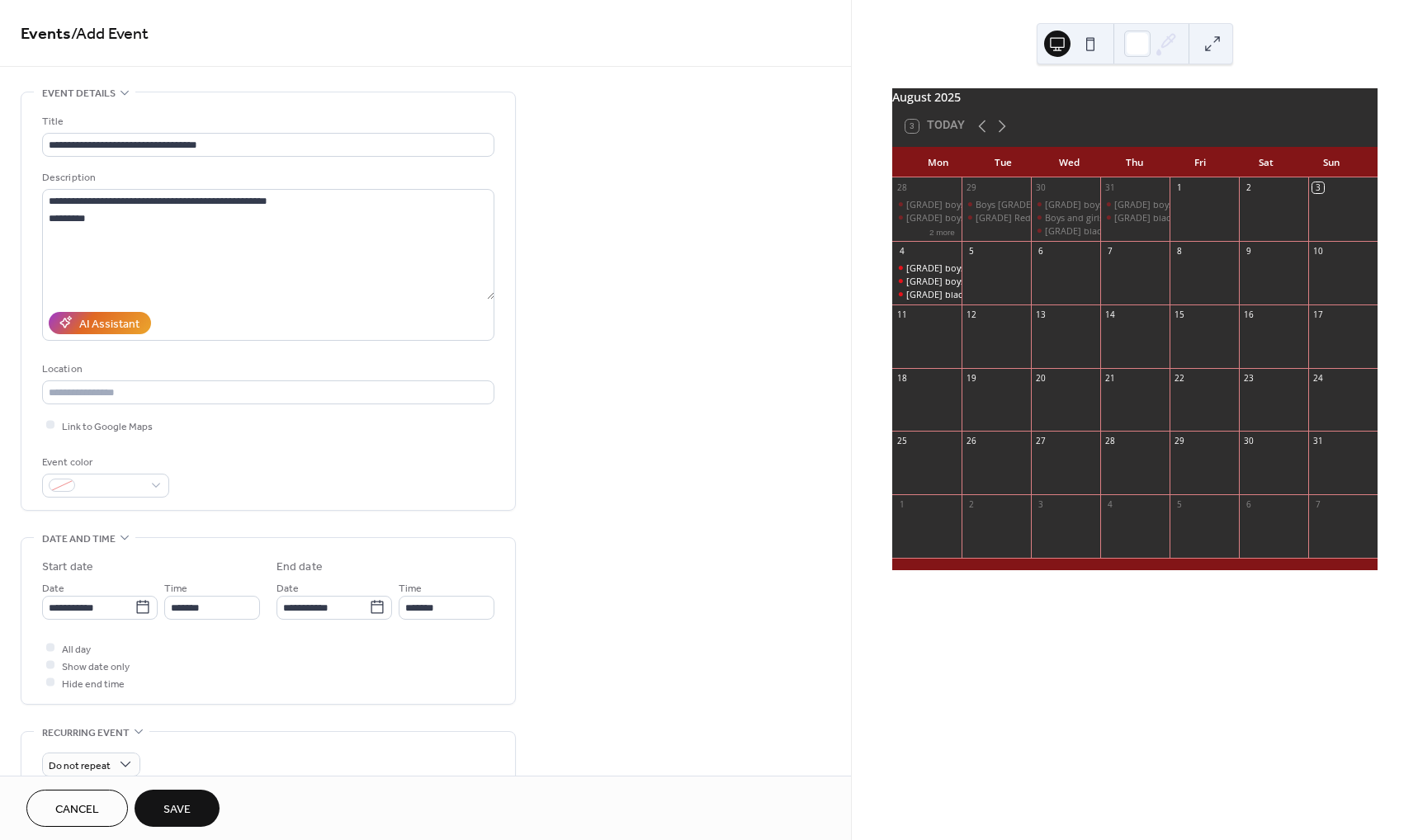 click on "Save" at bounding box center [177, 808] 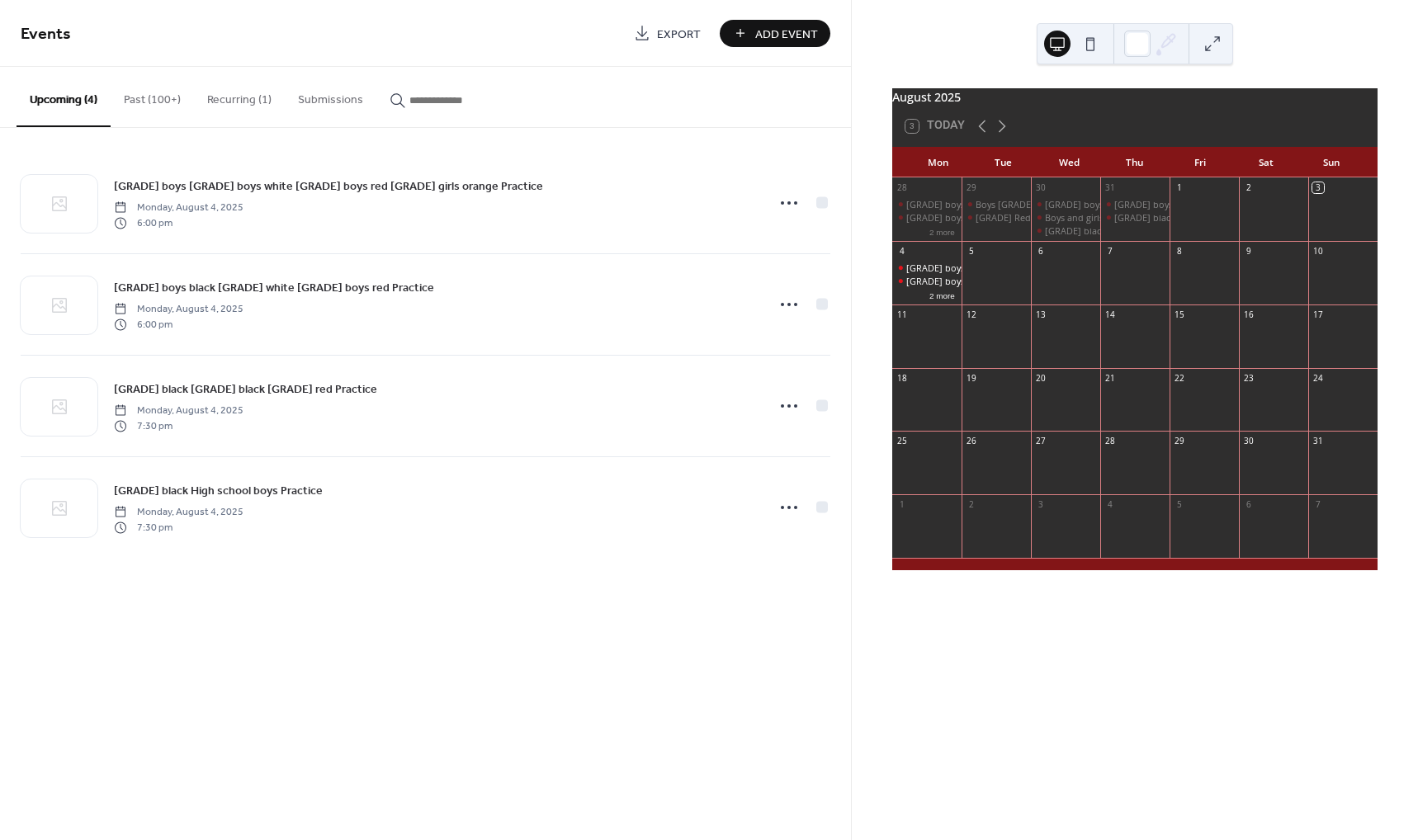 click on "Add Event" at bounding box center [787, 34] 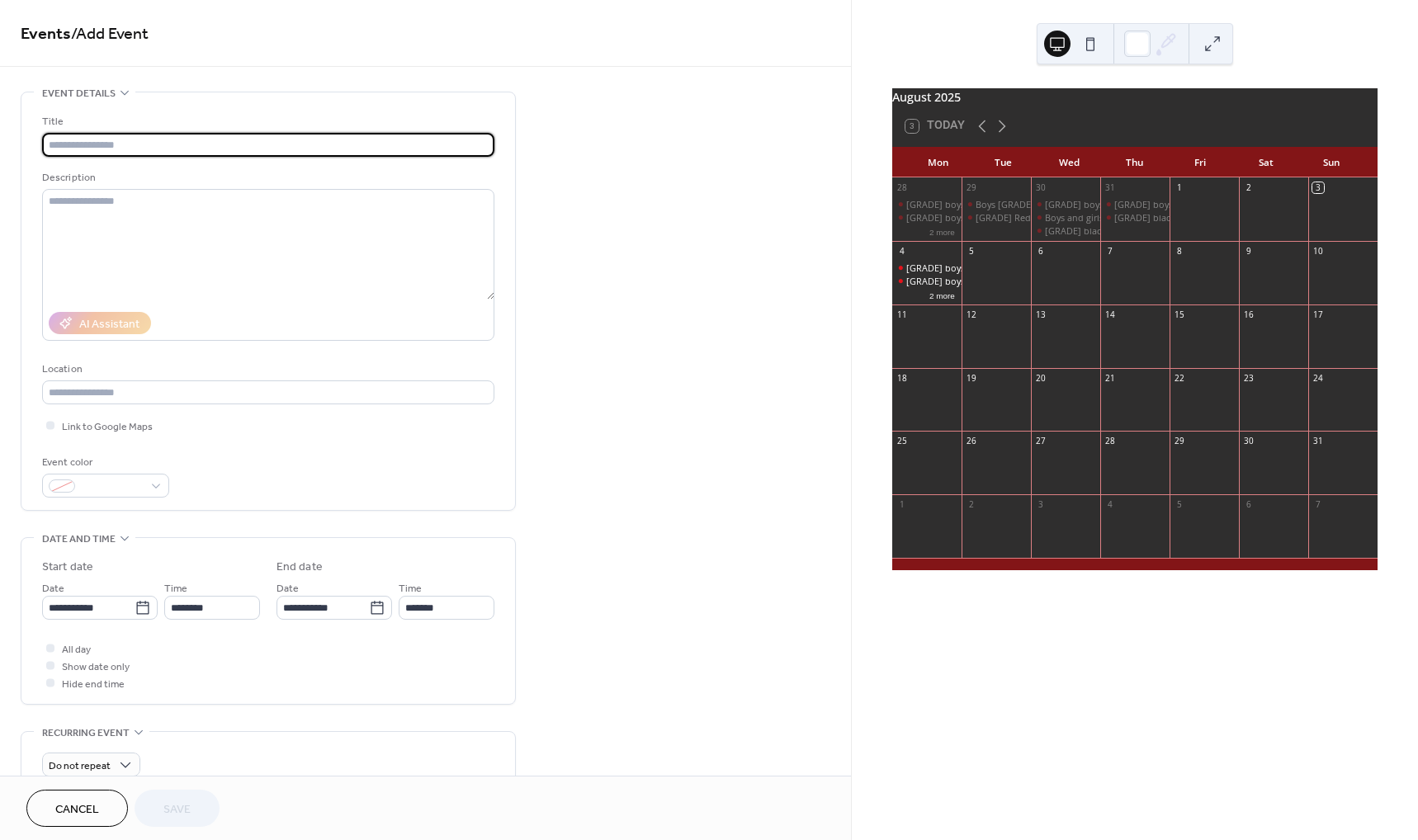paste on "**********" 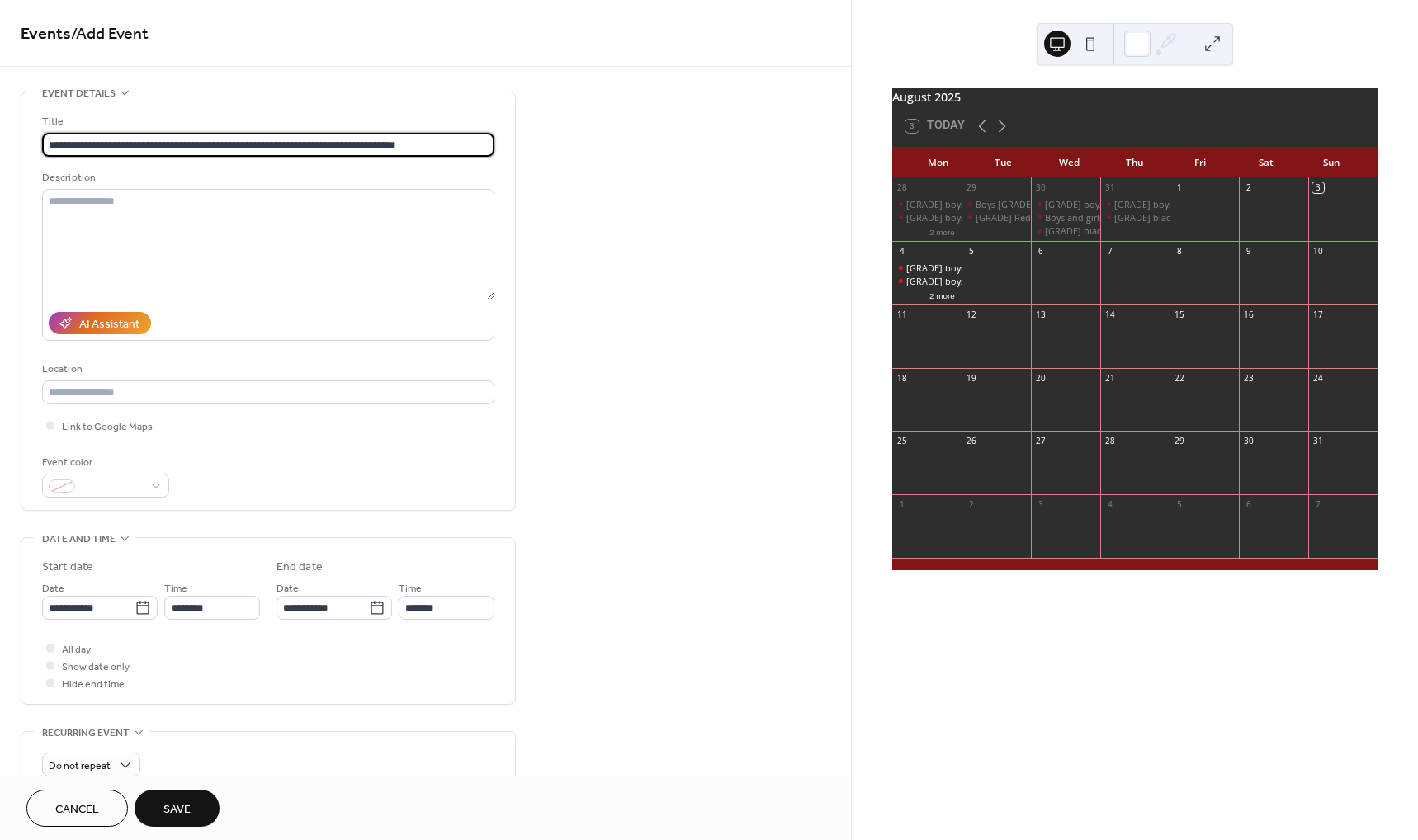 type on "**********" 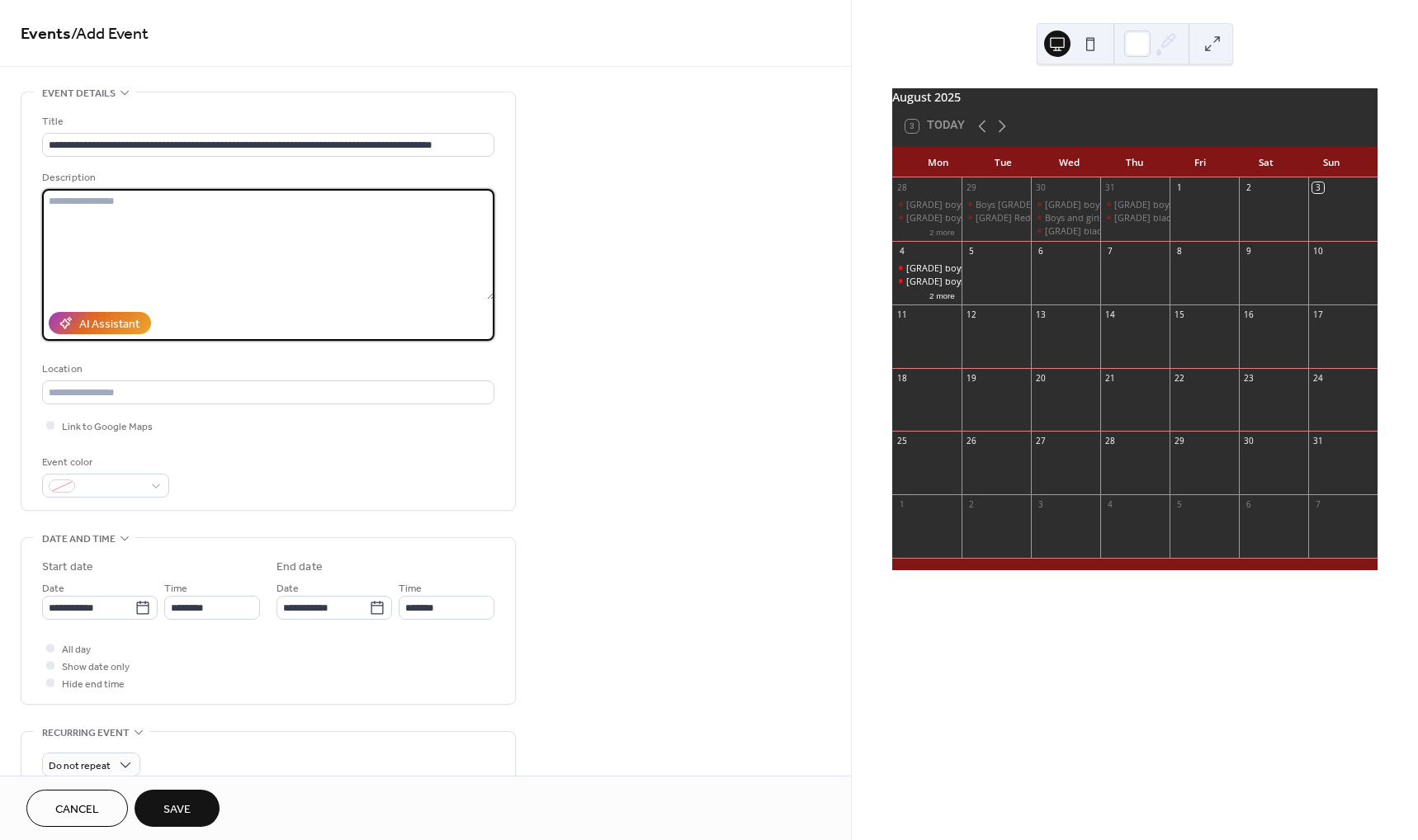 click at bounding box center [268, 244] 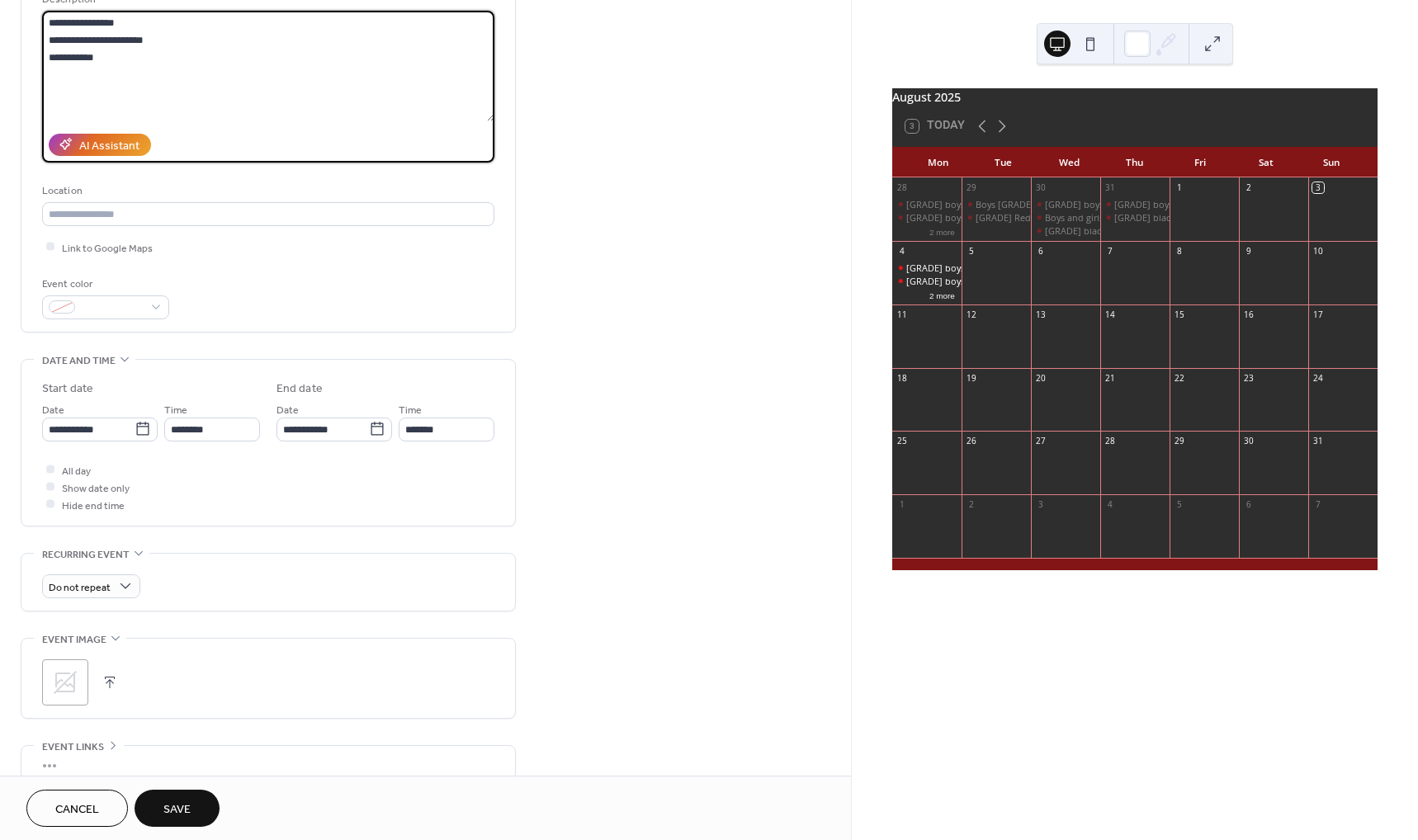 scroll, scrollTop: 184, scrollLeft: 0, axis: vertical 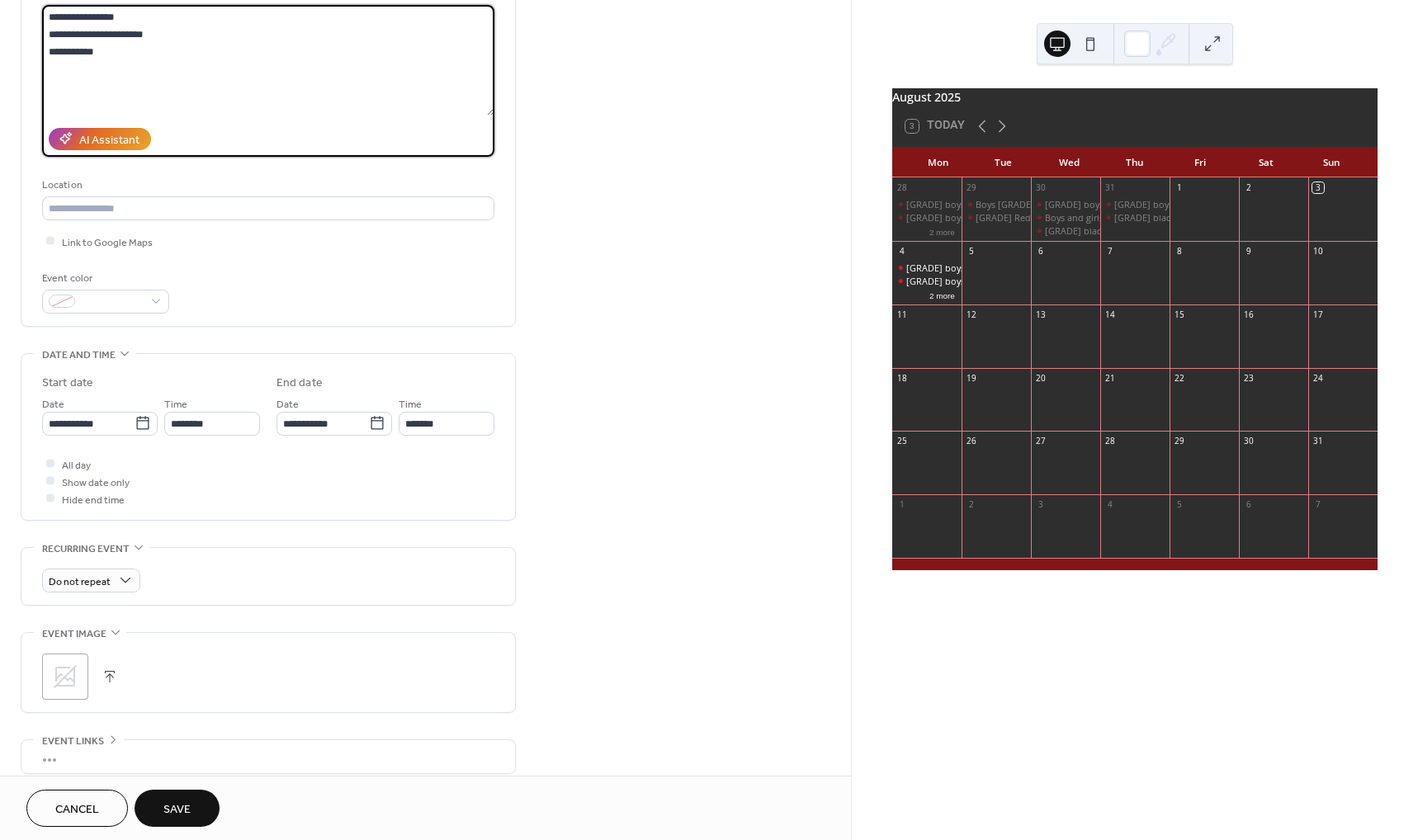 type on "**********" 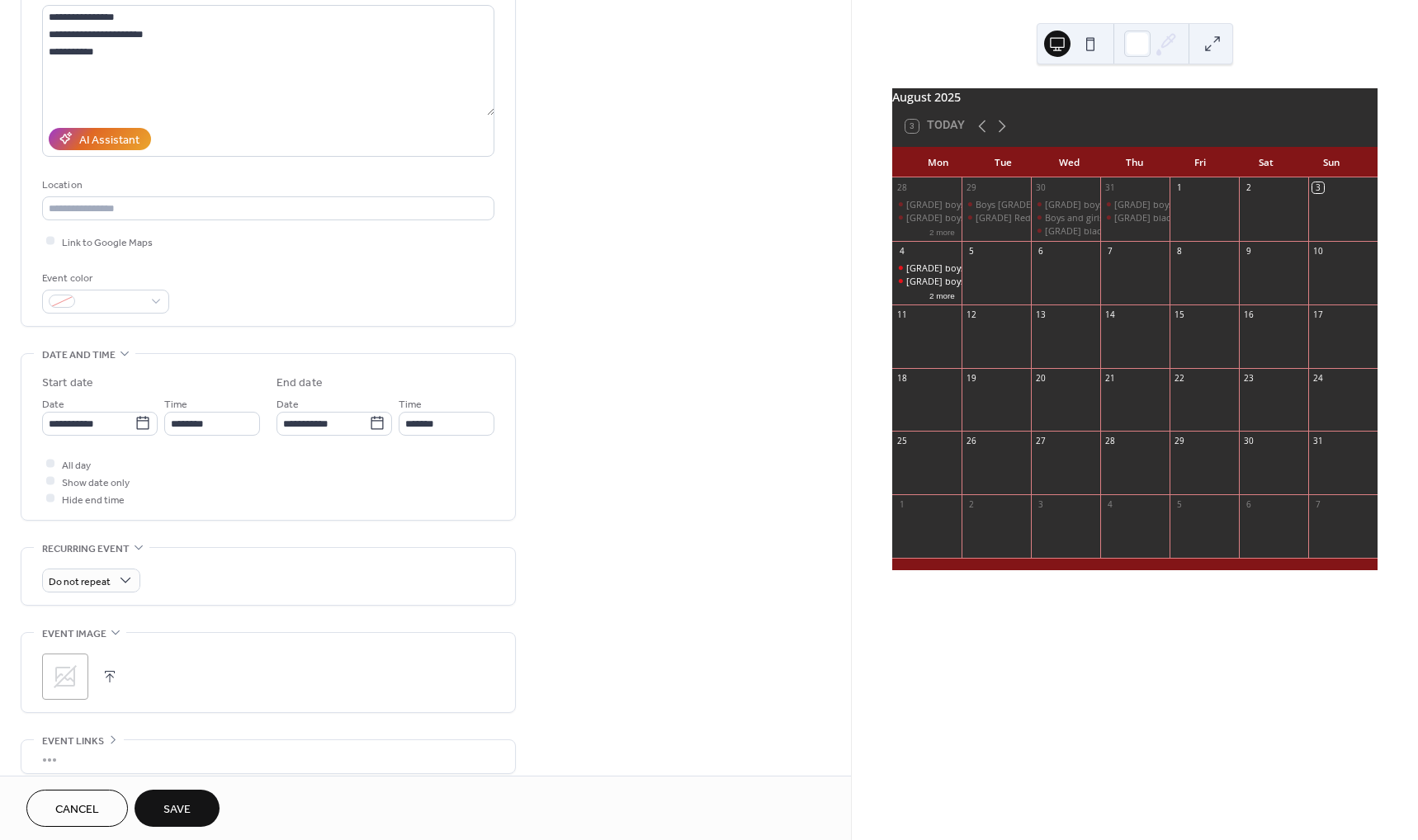 click on "**********" at bounding box center [268, 441] 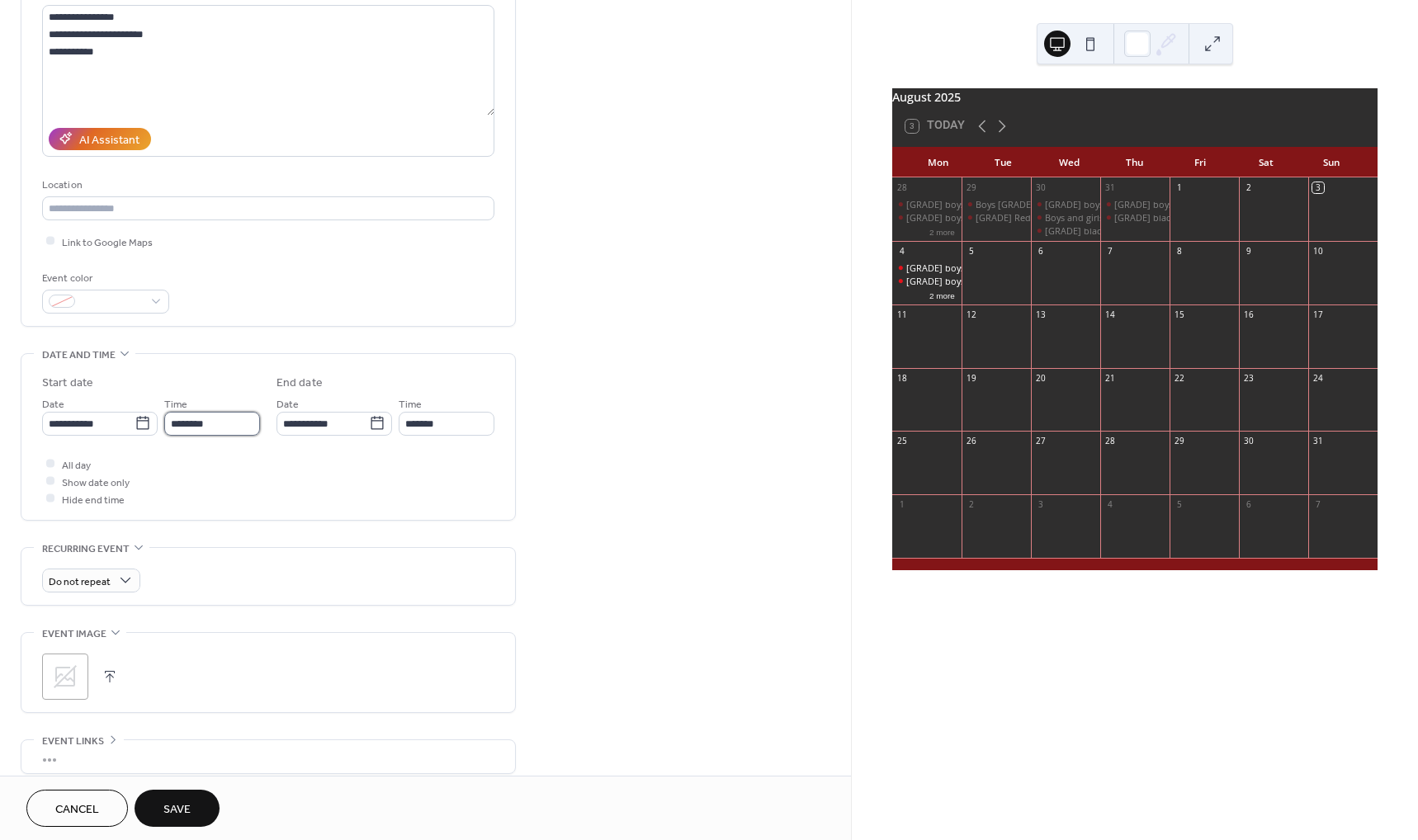 click on "********" at bounding box center [212, 423] 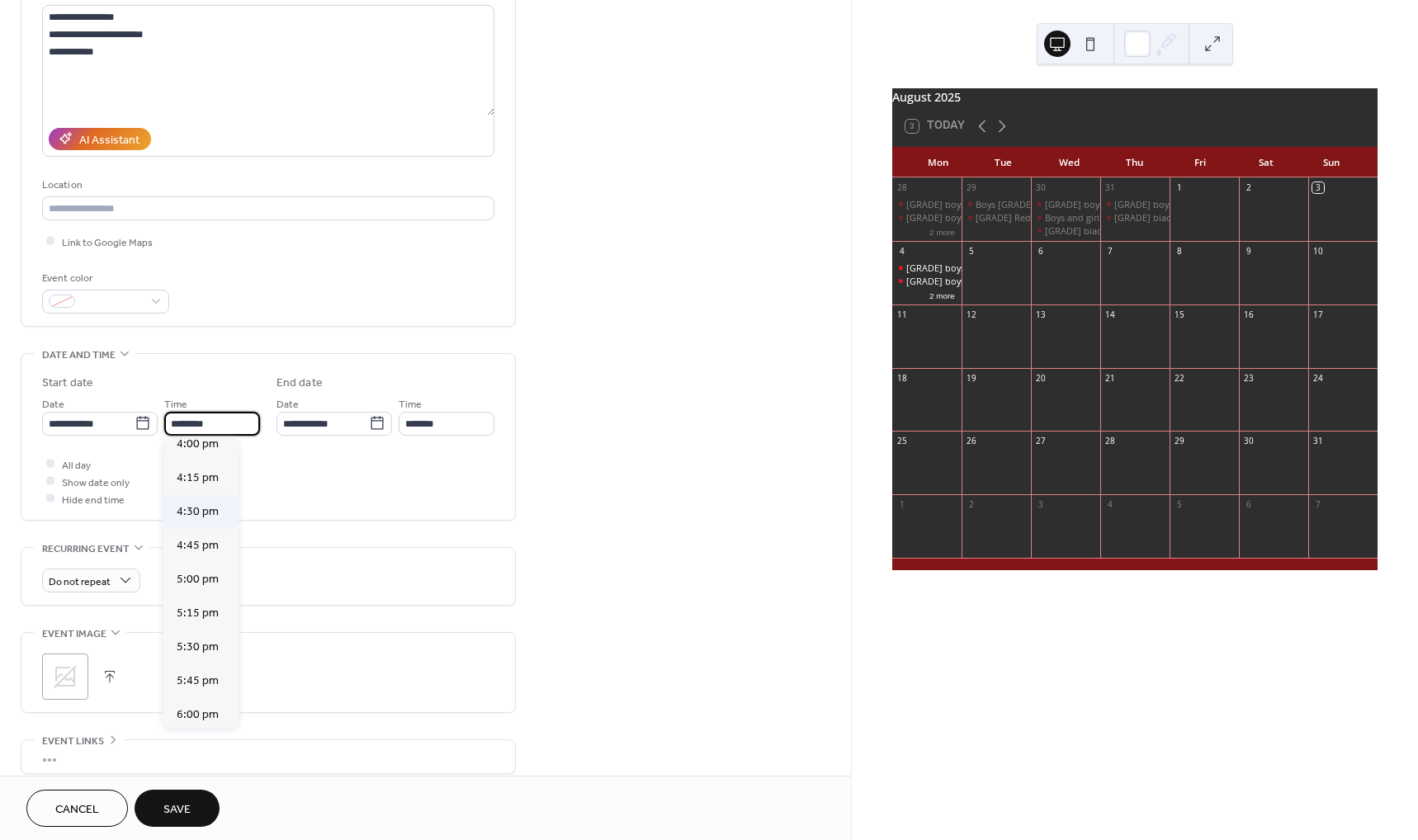 scroll, scrollTop: 2179, scrollLeft: 0, axis: vertical 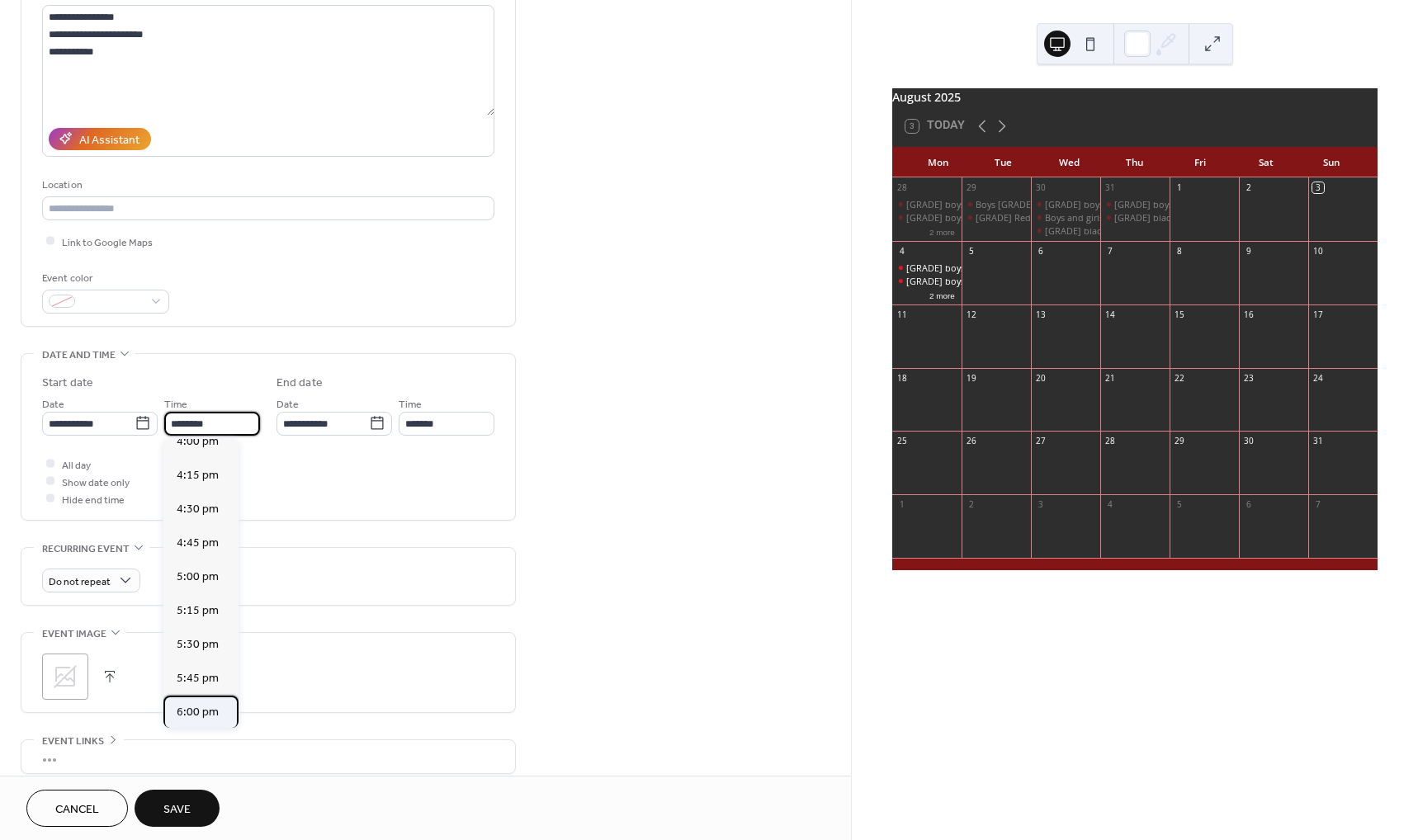 click on "6:00 pm" at bounding box center (197, 711) 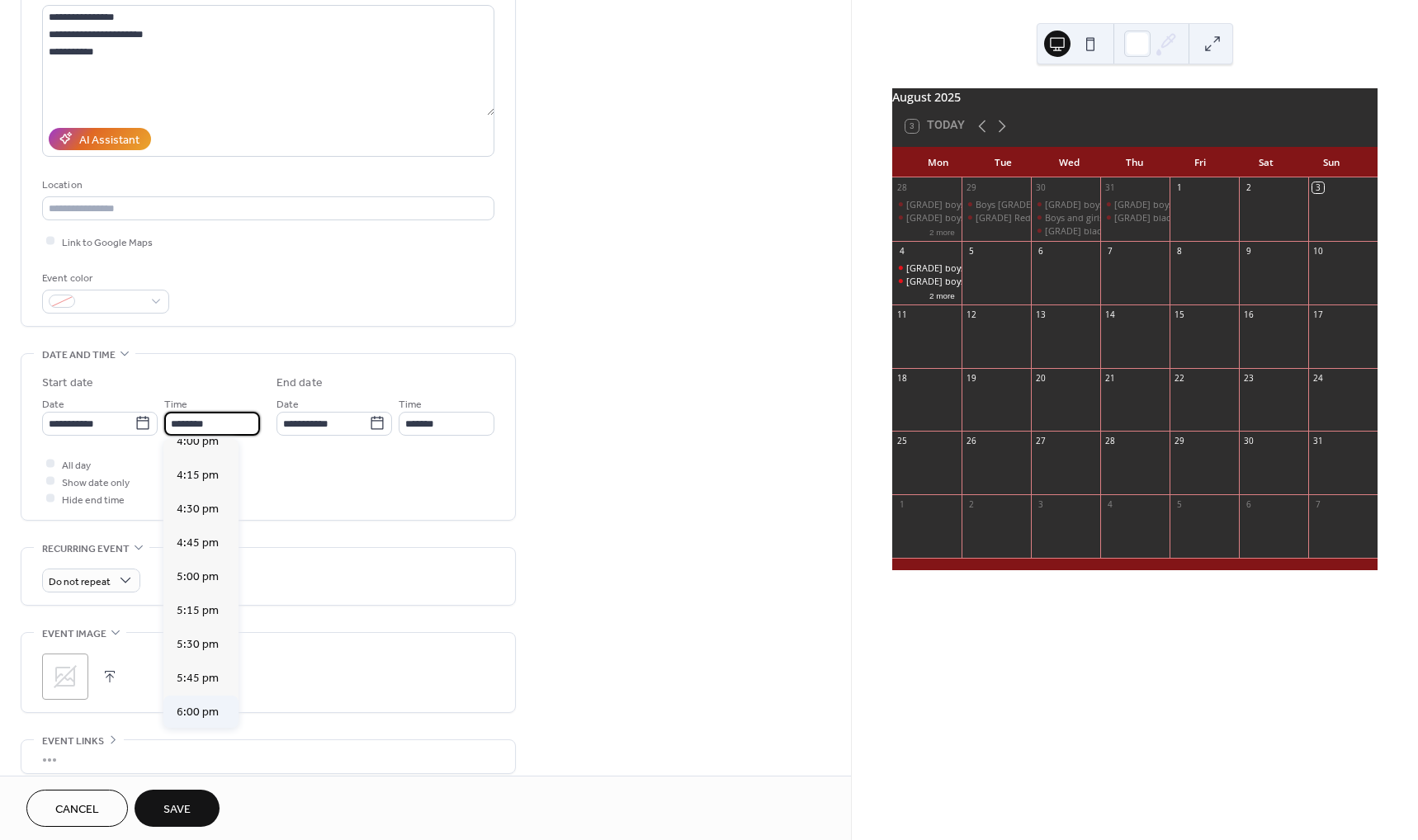 type on "*******" 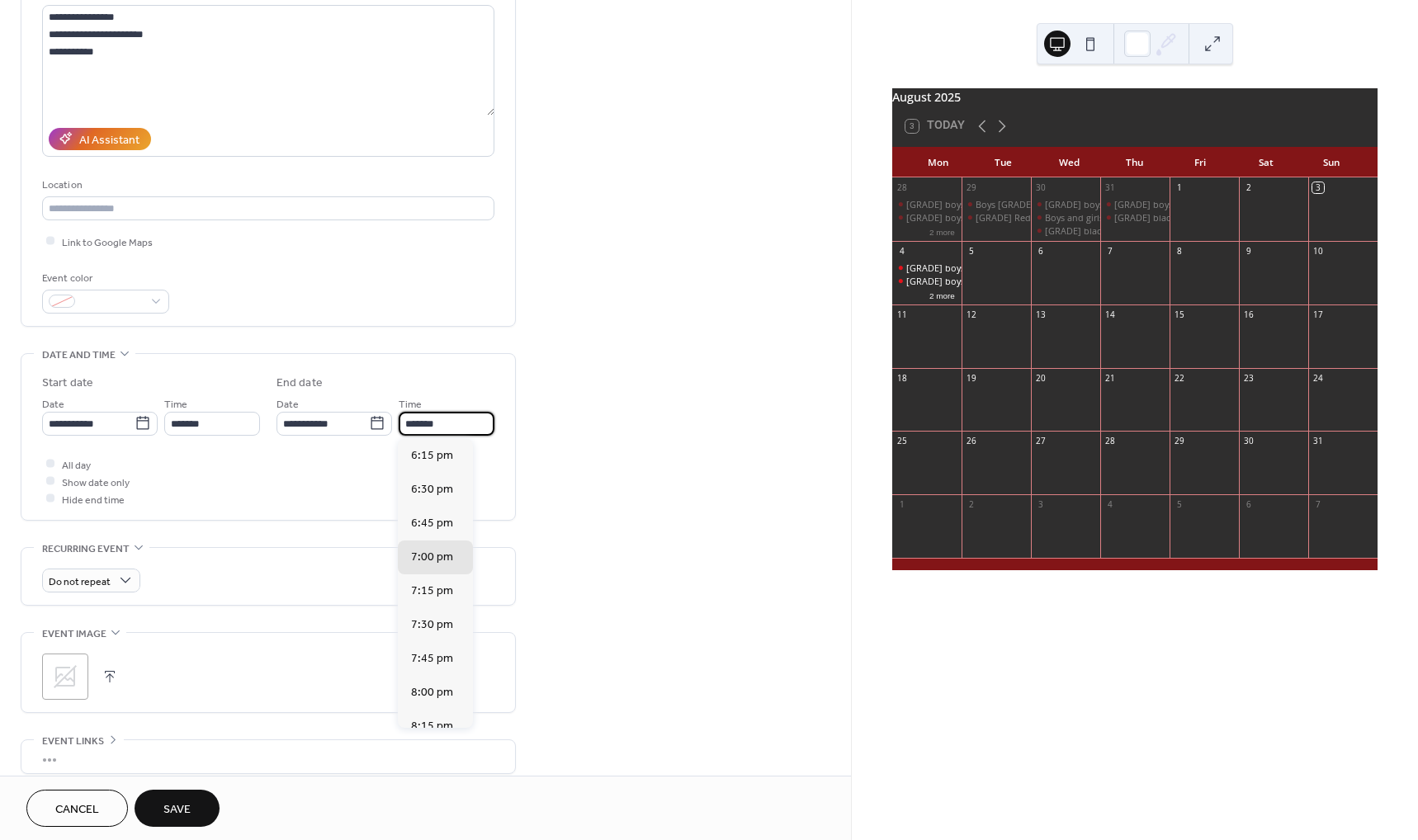 click on "*******" at bounding box center [447, 423] 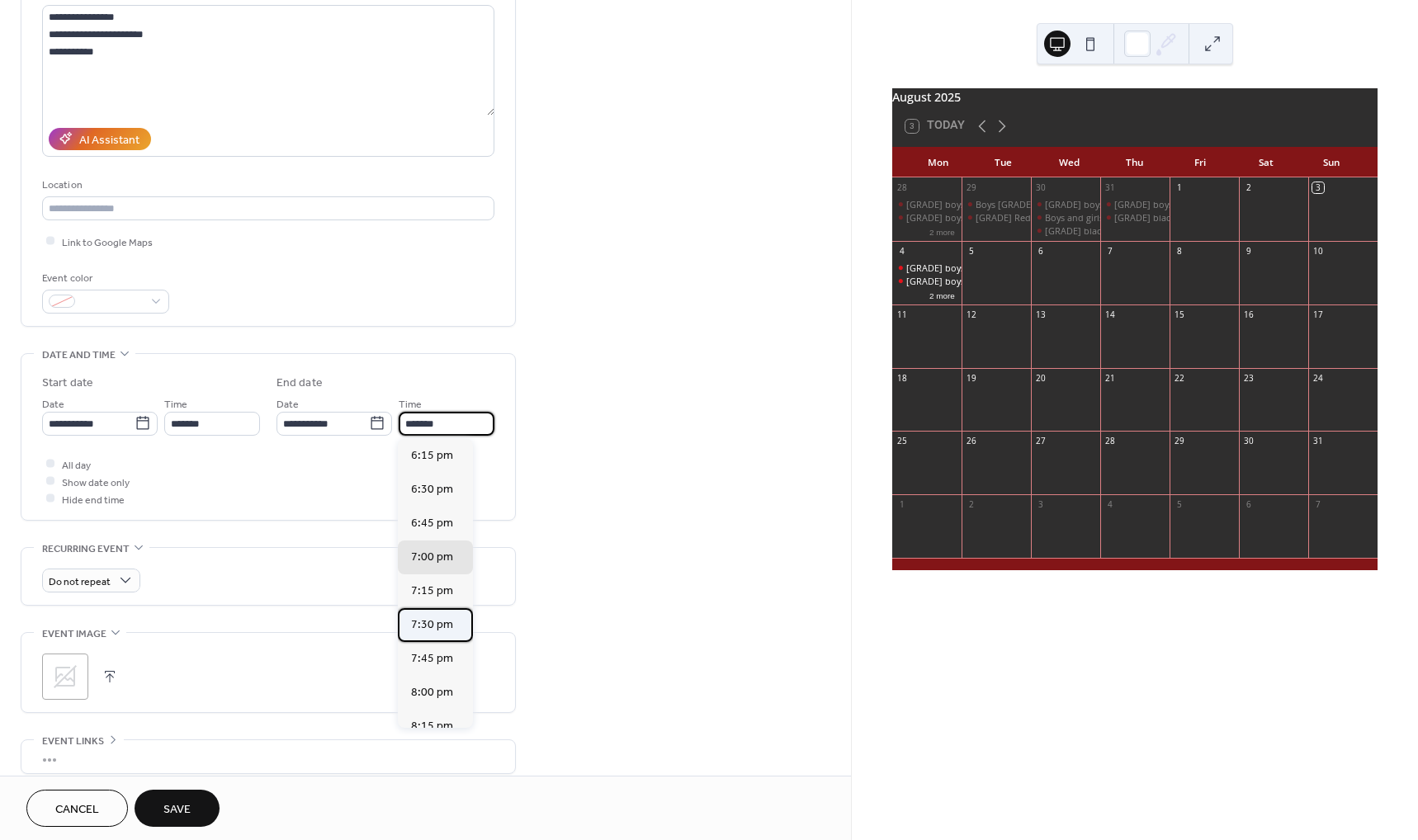 click on "7:30 pm" at bounding box center [432, 624] 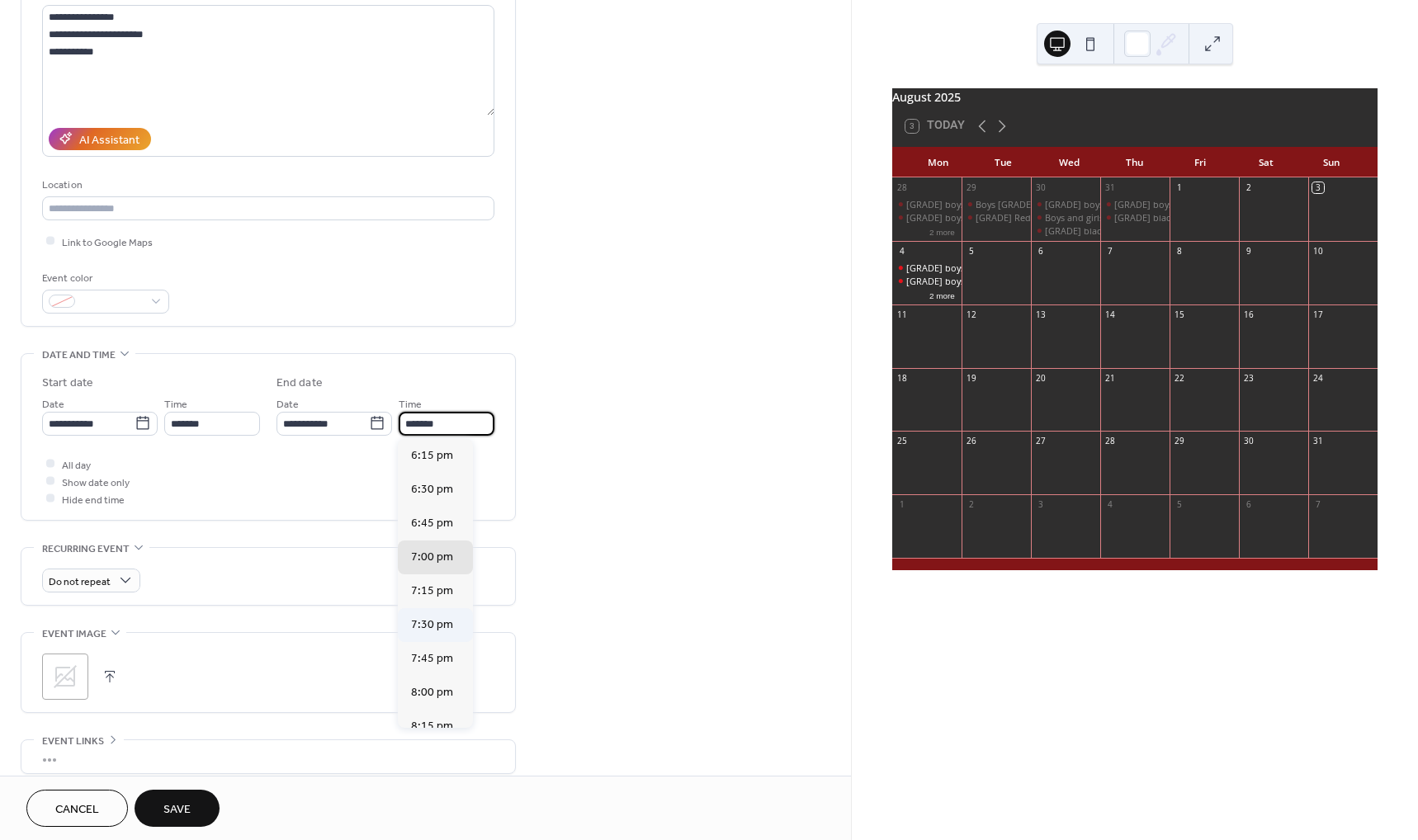 type on "*******" 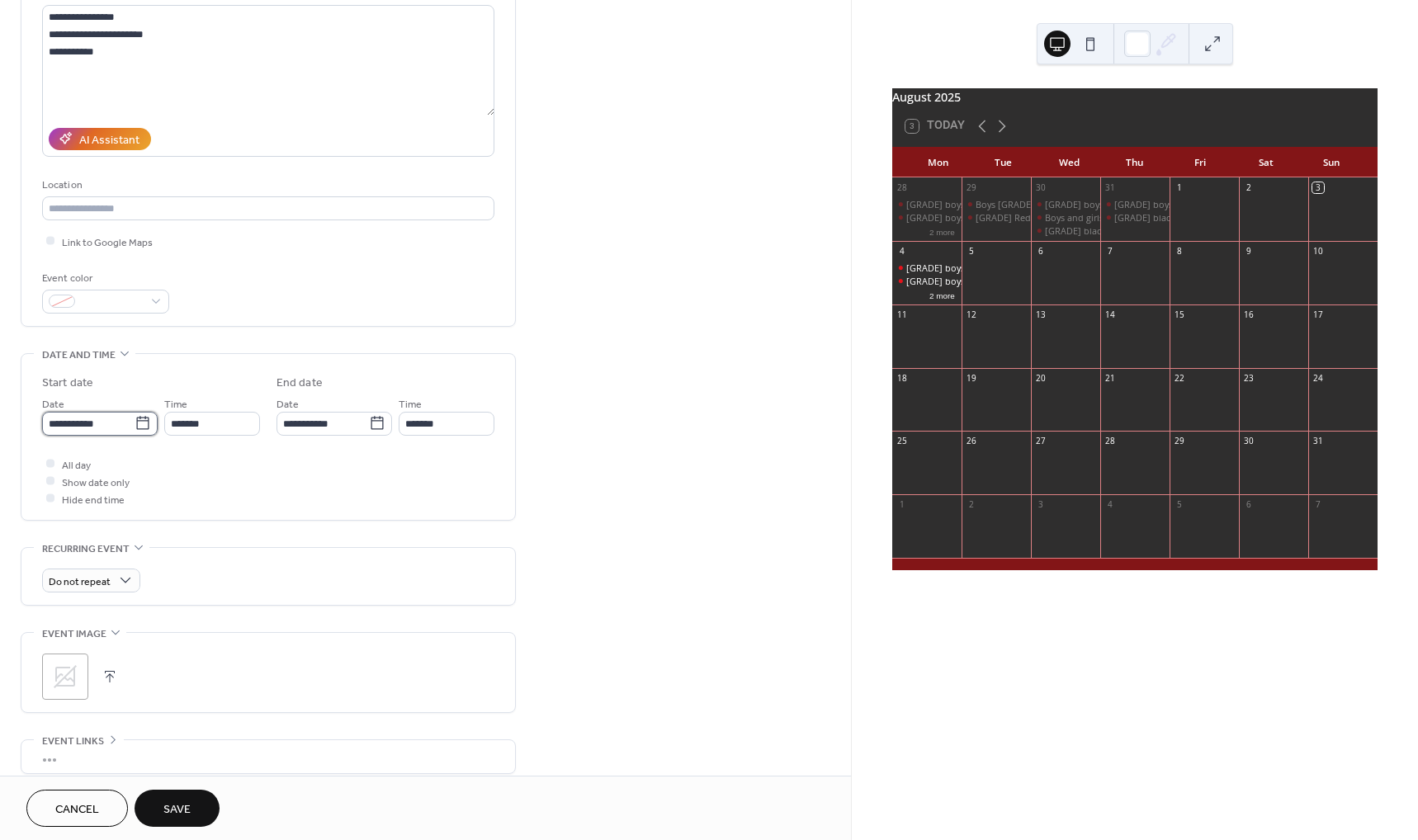 click on "**********" at bounding box center (88, 423) 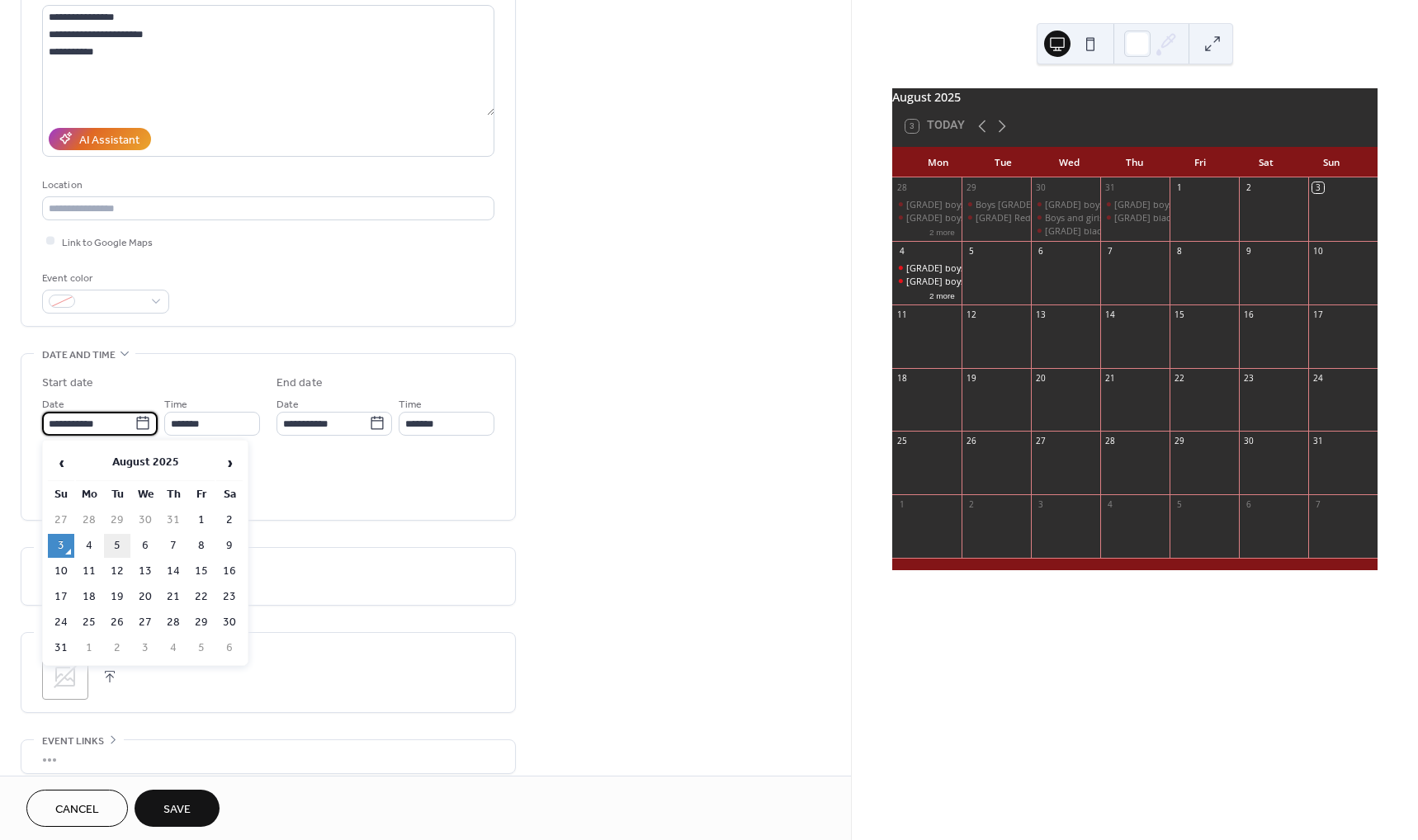click on "5" at bounding box center (117, 545) 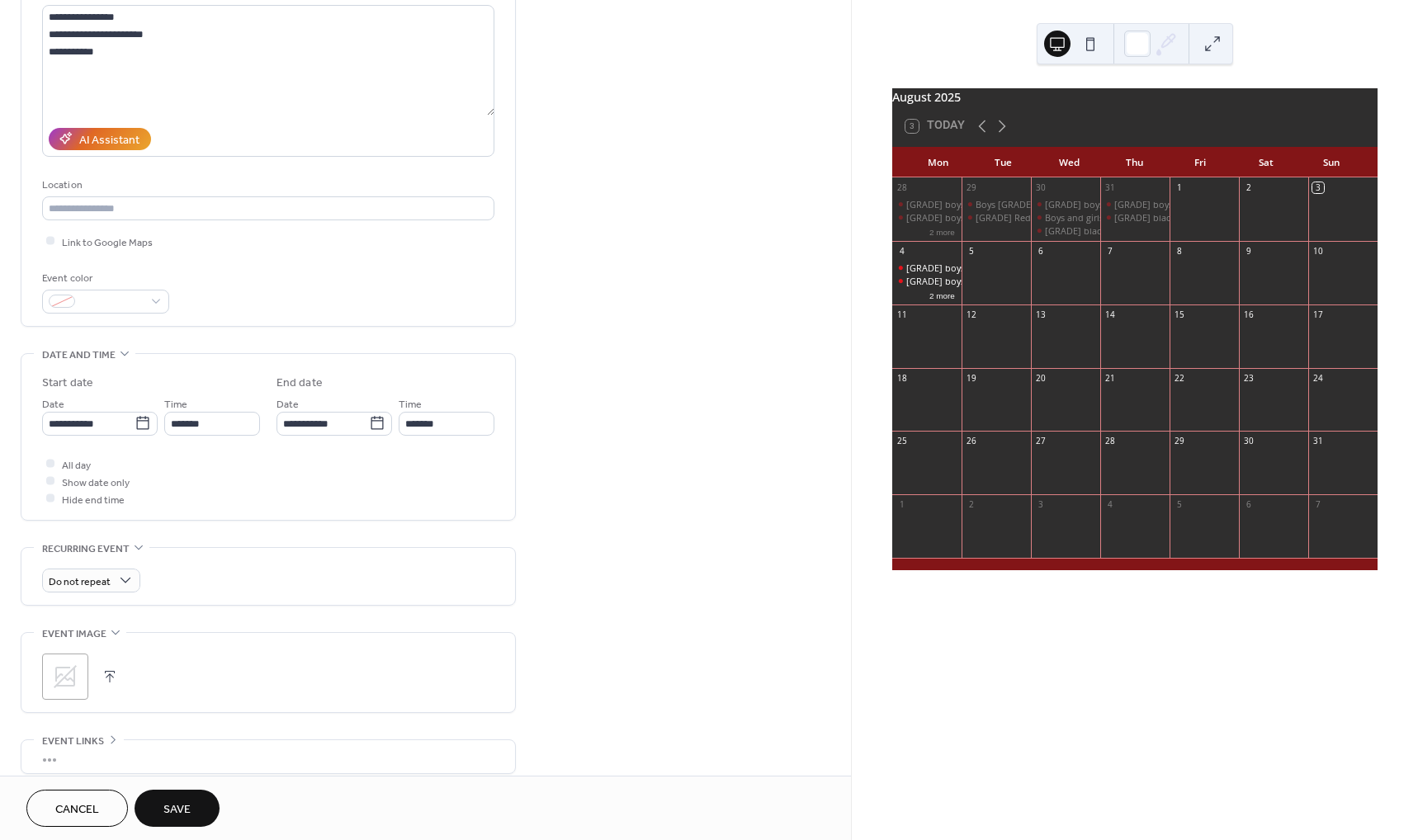click on "Save" at bounding box center [177, 809] 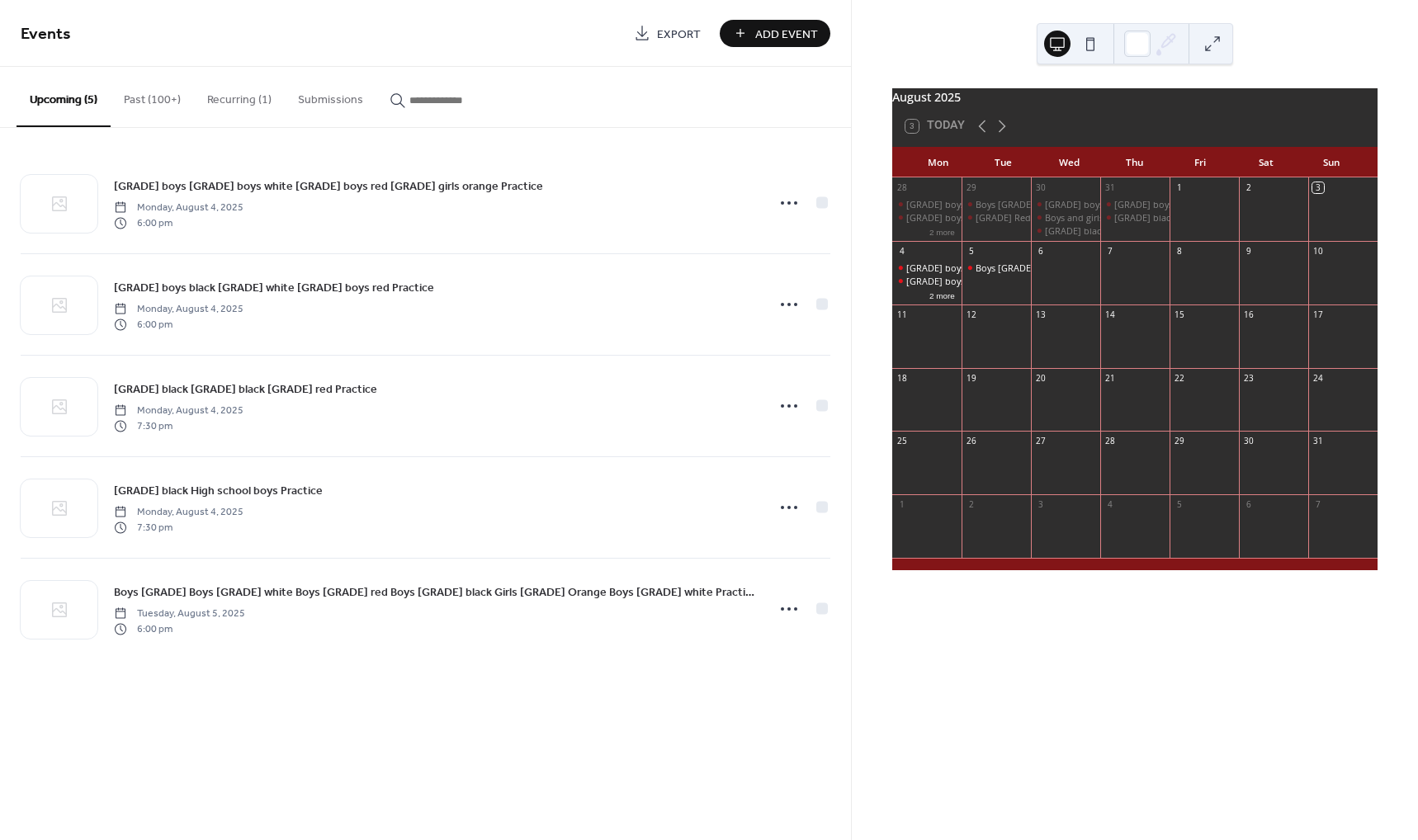 click on "Add Event" at bounding box center (787, 34) 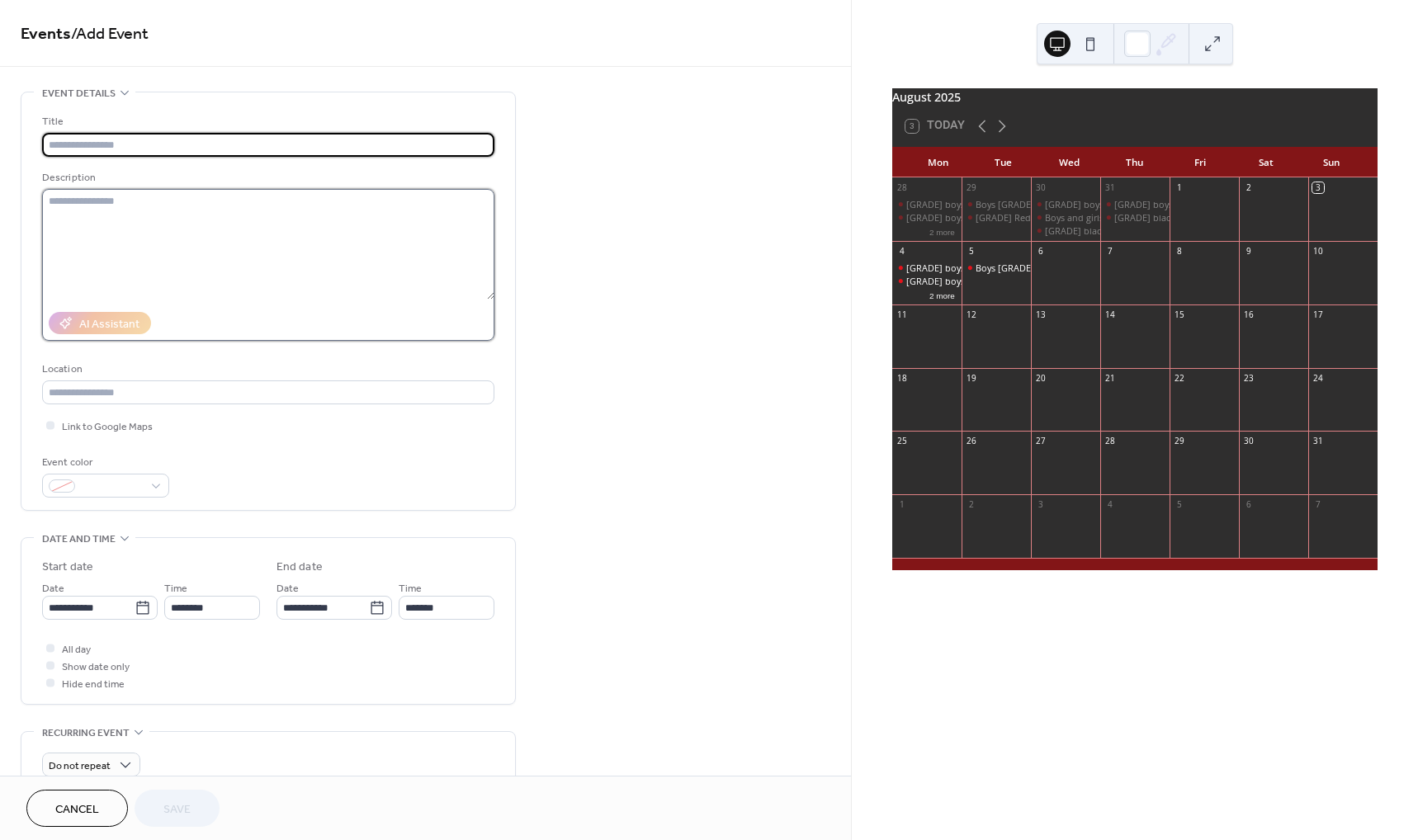 click at bounding box center (268, 244) 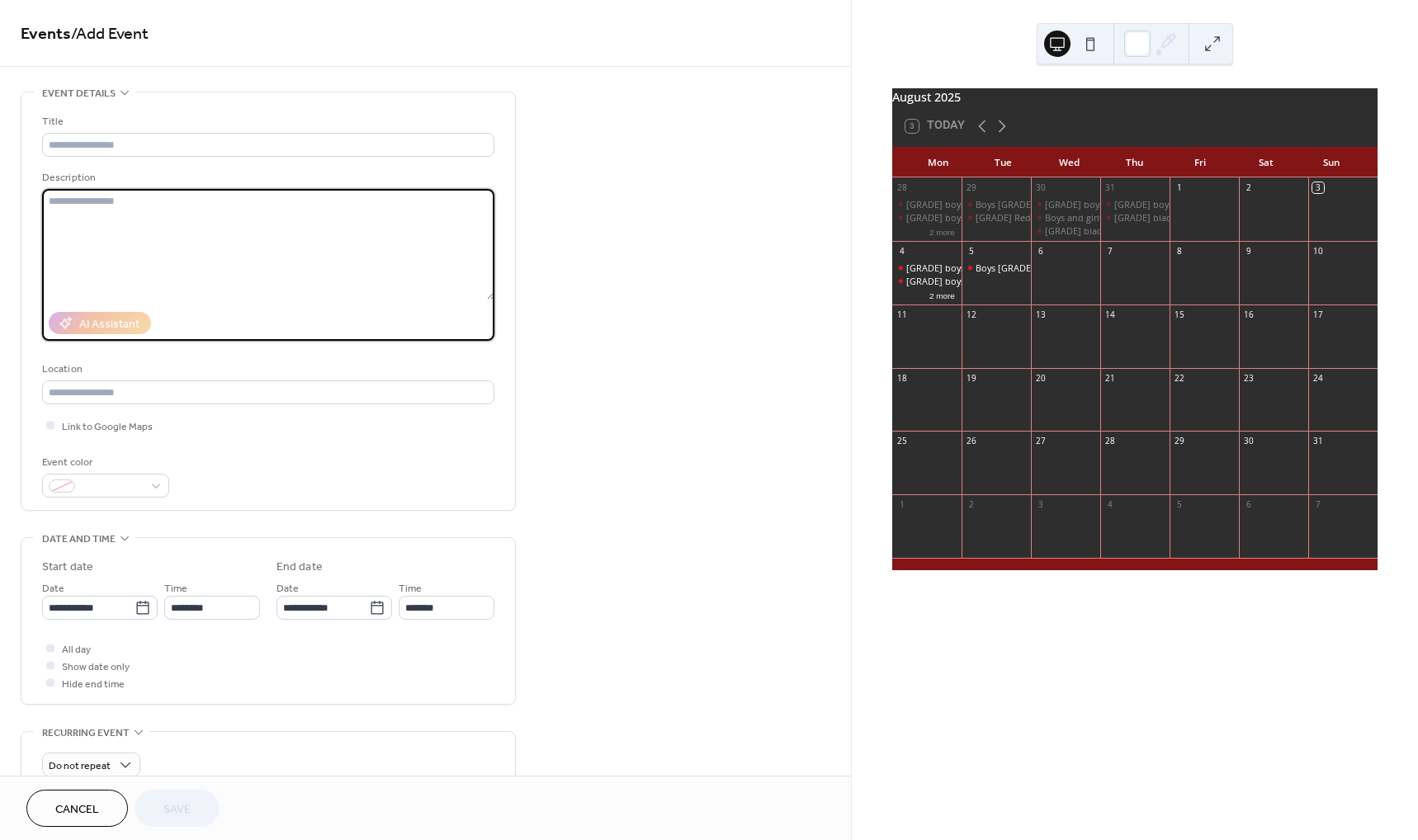 paste on "**********" 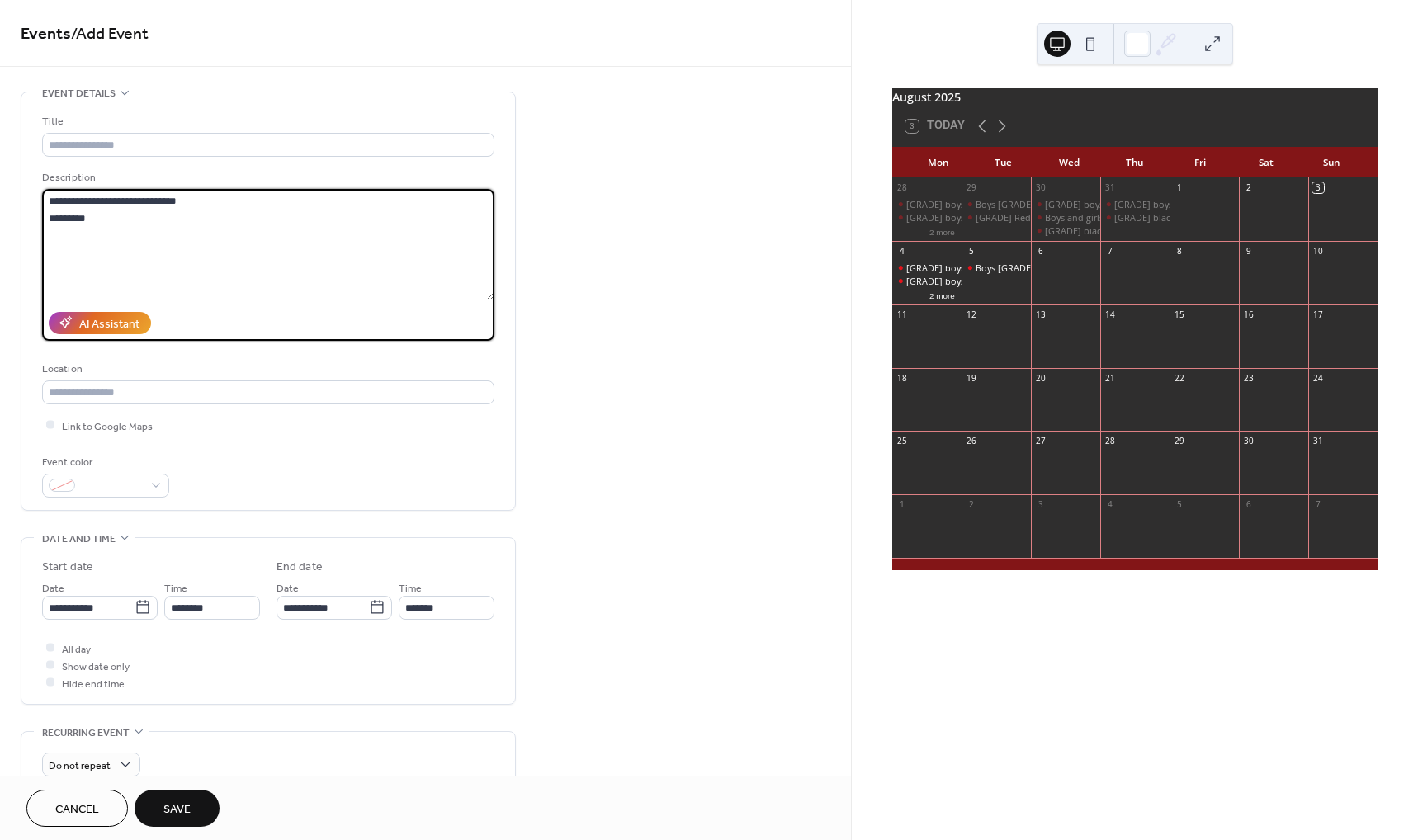 type on "**********" 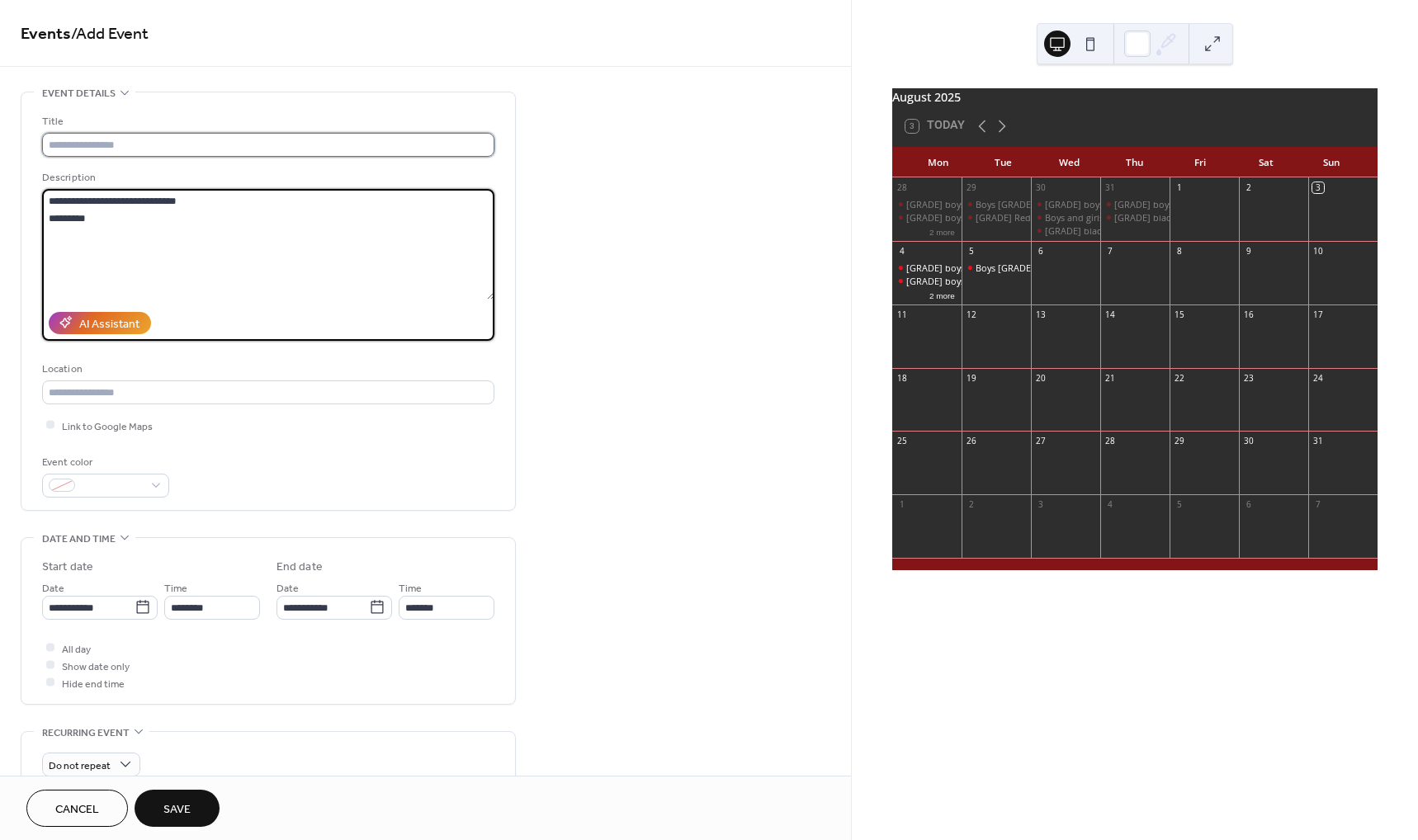 click at bounding box center [268, 144] 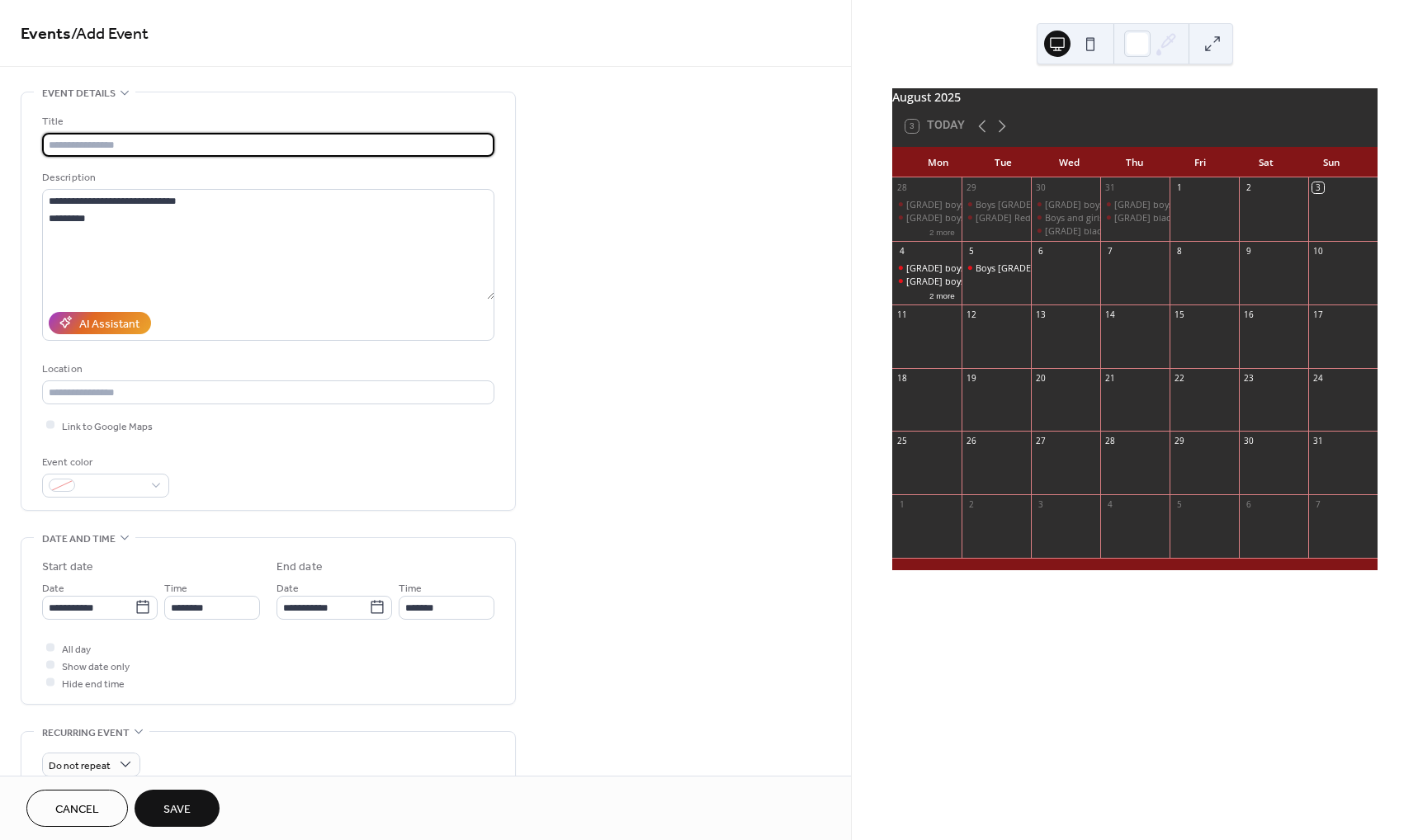 paste on "**********" 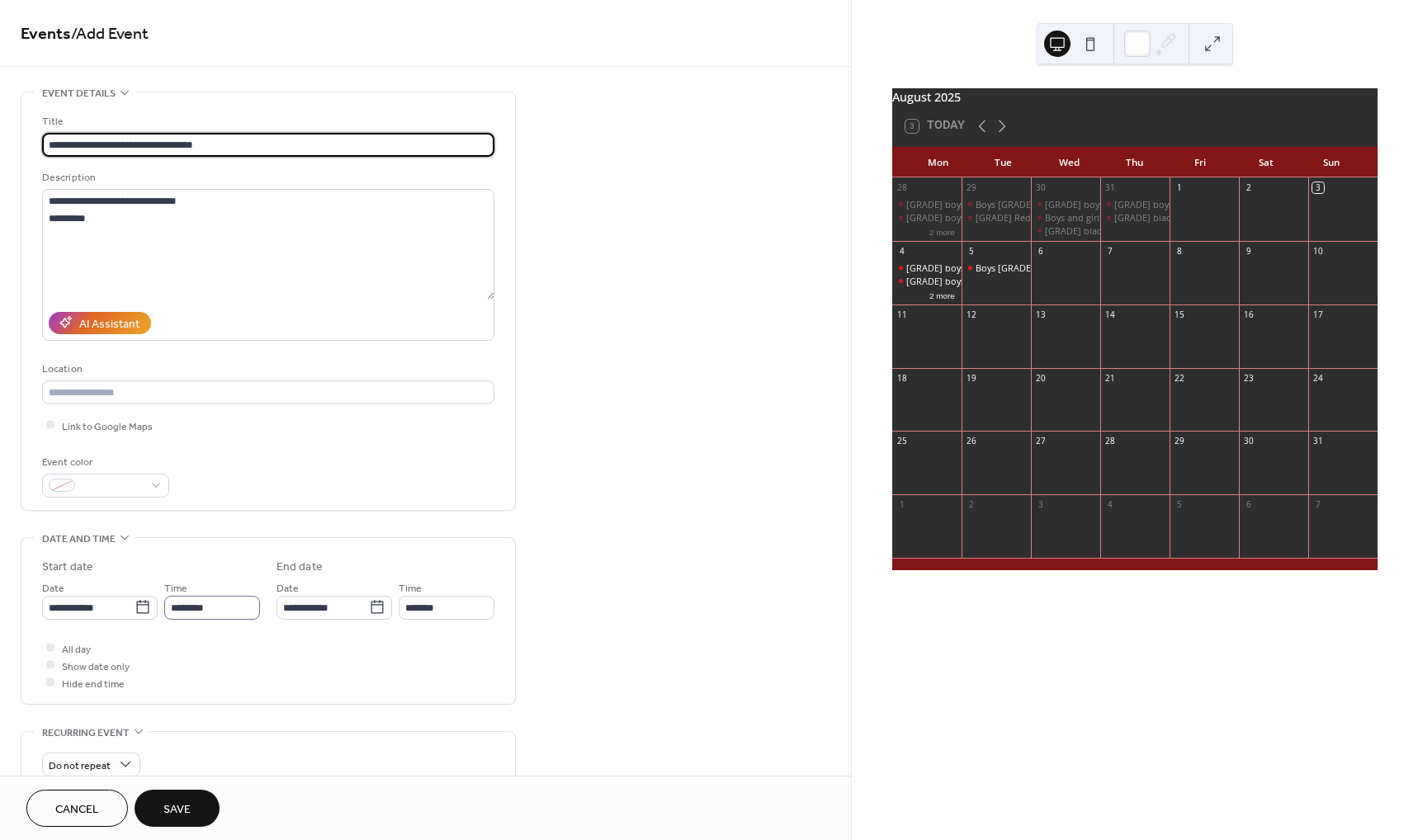 type on "**********" 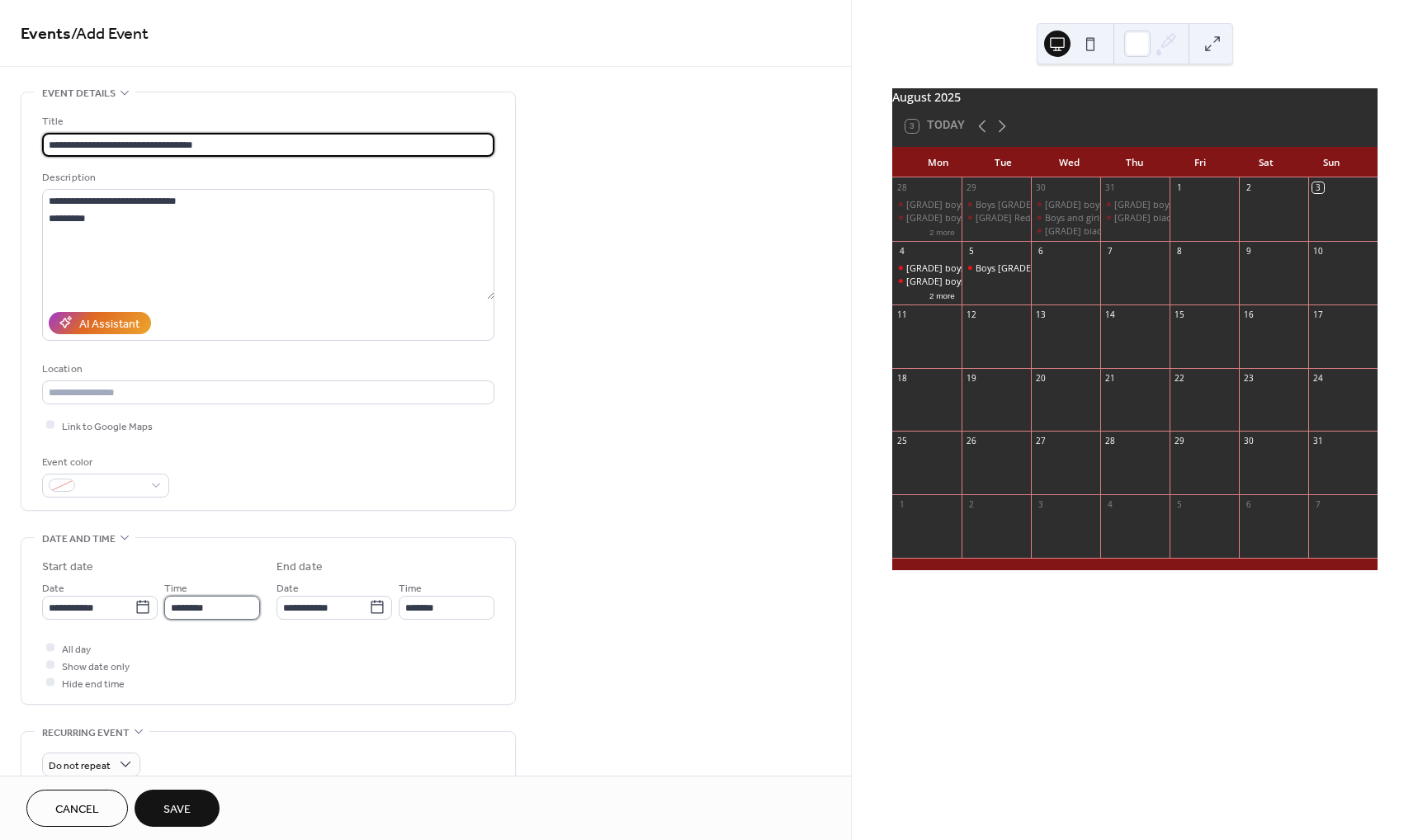 click on "********" at bounding box center (212, 607) 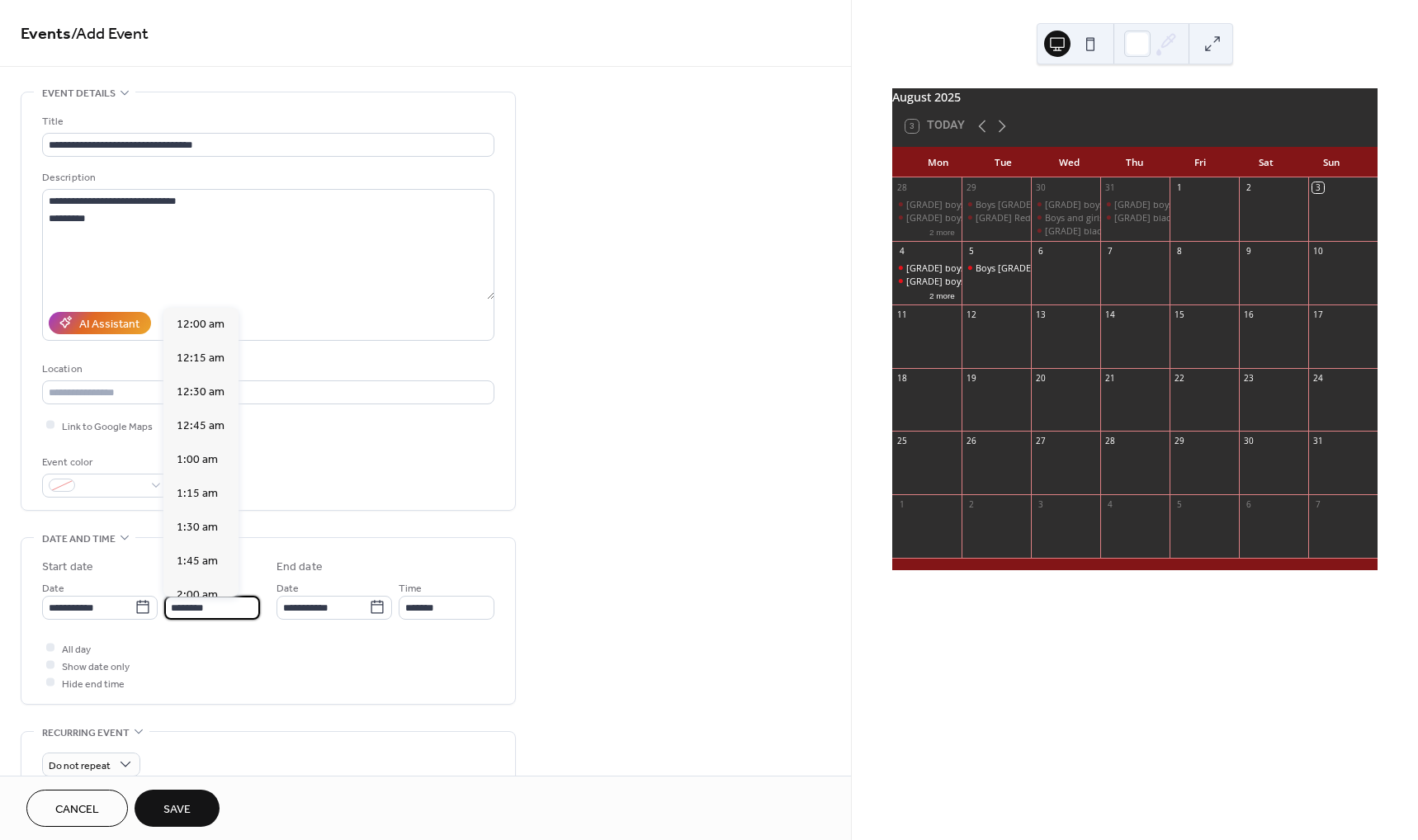 scroll, scrollTop: 1564, scrollLeft: 0, axis: vertical 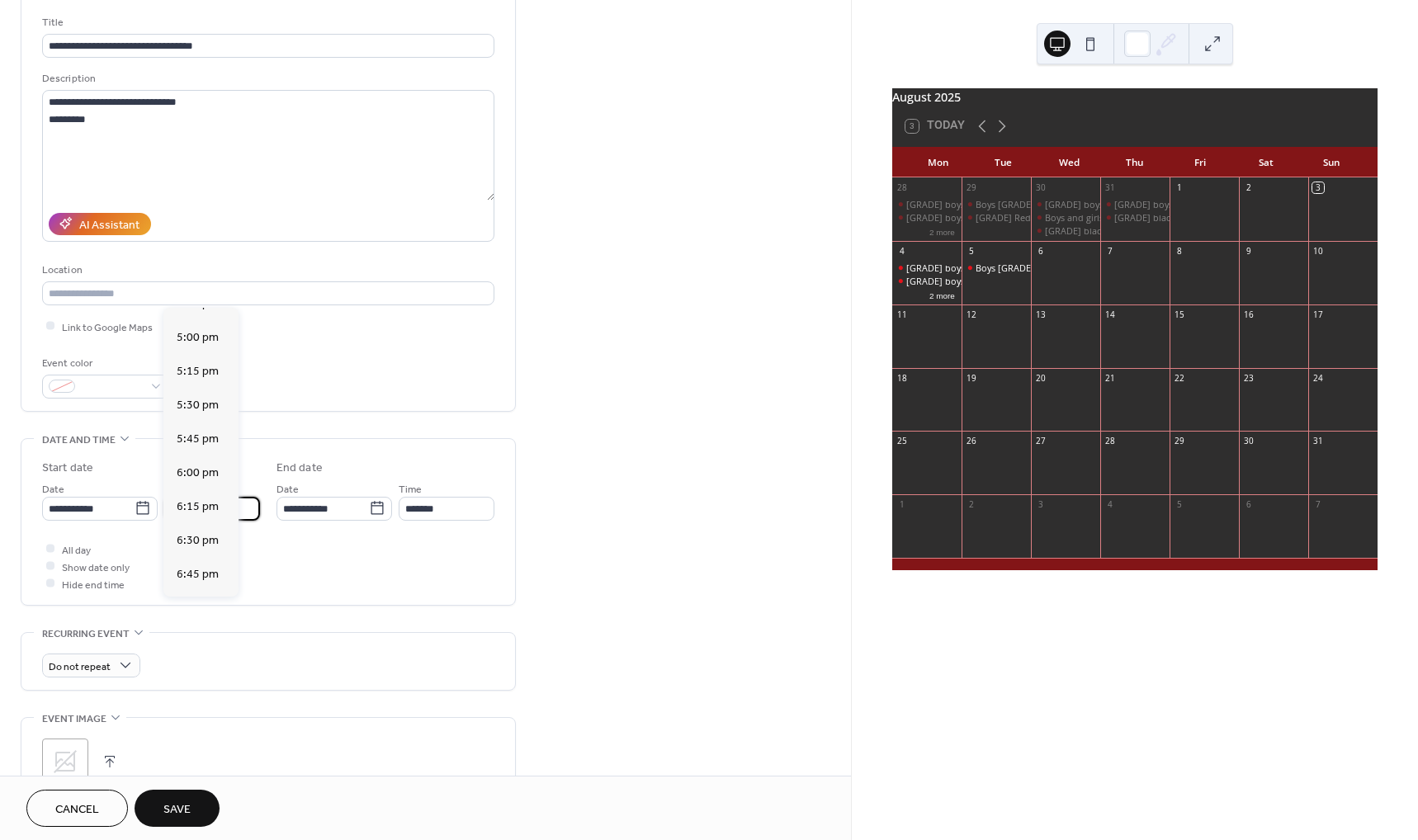 click on "7:30 pm" at bounding box center (197, 675) 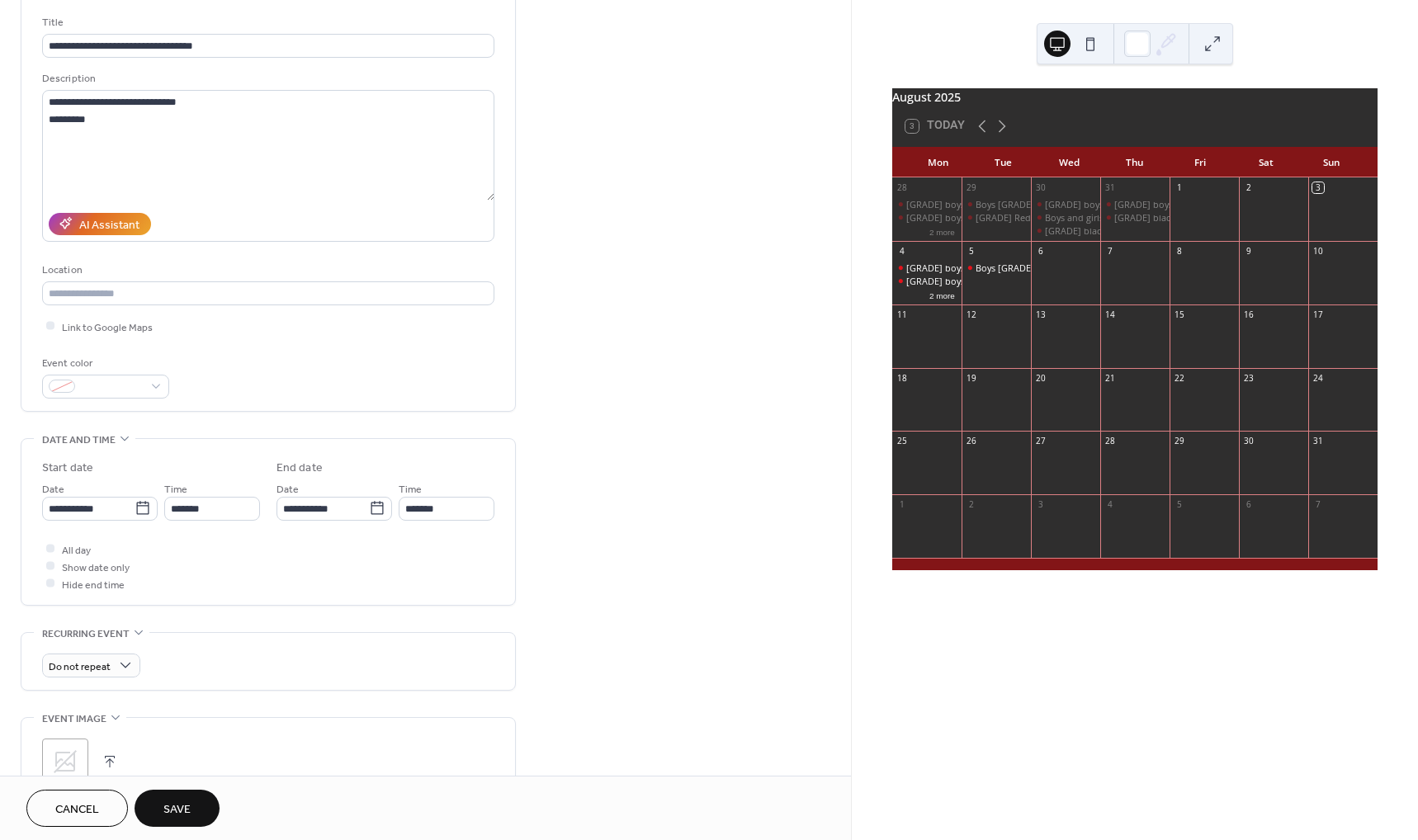 click on "**********" at bounding box center [268, 526] 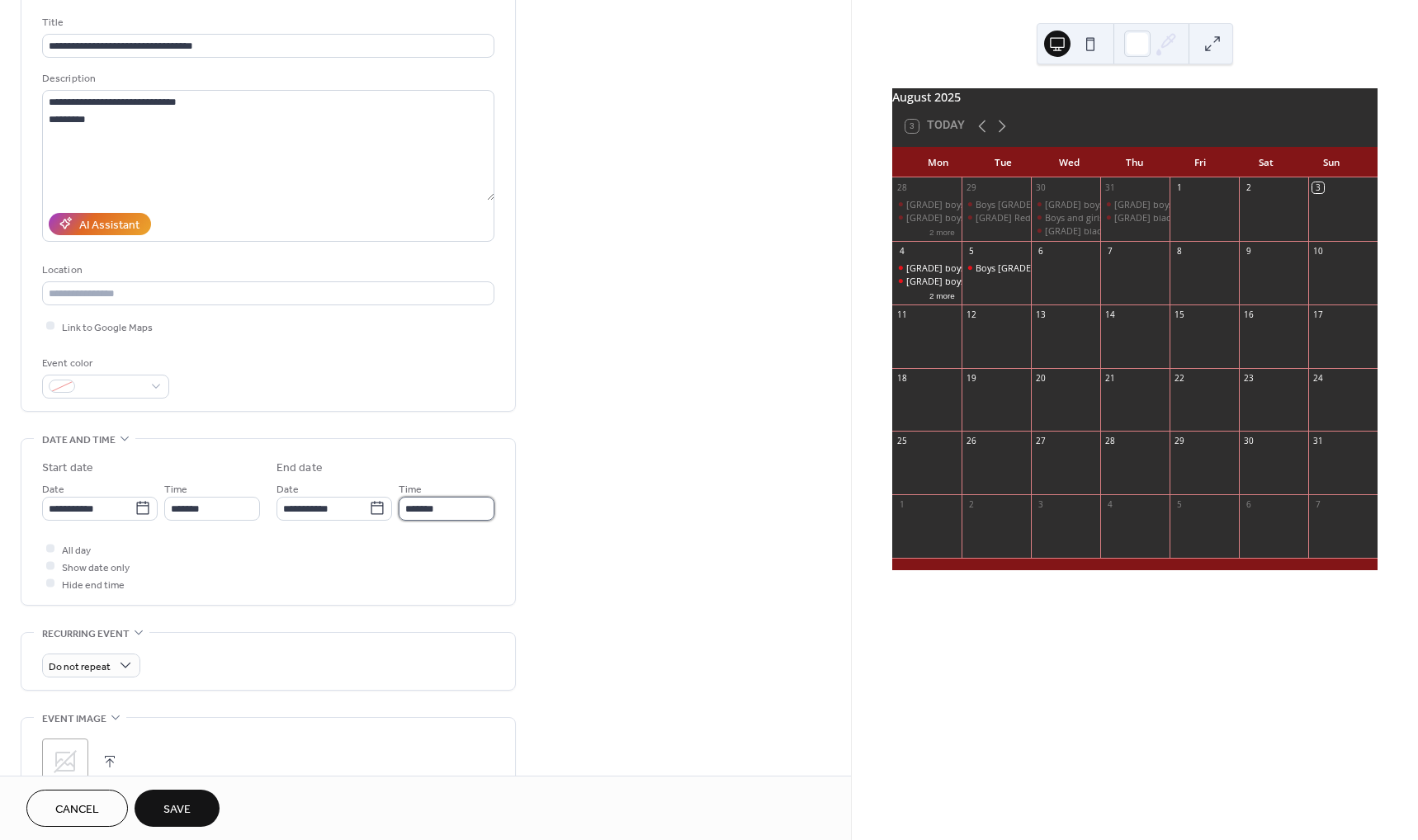 click on "*******" at bounding box center [447, 508] 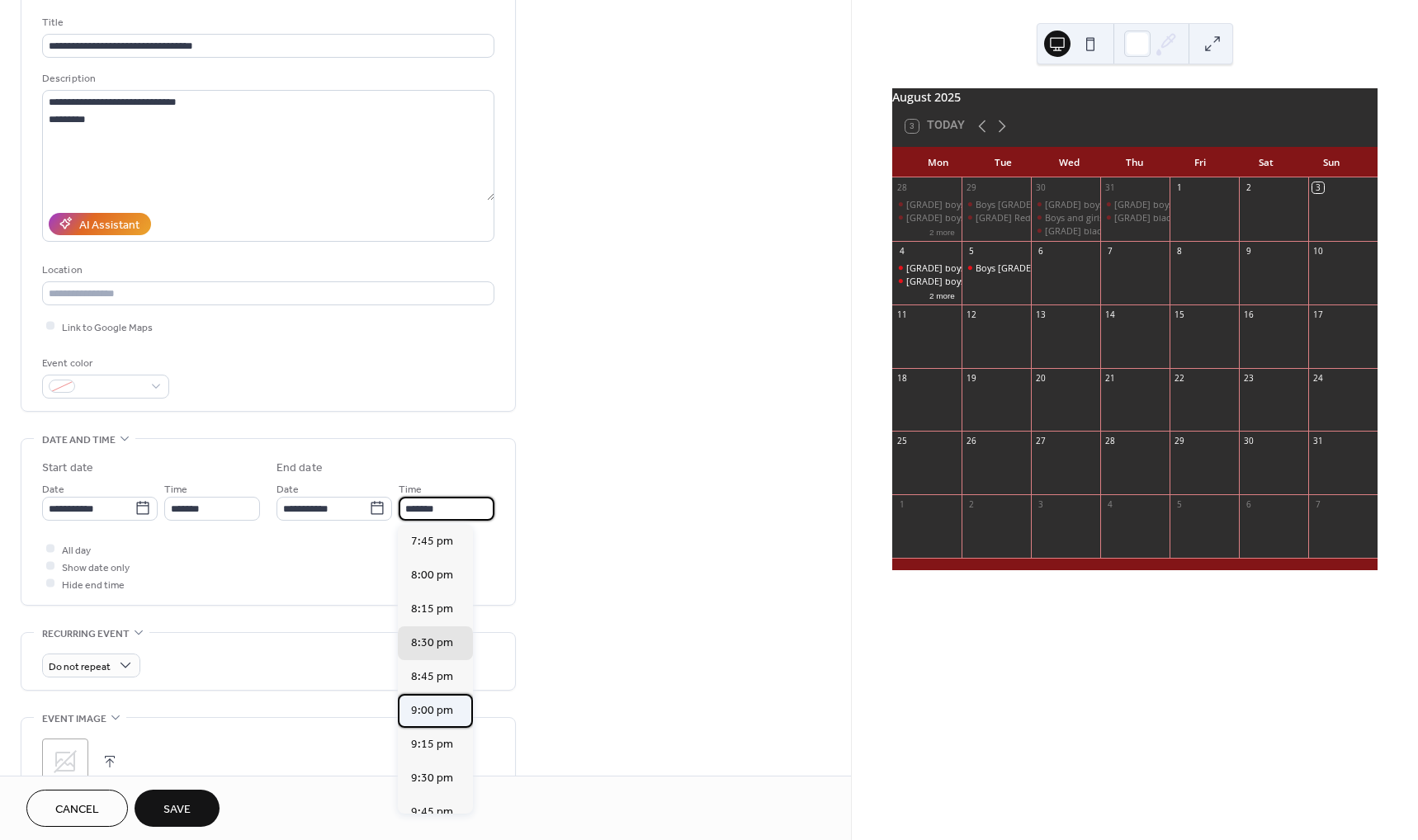 click on "9:00 pm" at bounding box center [432, 710] 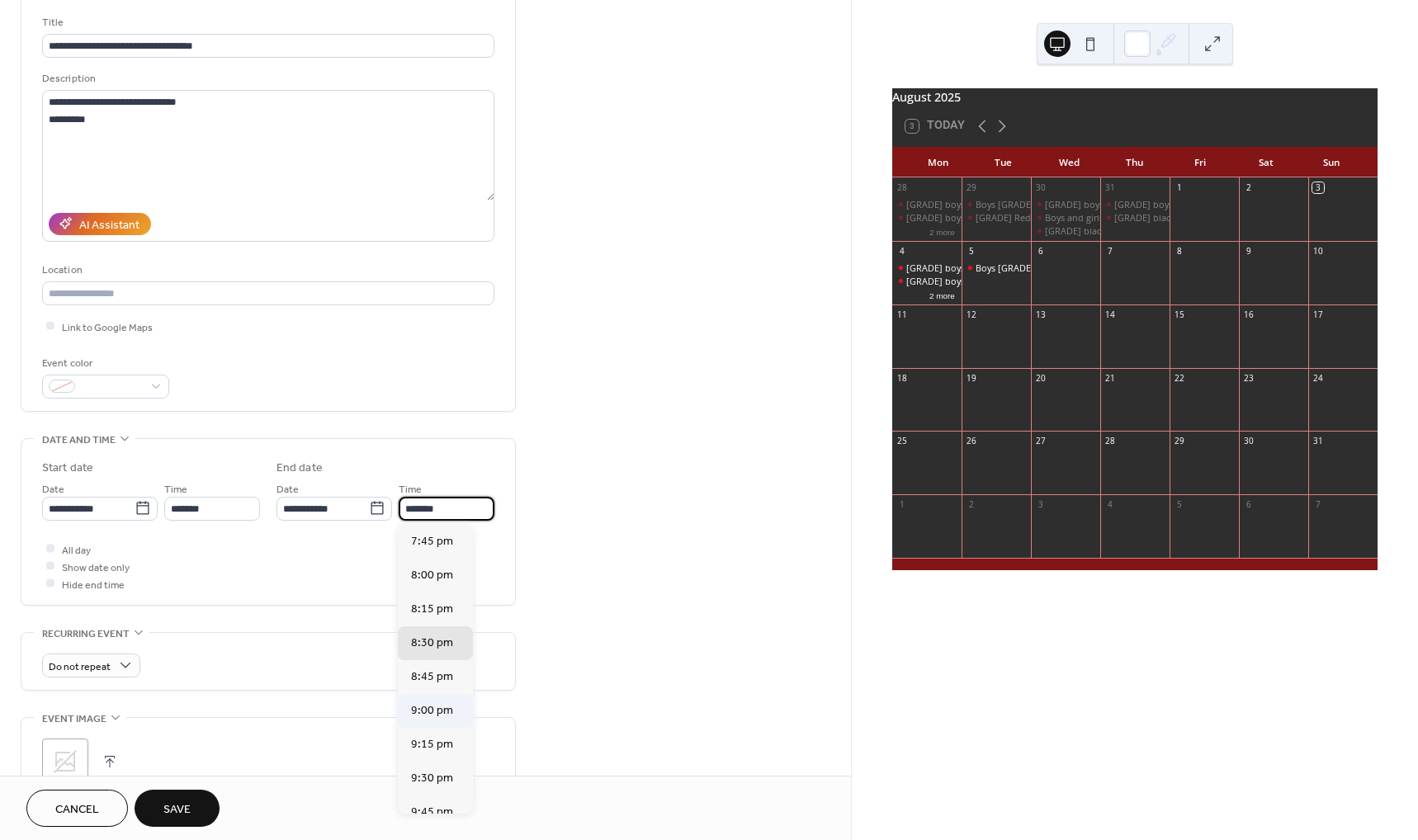 type on "*******" 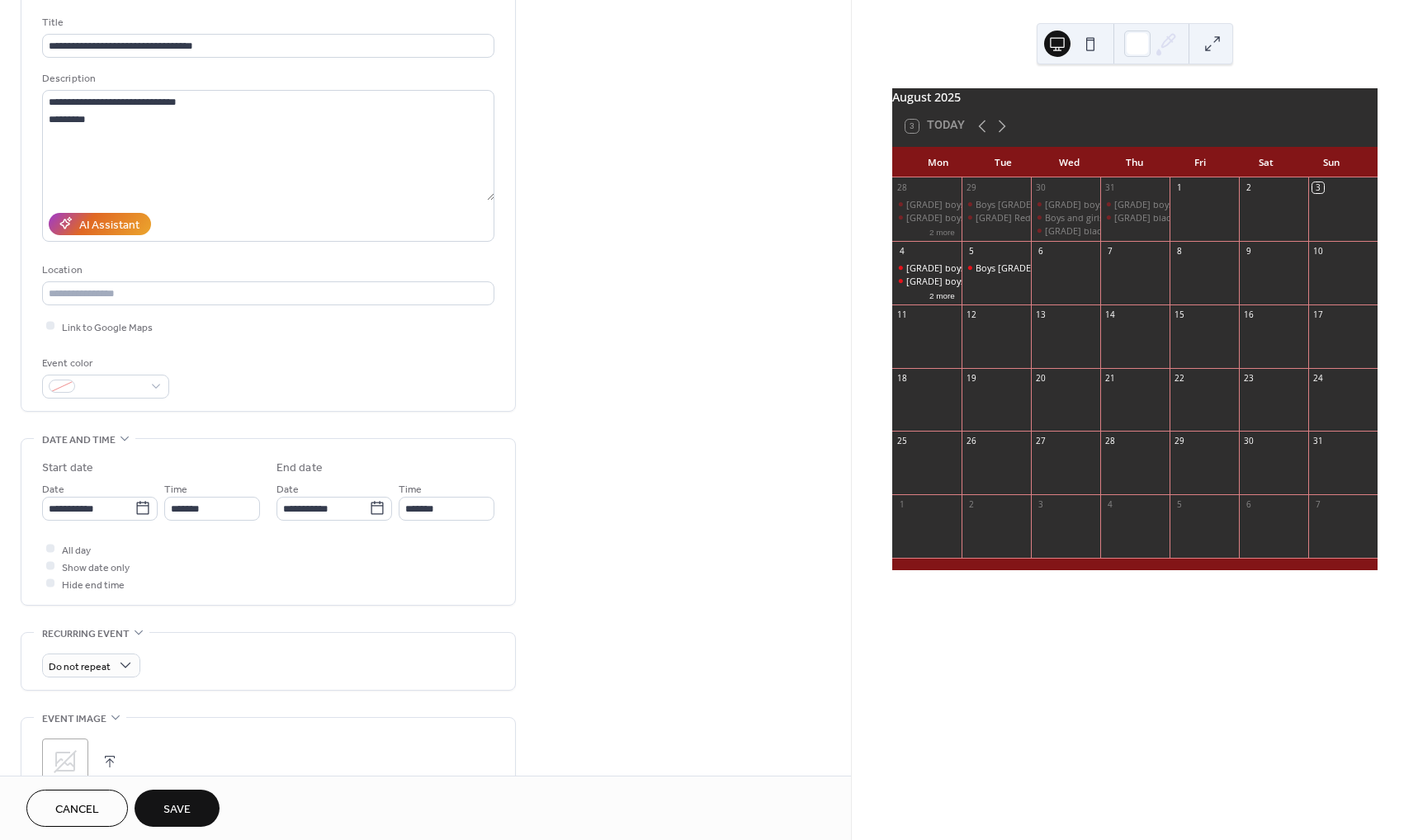 scroll, scrollTop: 0, scrollLeft: 0, axis: both 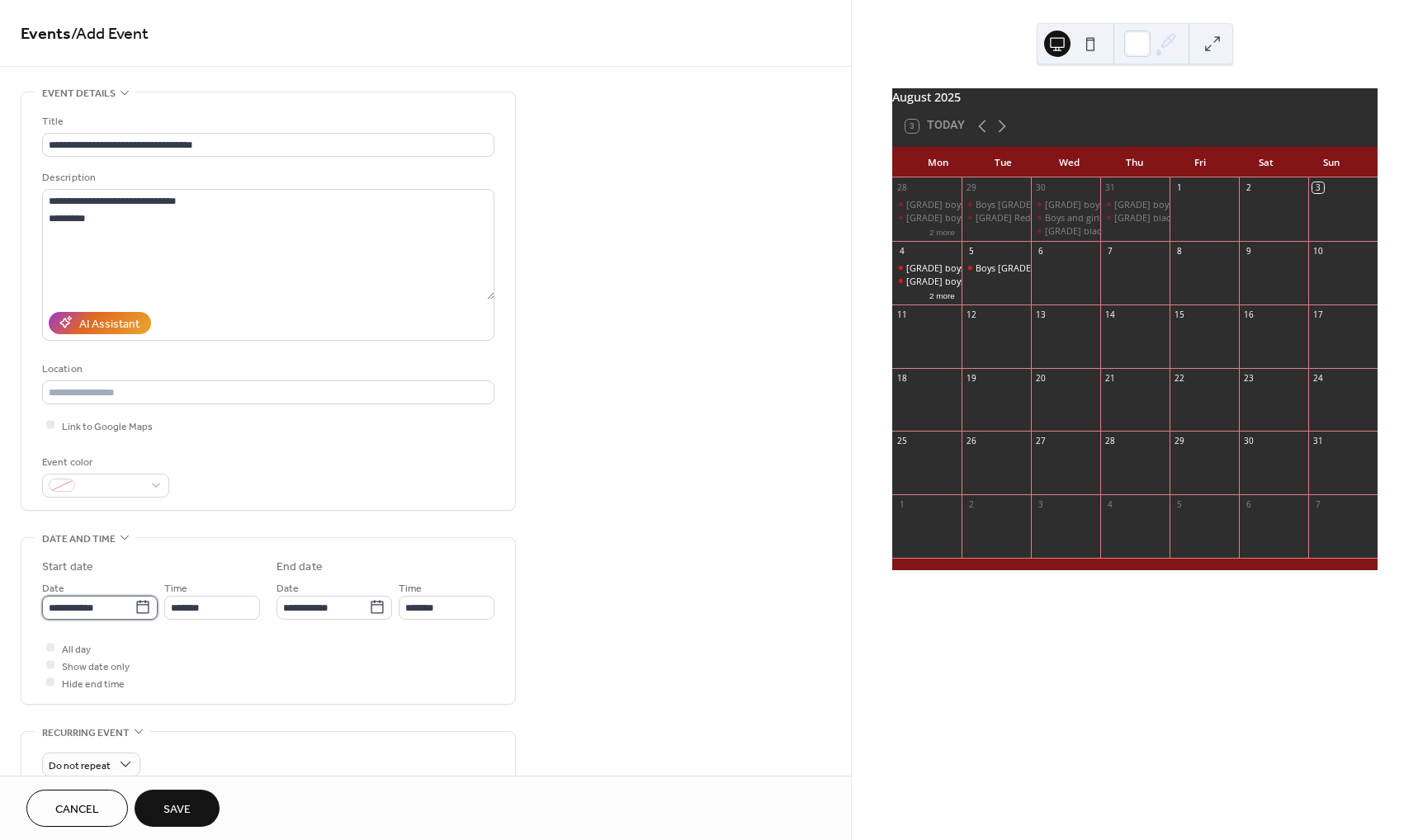 click on "**********" at bounding box center (88, 607) 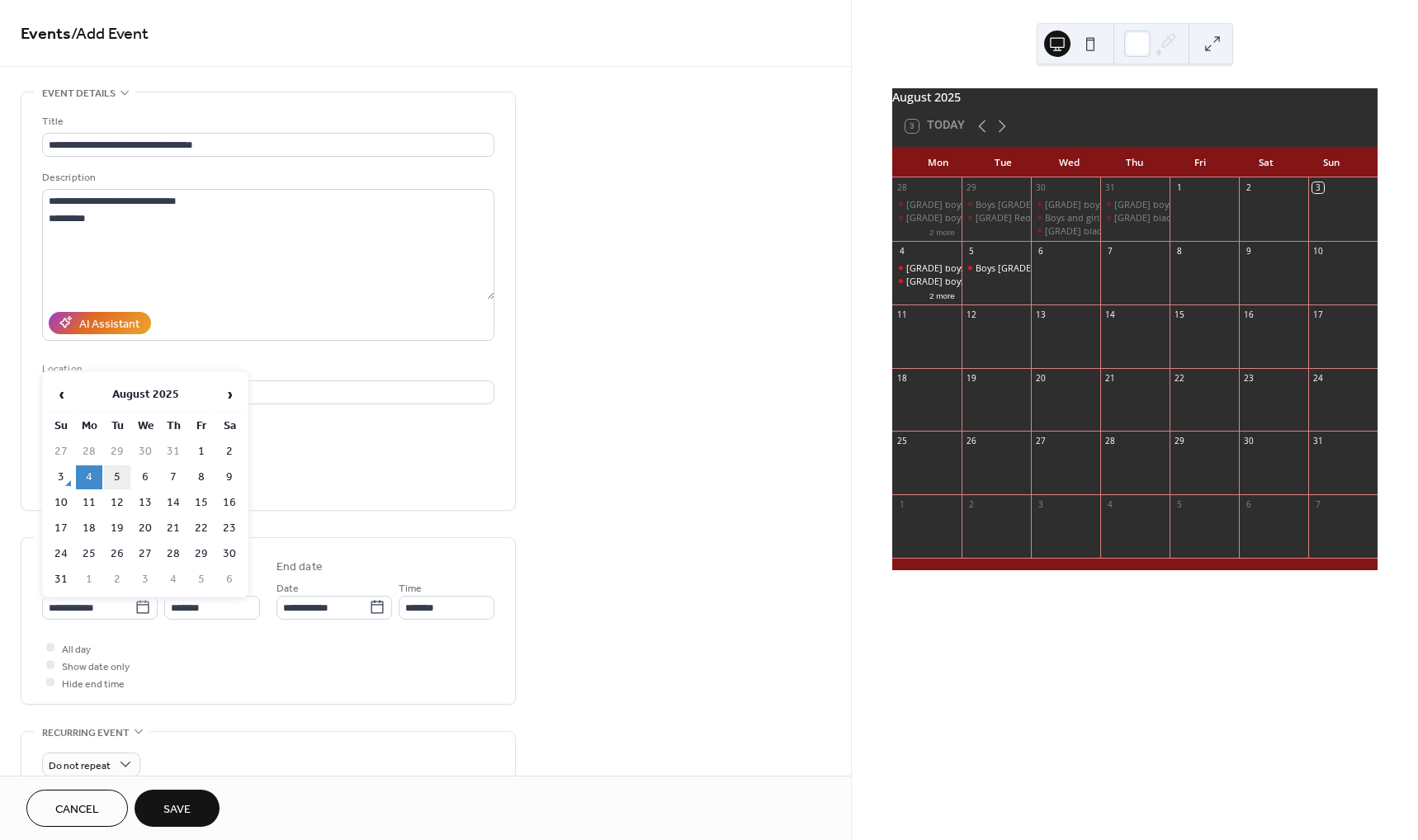 click on "5" at bounding box center (117, 477) 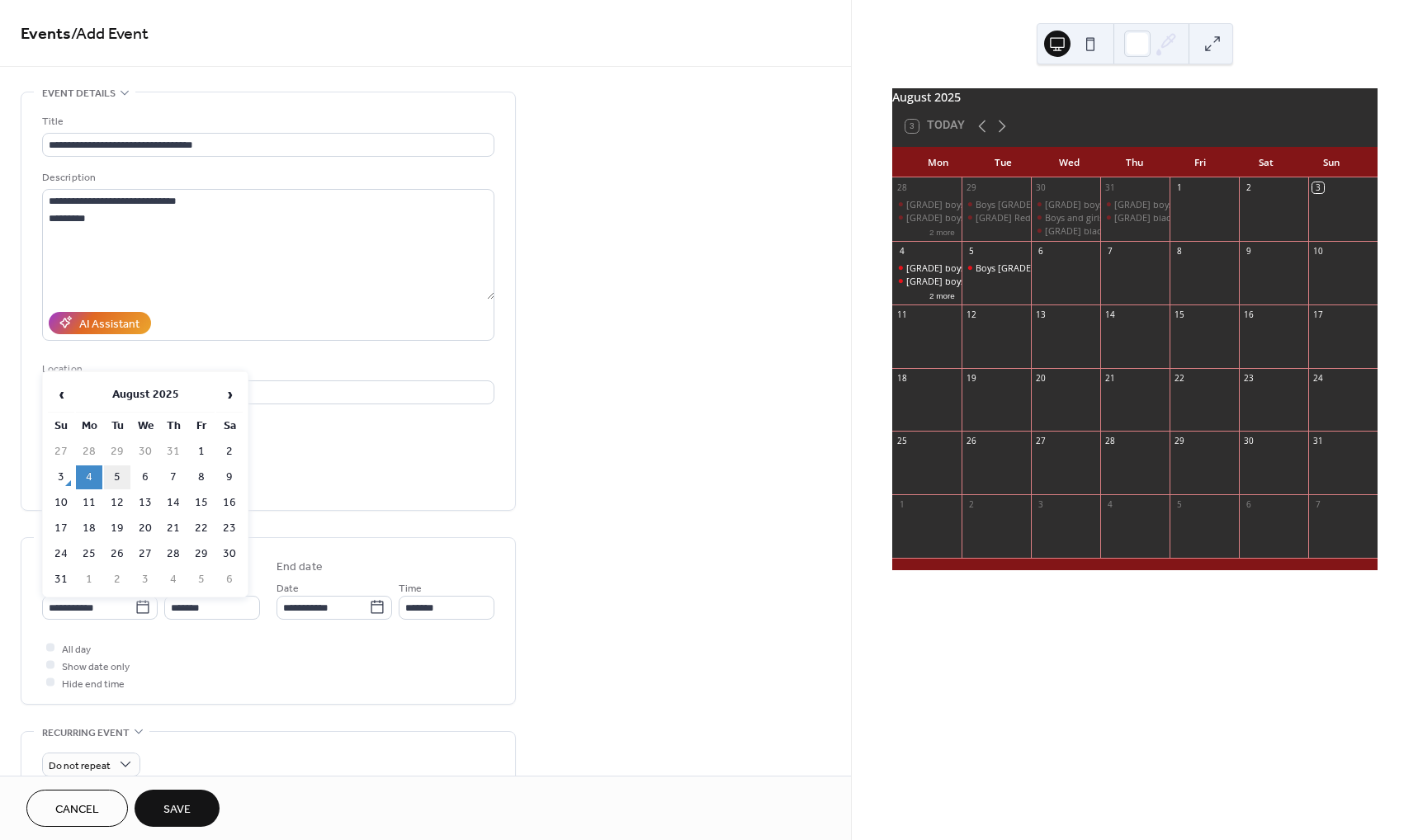 type on "**********" 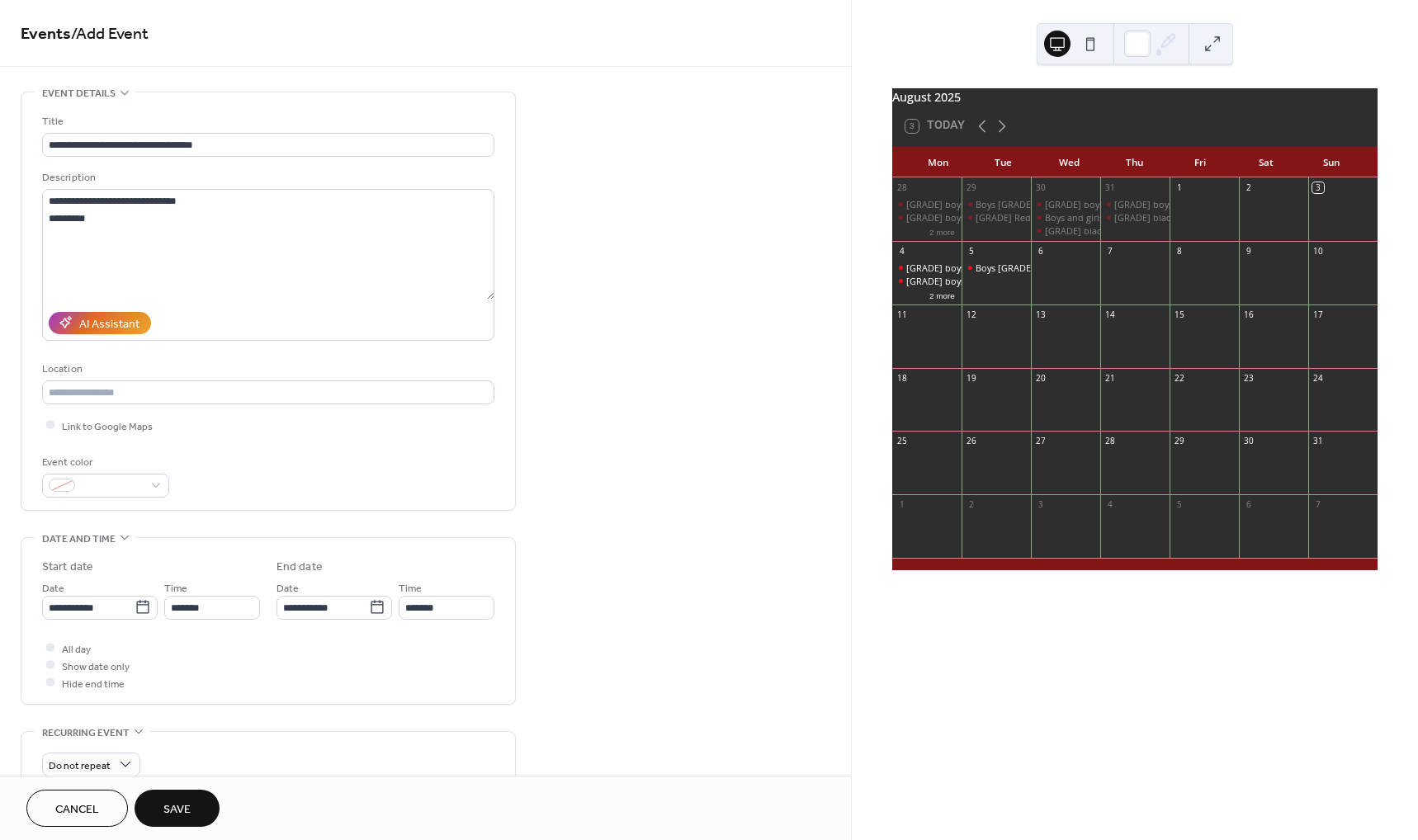 click on "Save" at bounding box center [177, 808] 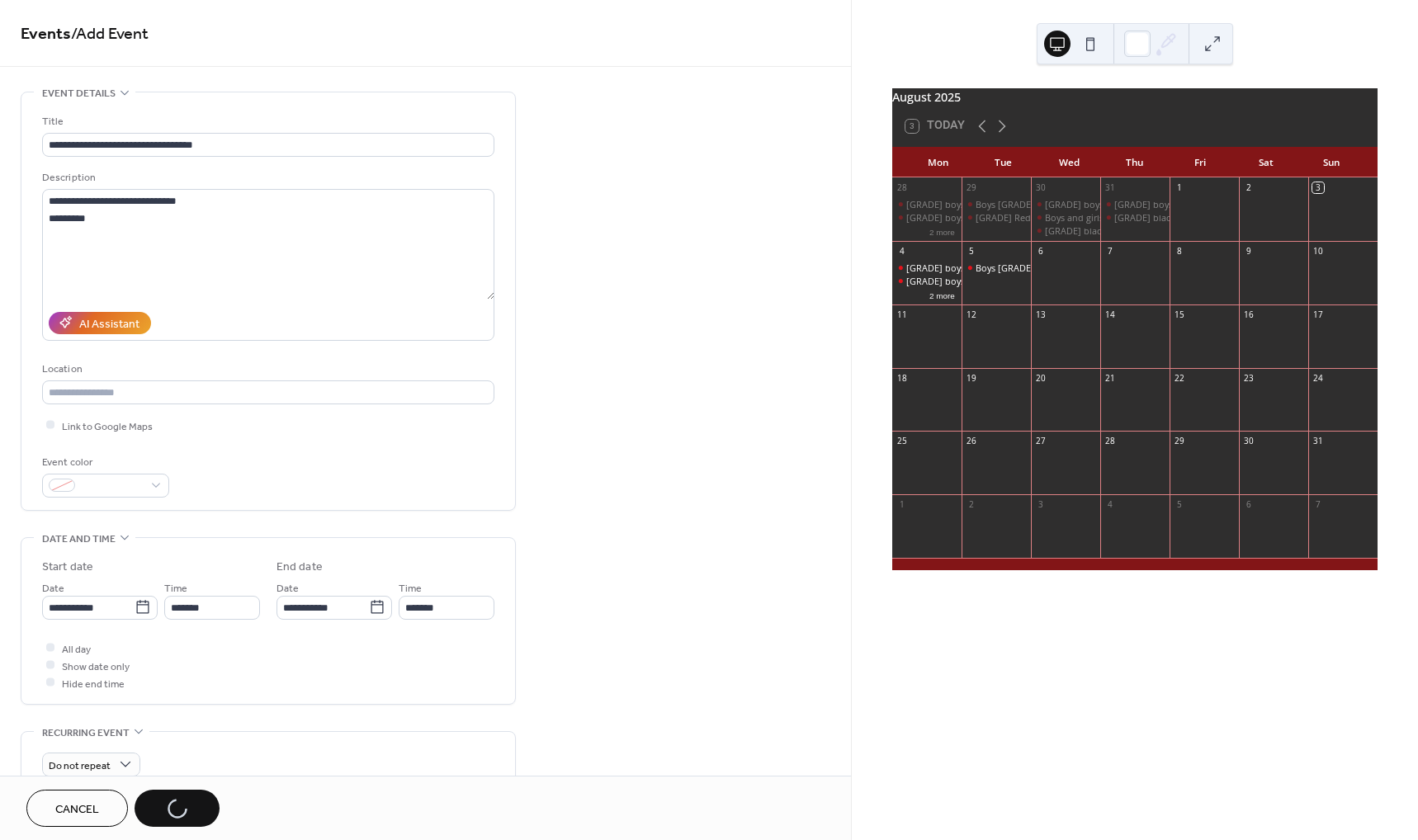 type 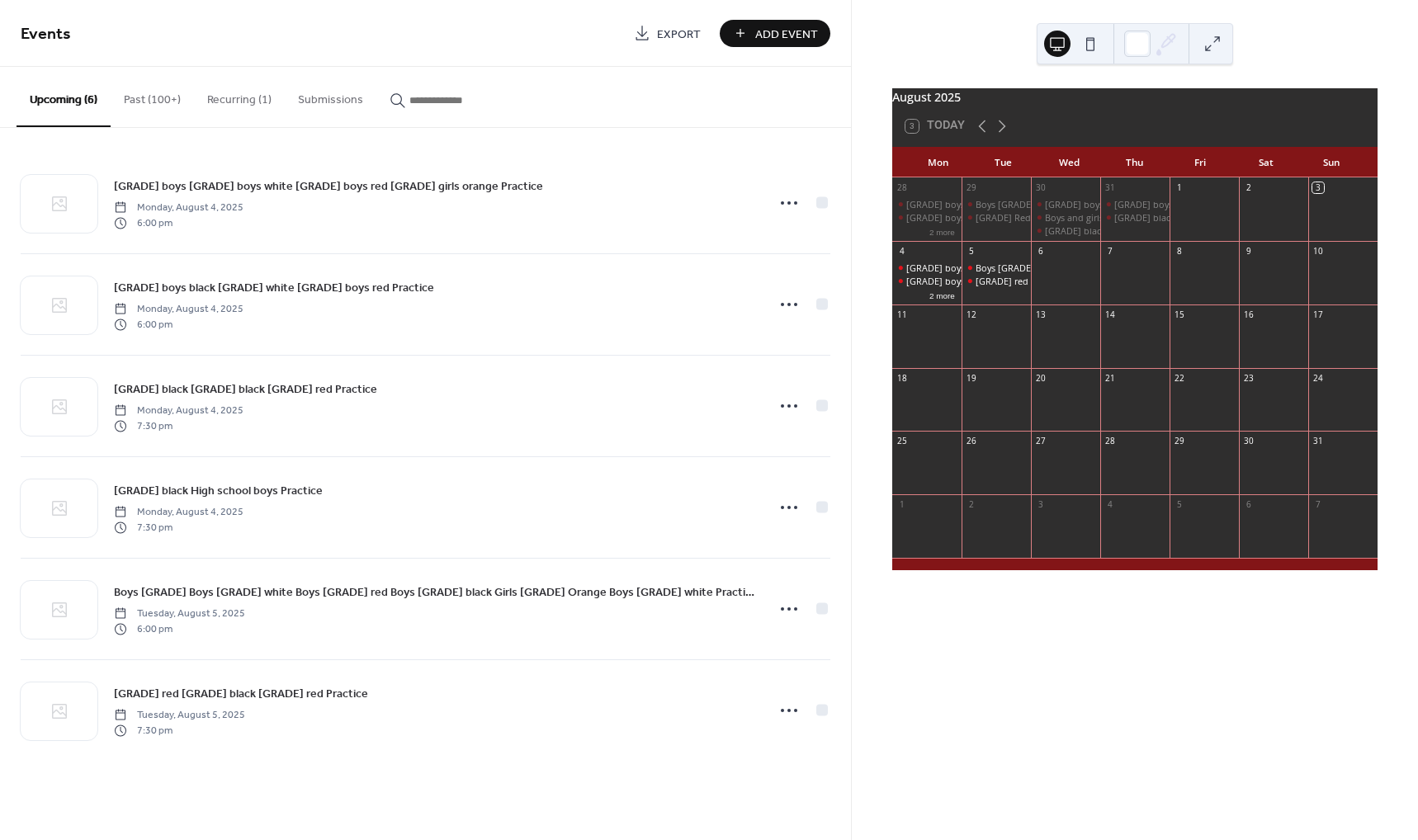 click on "Add Event" at bounding box center (787, 34) 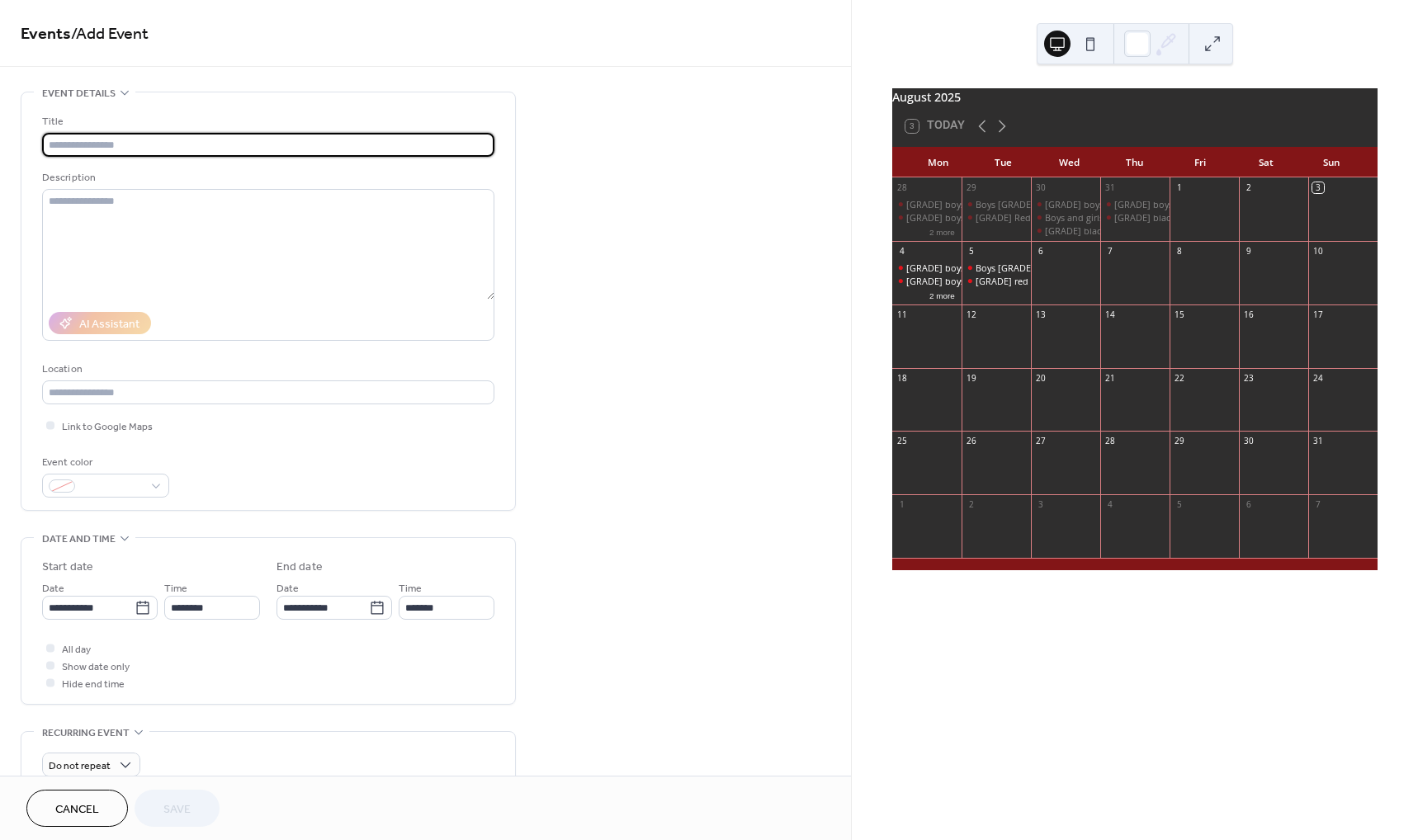 paste on "**********" 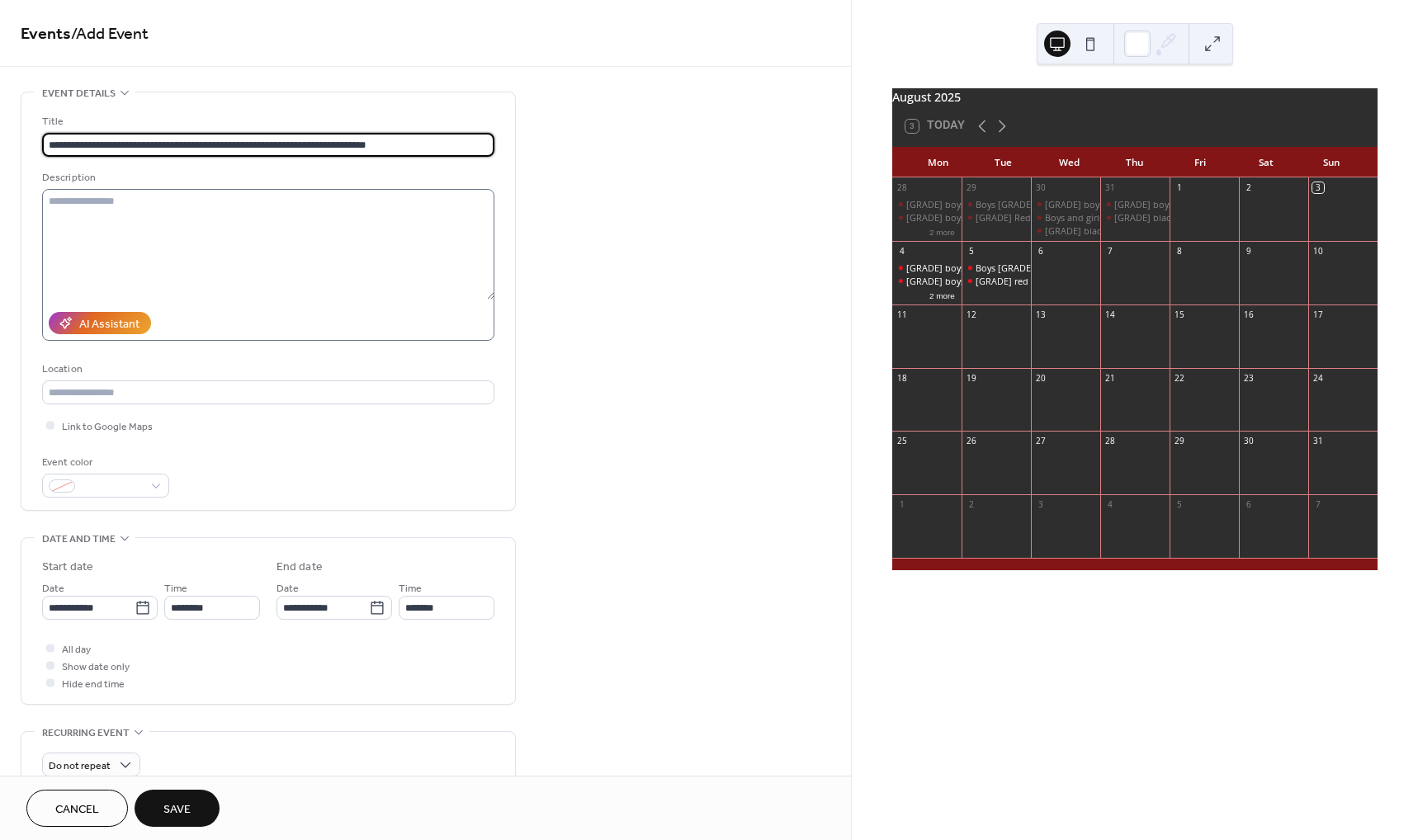 type on "**********" 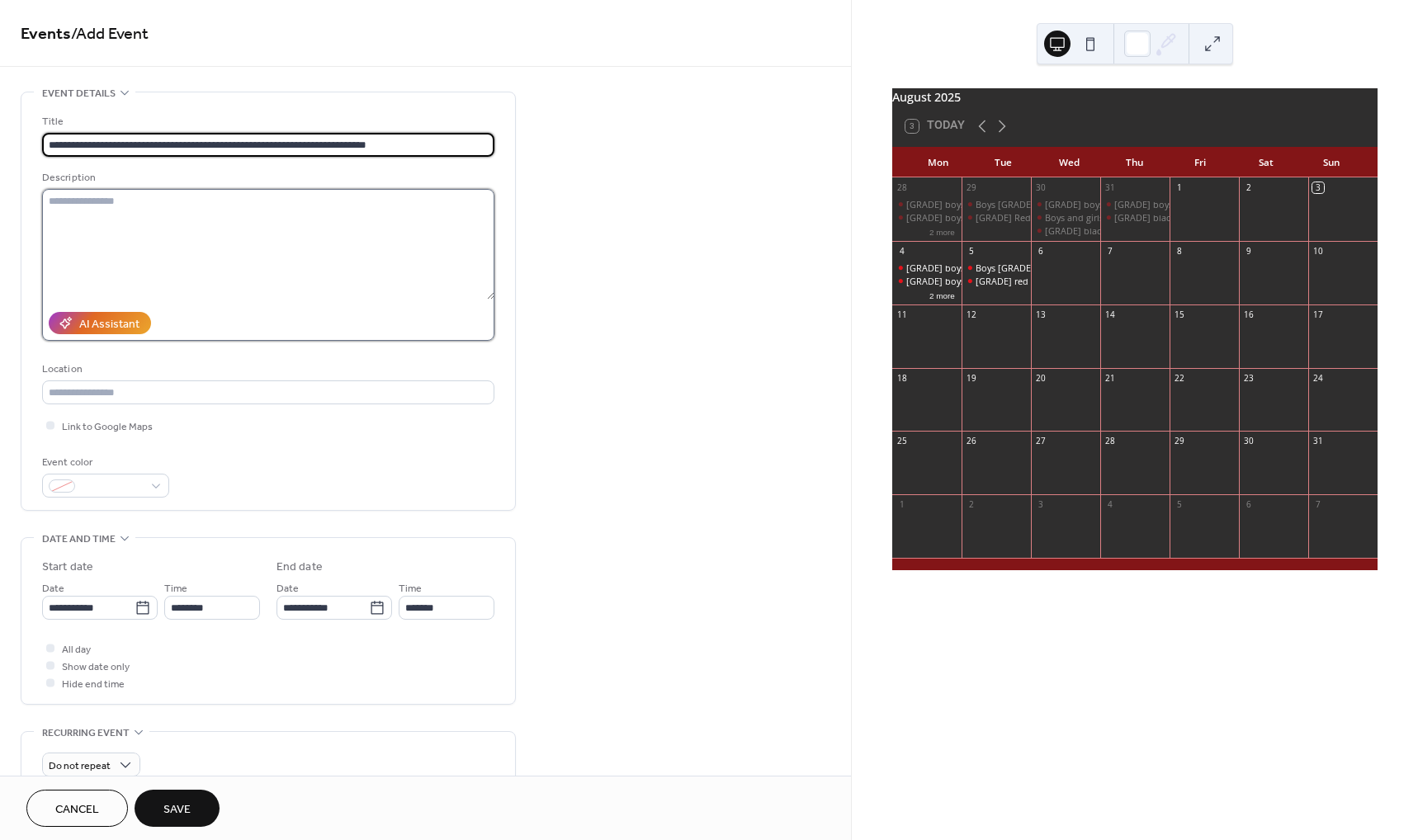 click at bounding box center [268, 244] 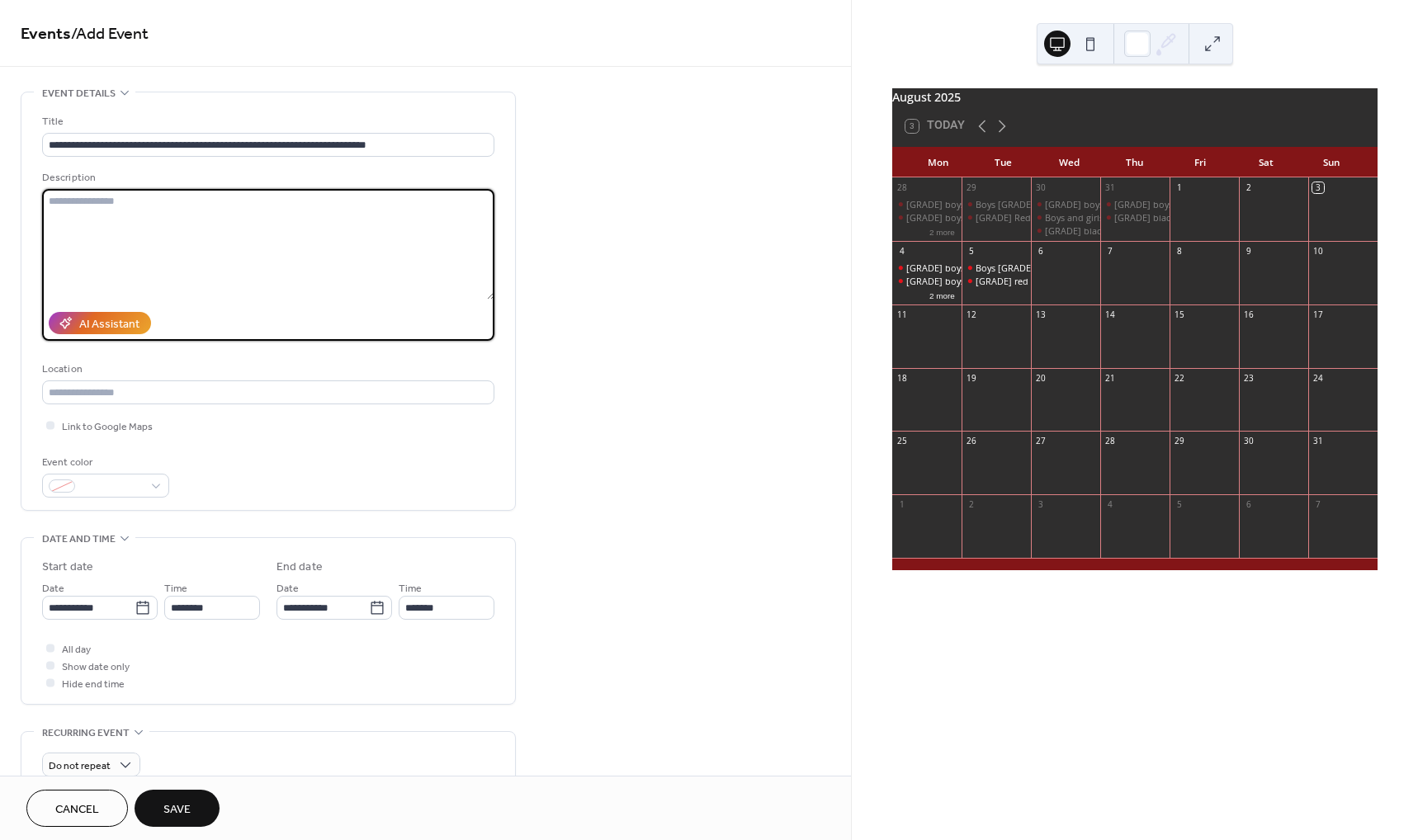 paste on "[EVENT] / Add [EVENT] [EVENT] details Title [TEXT] Description [TEXT]
[TEXT]
[TEXT] AI Assistant [LOCATION] Link to Google Maps [EVENT] color ••• Date and time Start date Date [TEXT] Time [TEXT] End date Date [TEXT] Time [TEXT] All day Show date only Hide end time ••• Recurring event Do not repeat ••• [EVENT] image ; ••• [EVENT] links URL Text to display Open in new tab ••• Categories No categories added yet. Add Category 🔒 ••• RSVP Enable RSVP 🔒 Limit number of guests ••• Cancel Save August [YEAR] [DAY] Today Mon Tue Wed Thu Fri Sat Sun [DAY] [GRADE] boys [GRADE] boys white [GRADE] boys red [GRADE] girls orange Practice [GRADE] boys black [GRADE] white [GRADE] boys red Practice 2 more 2 more Boys [GRADE] Boys [GRADE] white Boys [GRADE] red Boys [GRADE] black Girls [GRADE] Orange Boys [GRADE] white Practice [GRADE] Red [GRADE] black [GRADE] red [GRADE] black Practice [DAY] [GRADE] boys and girls [GRADE] boys and girls [GRADE] grade girls [GRADE] girls blue Practice [DAY] [DAY] [DAY] [DAY] [DAY] [DAY] [DAY]" 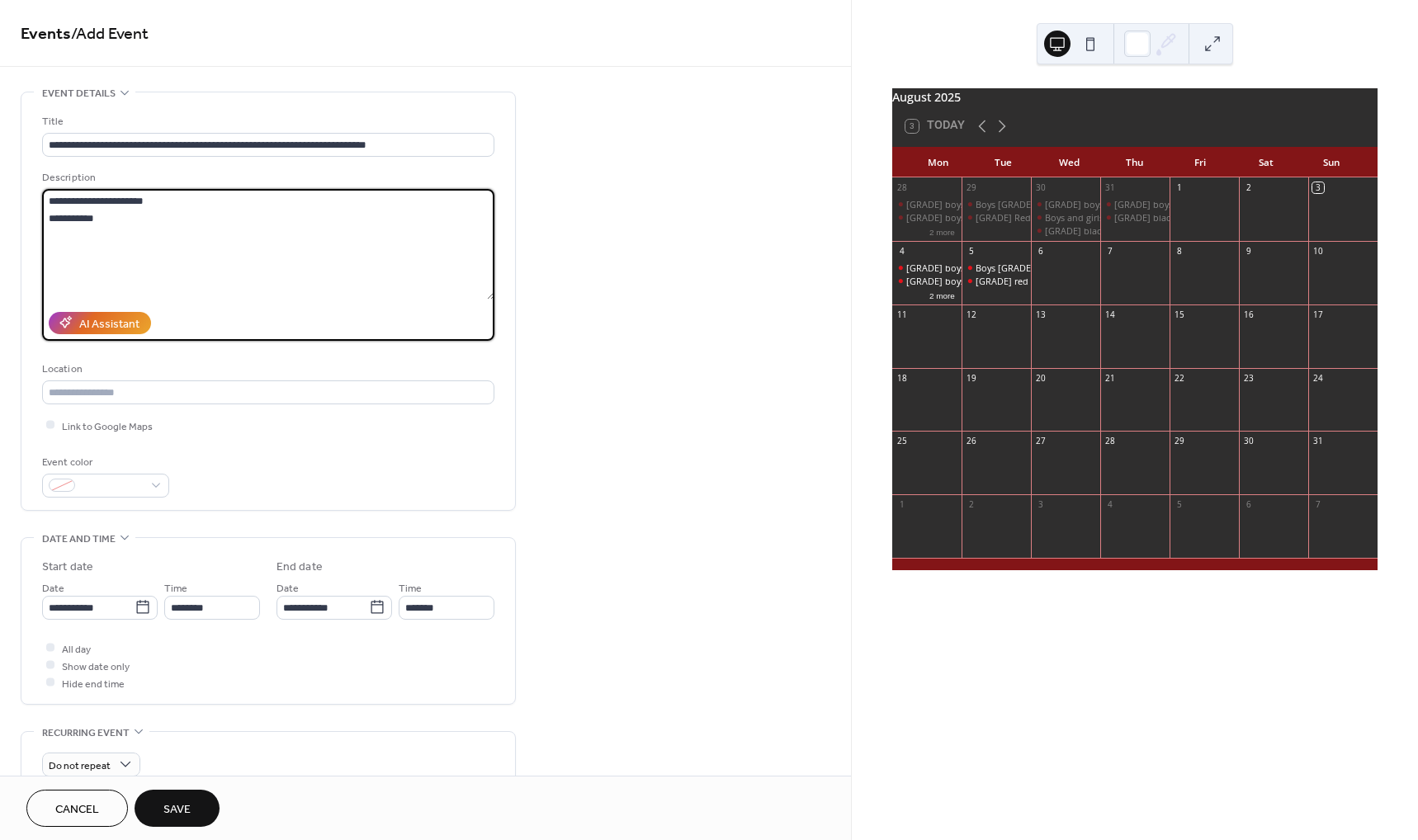 type on "[EVENT] / Add [EVENT] [EVENT] details Title [TEXT] Description [TEXT]
[TEXT]
[TEXT] AI Assistant [LOCATION] Link to Google Maps [EVENT] color ••• Date and time Start date Date [TEXT] Time [TEXT] End date Date [TEXT] Time [TEXT] All day Show date only Hide end time ••• Recurring event Do not repeat ••• [EVENT] image ; ••• [EVENT] links URL Text to display Open in new tab ••• Categories No categories added yet. Add Category 🔒 ••• RSVP Enable RSVP 🔒 Limit number of guests ••• Cancel Save August [YEAR] [DAY] Today Mon Tue Wed Thu Fri Sat Sun [DAY] [GRADE] boys [GRADE] boys white [GRADE] boys red [GRADE] girls orange Practice [GRADE] boys black [GRADE] white [GRADE] boys red Practice 2 more 2 more Boys [GRADE] Boys [GRADE] white Boys [GRADE] red Boys [GRADE] black Girls [GRADE] Orange Boys [GRADE] white Practice [GRADE] Red [GRADE] black [GRADE] red [GRADE] black Practice [DAY] [GRADE] boys and girls [GRADE] boys and girls [GRADE] grade girls [GRADE] girls blue Practice [DAY] [DAY] [DAY] [DAY] [DAY] [DAY] [DAY]" 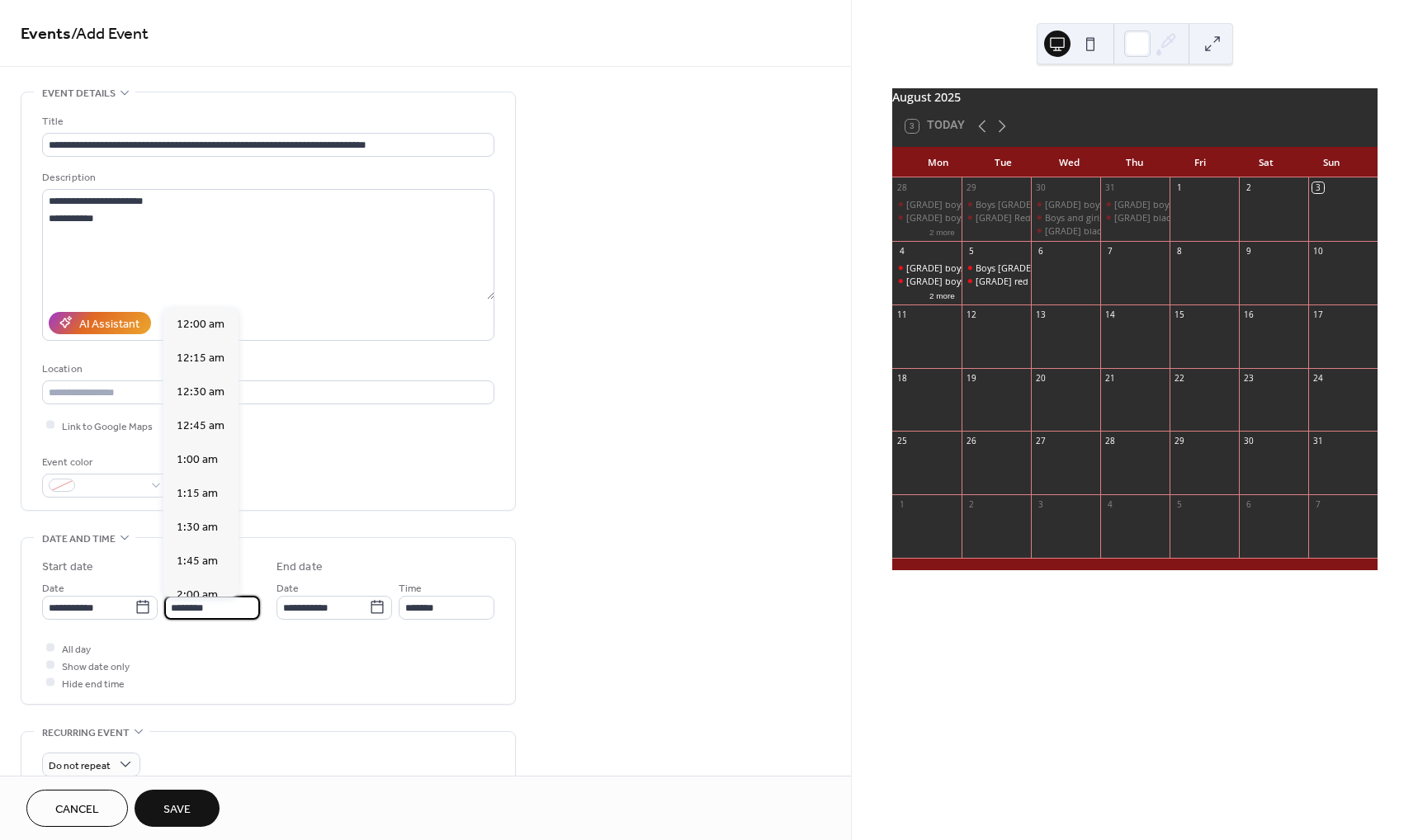 click on "********" at bounding box center (212, 607) 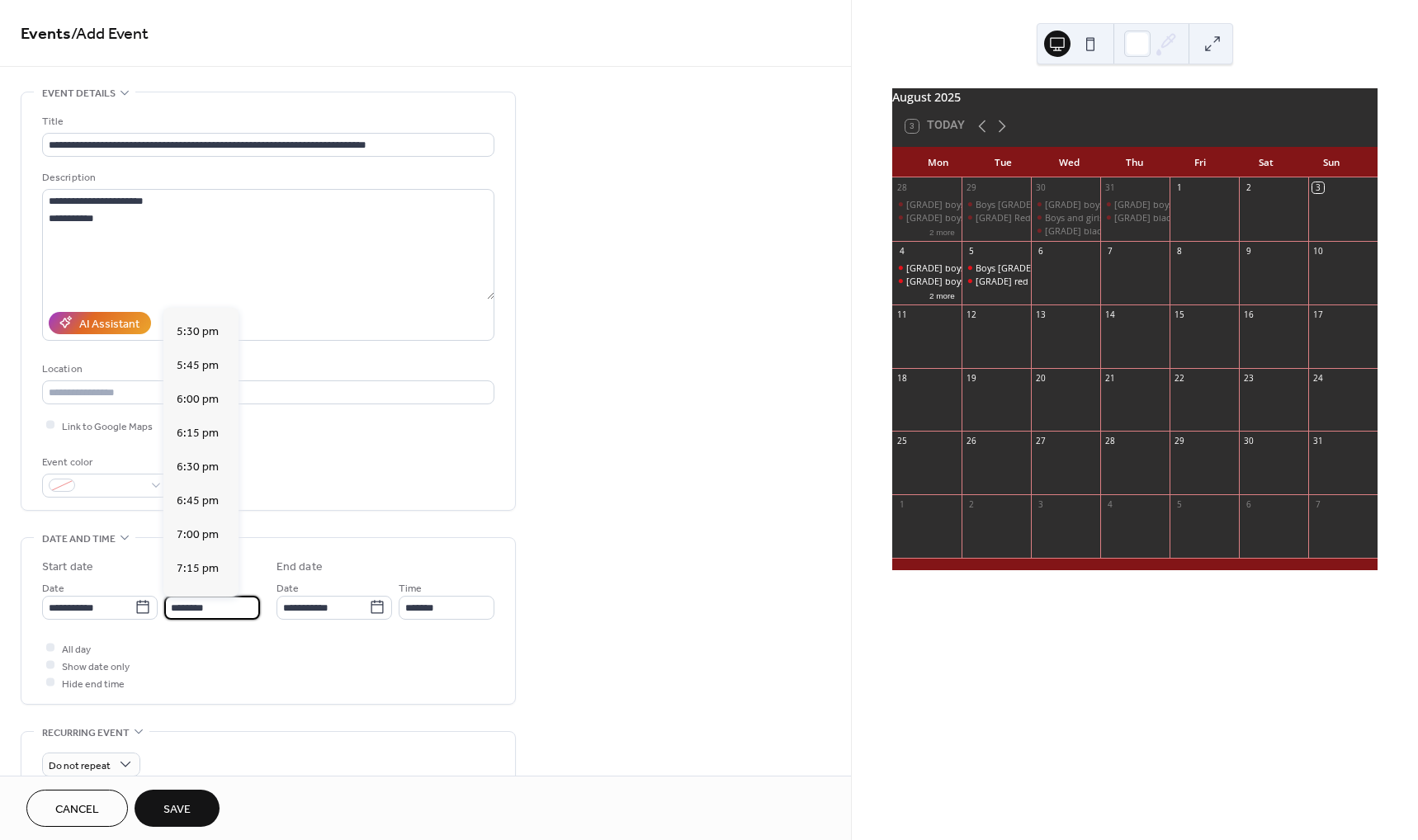scroll, scrollTop: 2357, scrollLeft: 0, axis: vertical 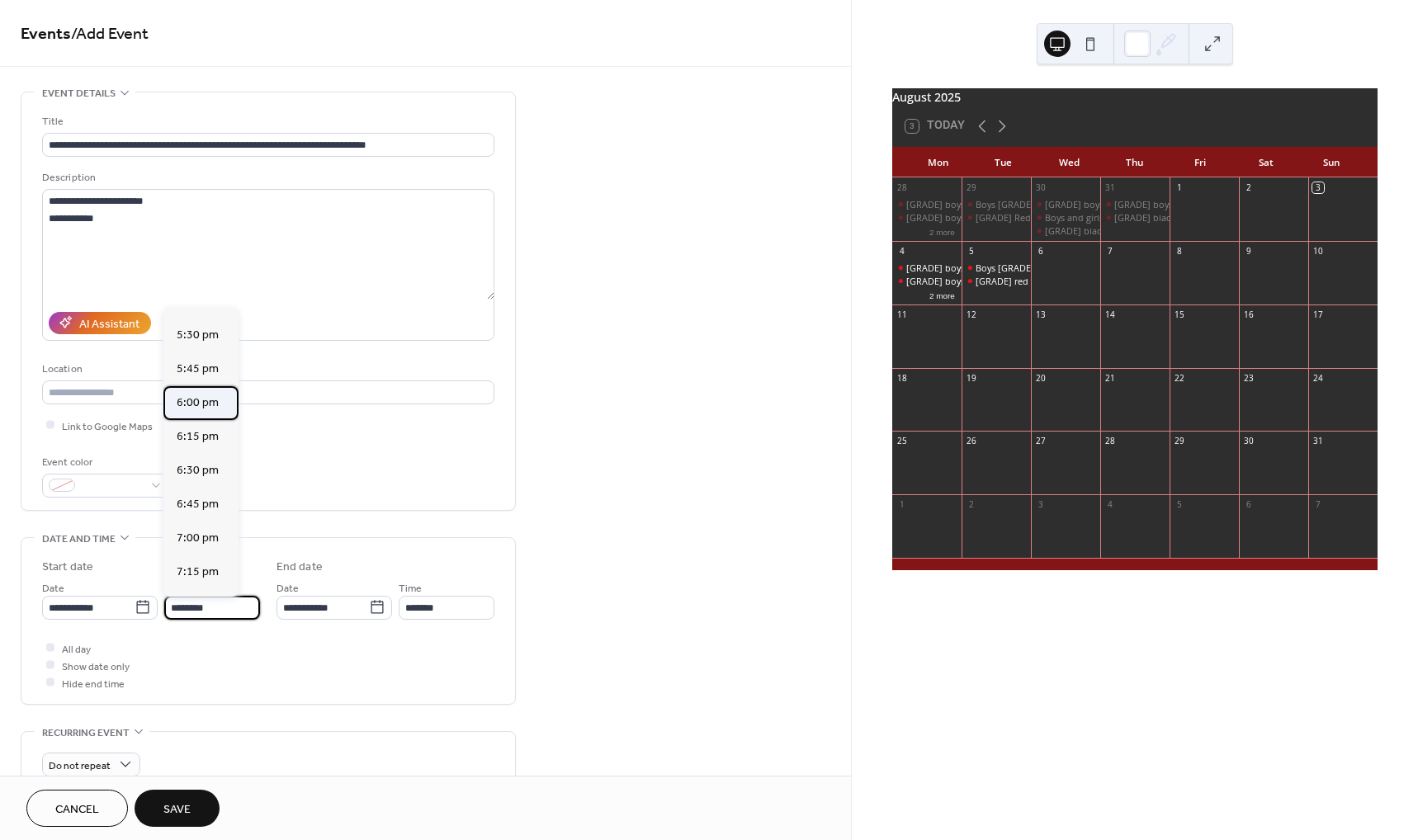 click on "6:00 pm" at bounding box center [197, 402] 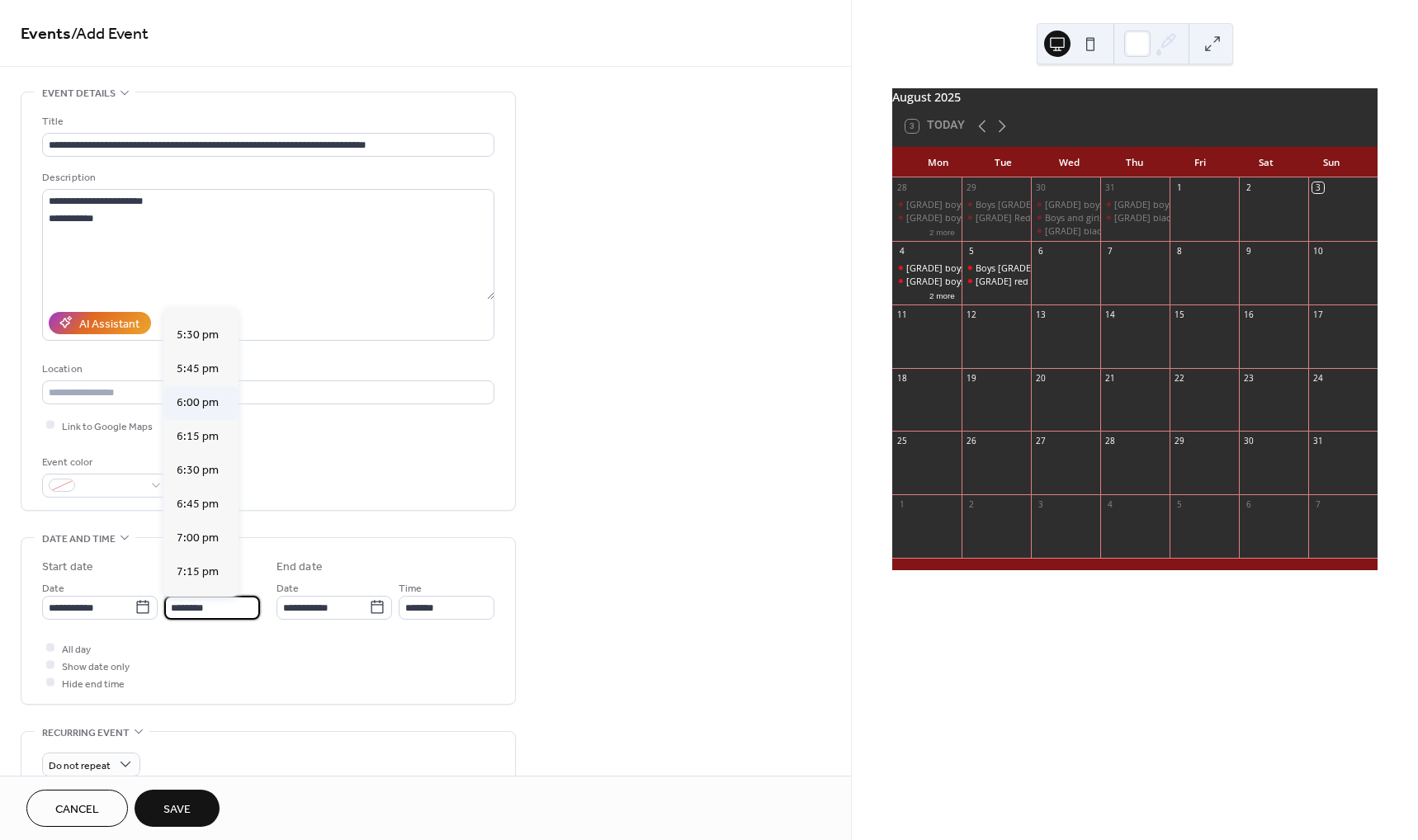 type on "*******" 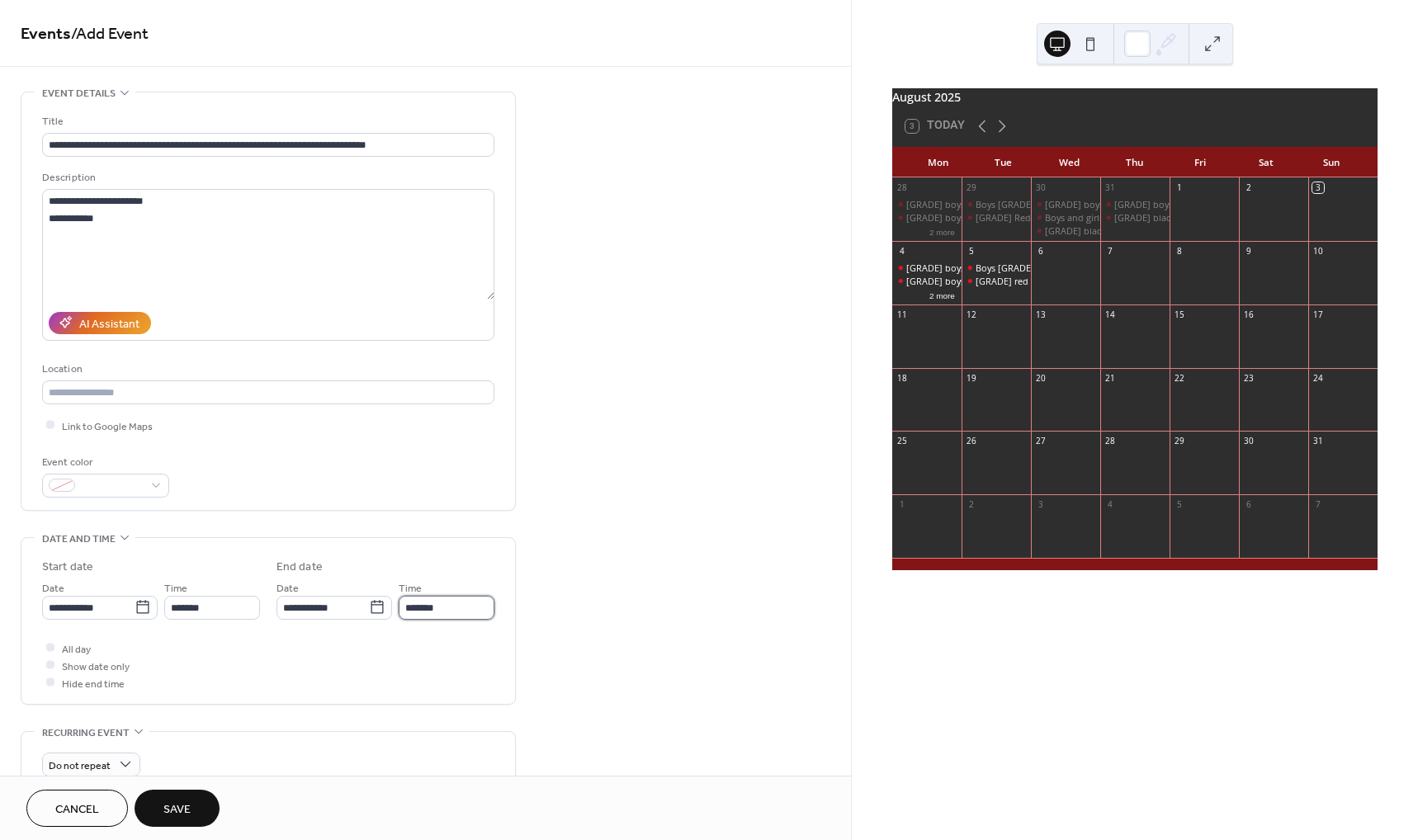 click on "*******" at bounding box center [447, 607] 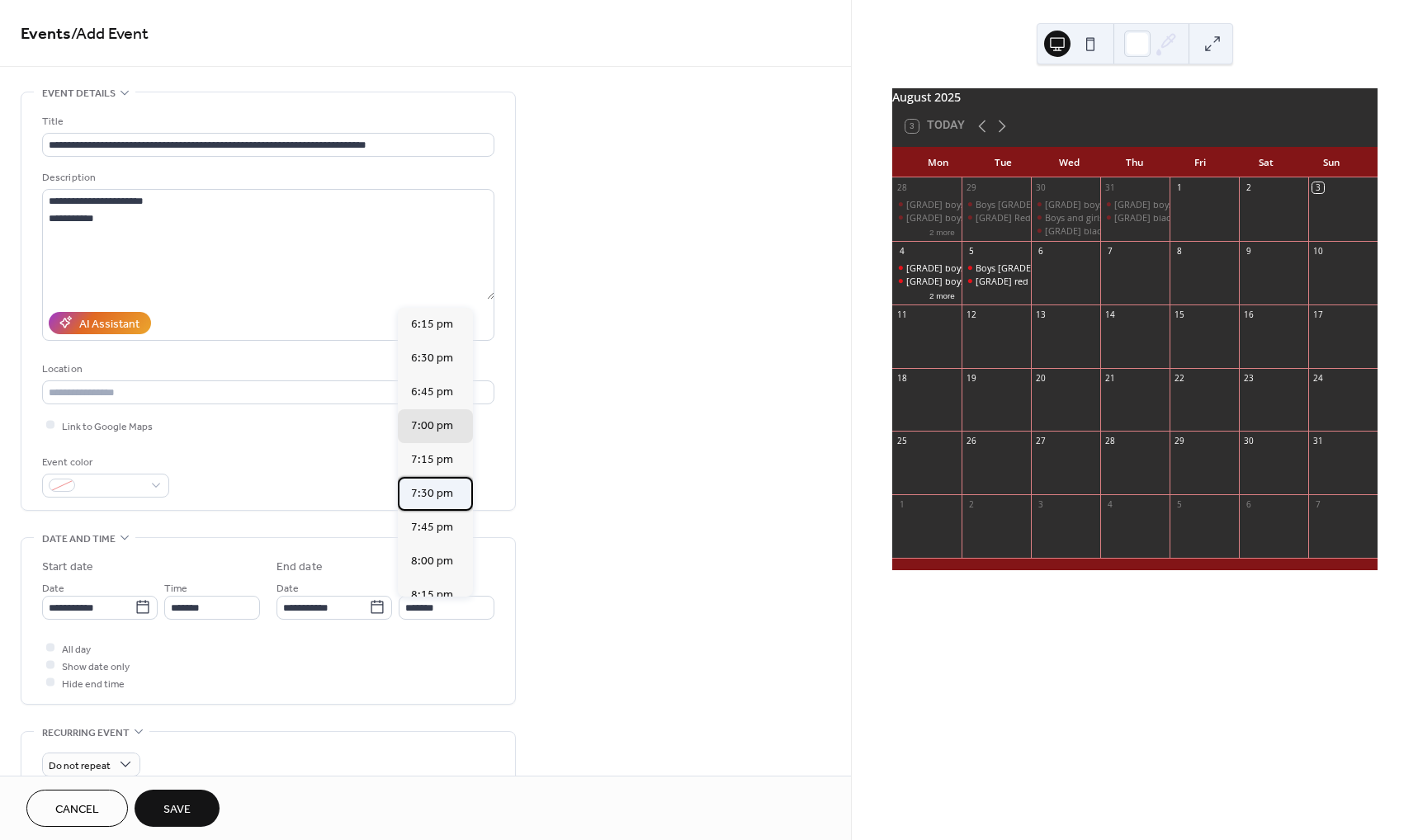 click on "7:30 pm" at bounding box center (432, 493) 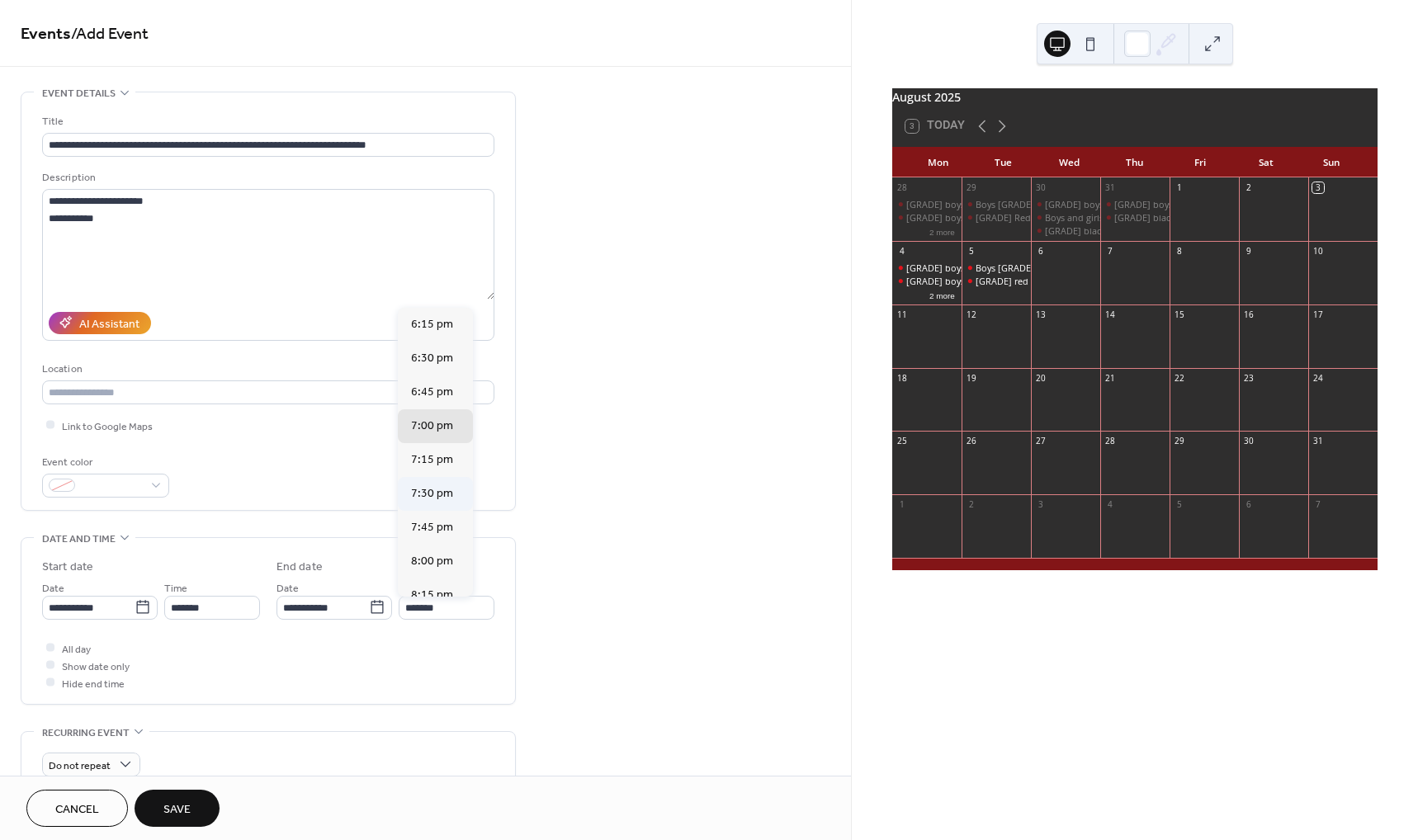 type on "*******" 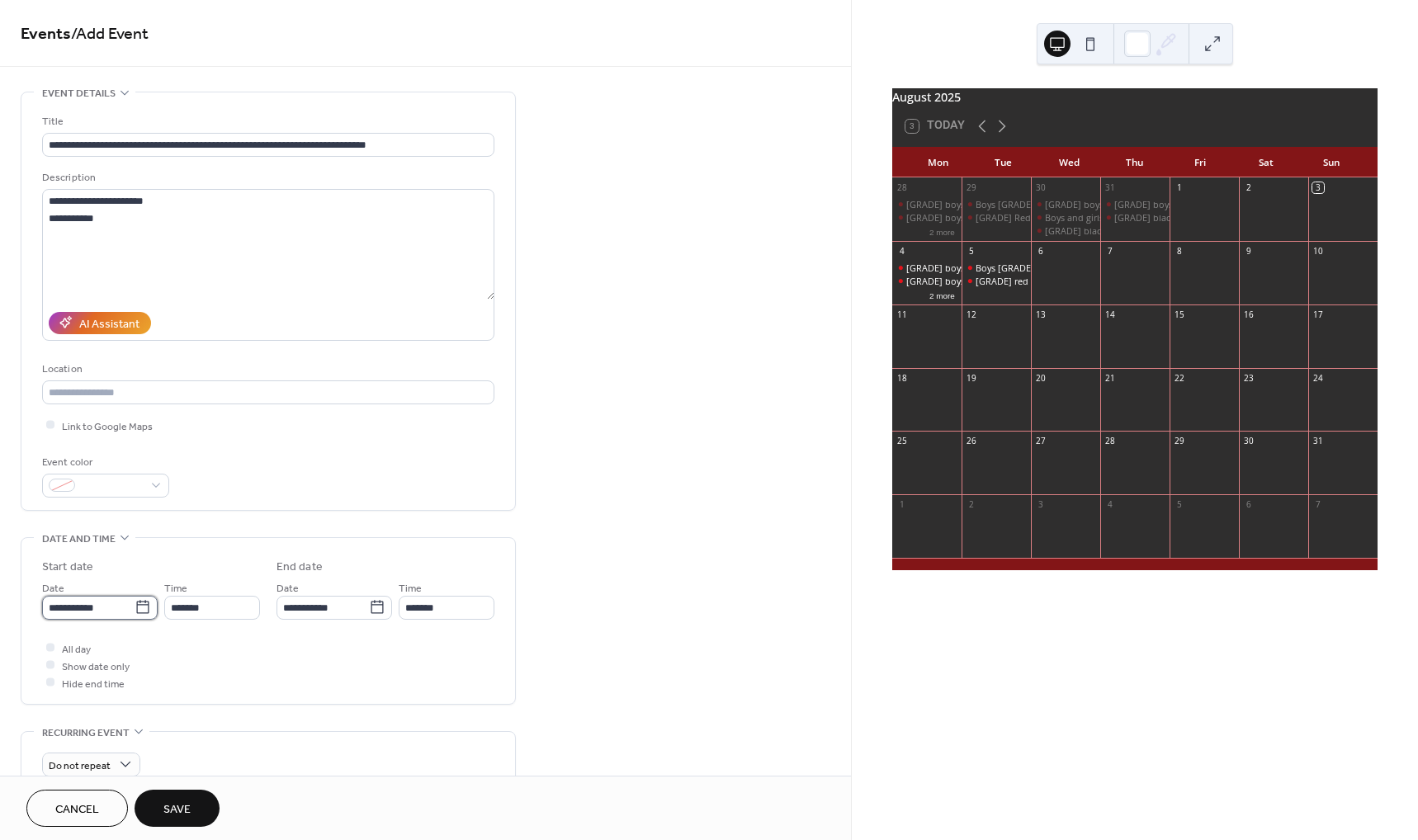 click on "**********" at bounding box center (88, 607) 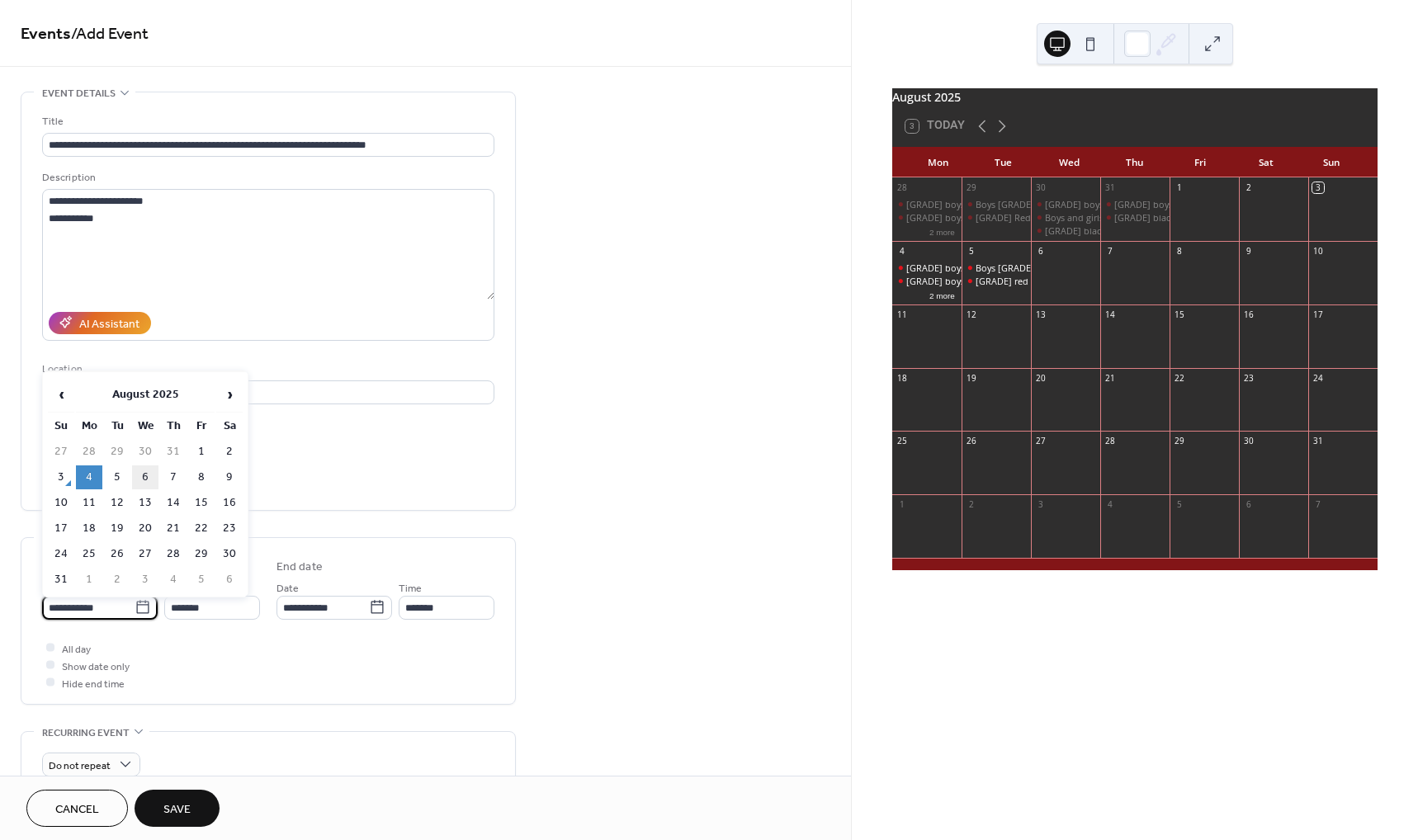 click on "6" at bounding box center [145, 477] 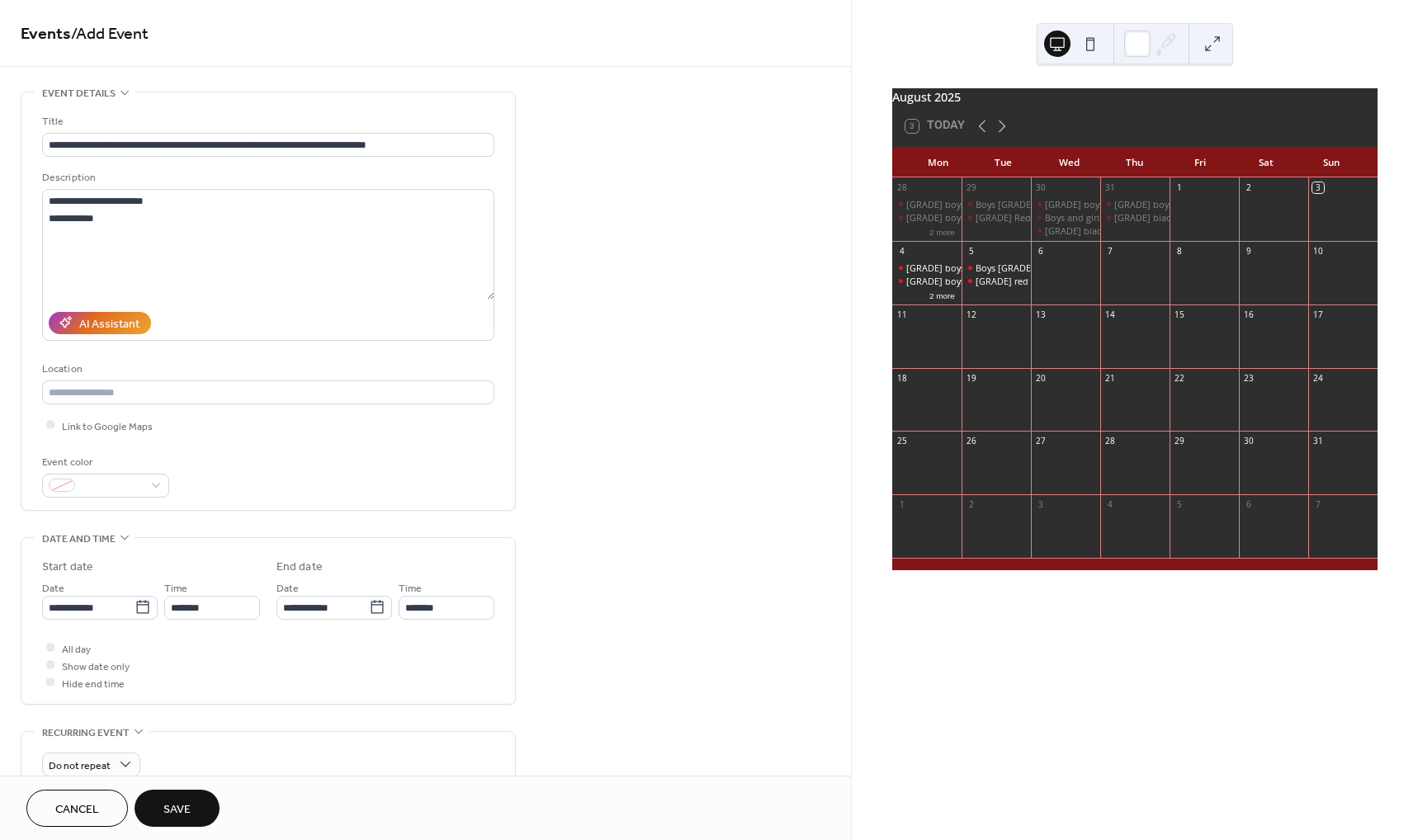 click on "Save" at bounding box center (177, 809) 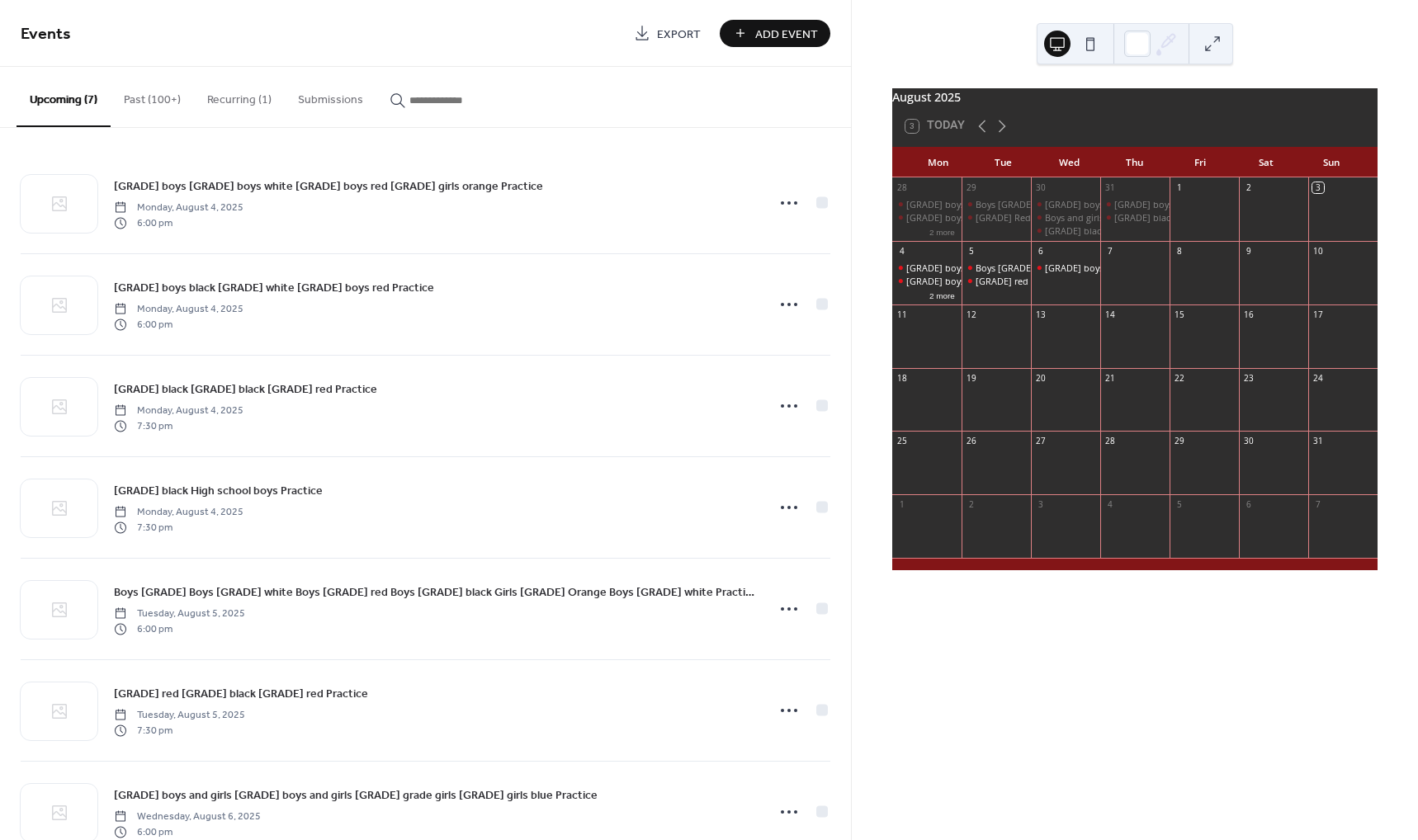 click on "Add Event" at bounding box center [787, 34] 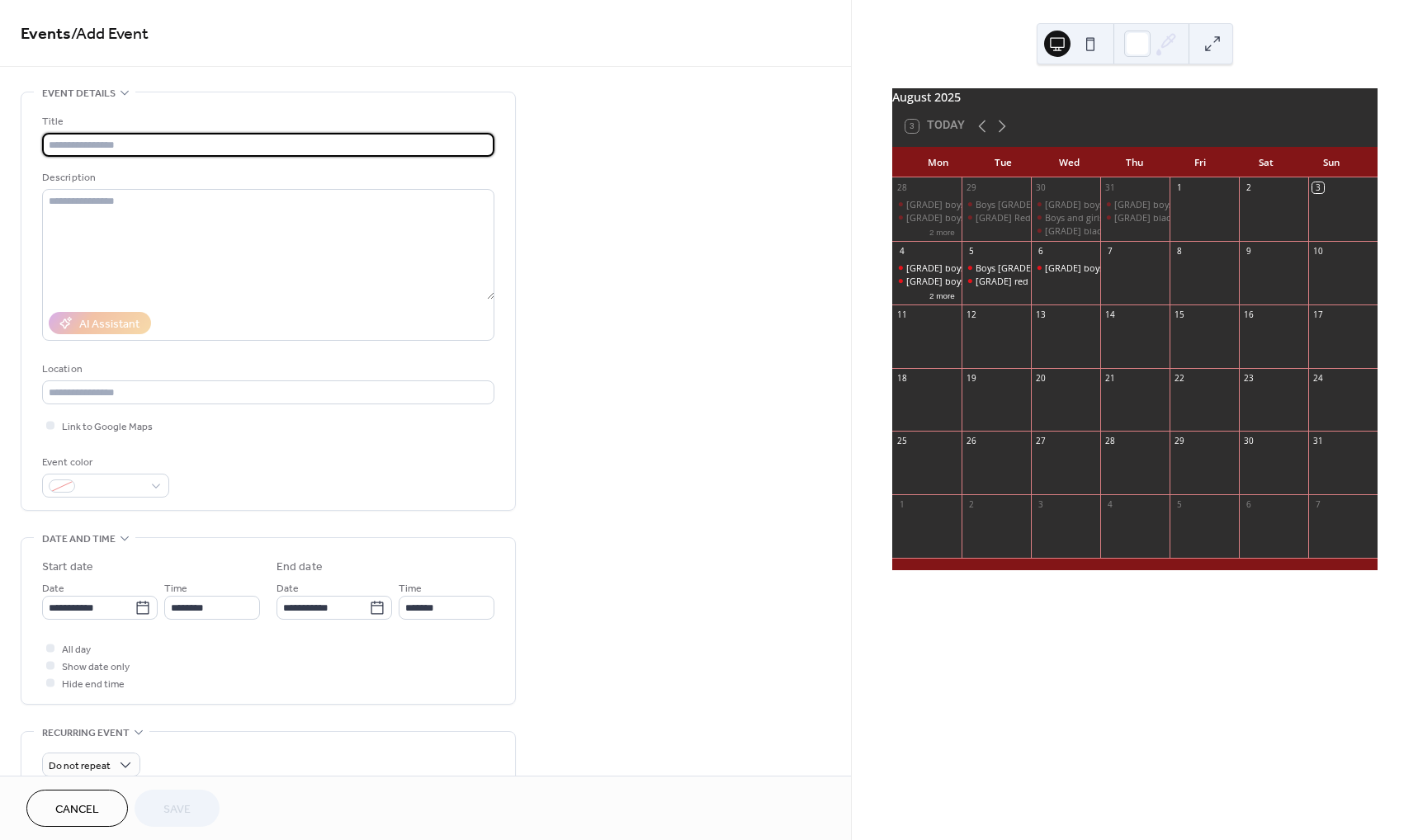 paste on "**********" 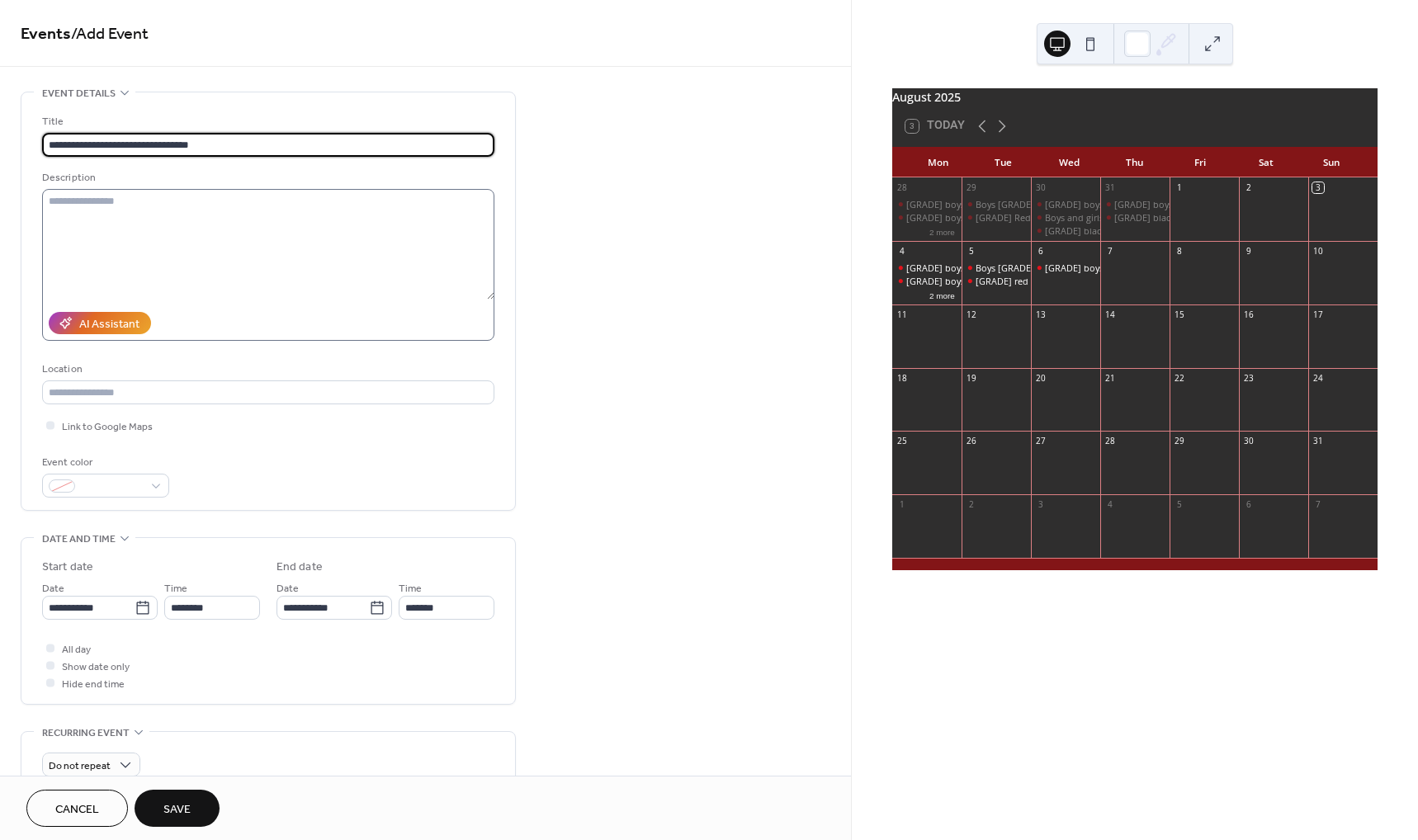 type on "**********" 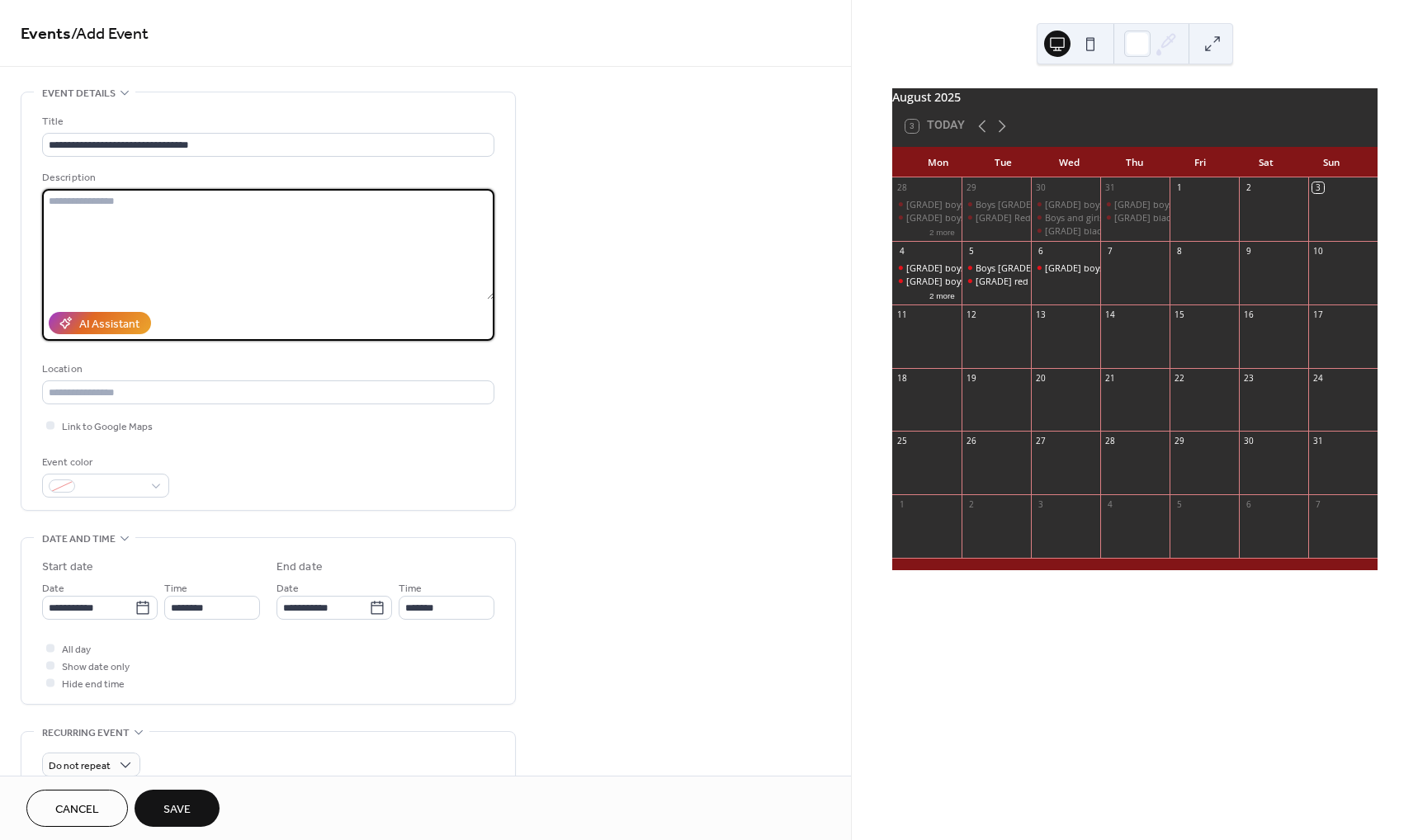 click at bounding box center [268, 244] 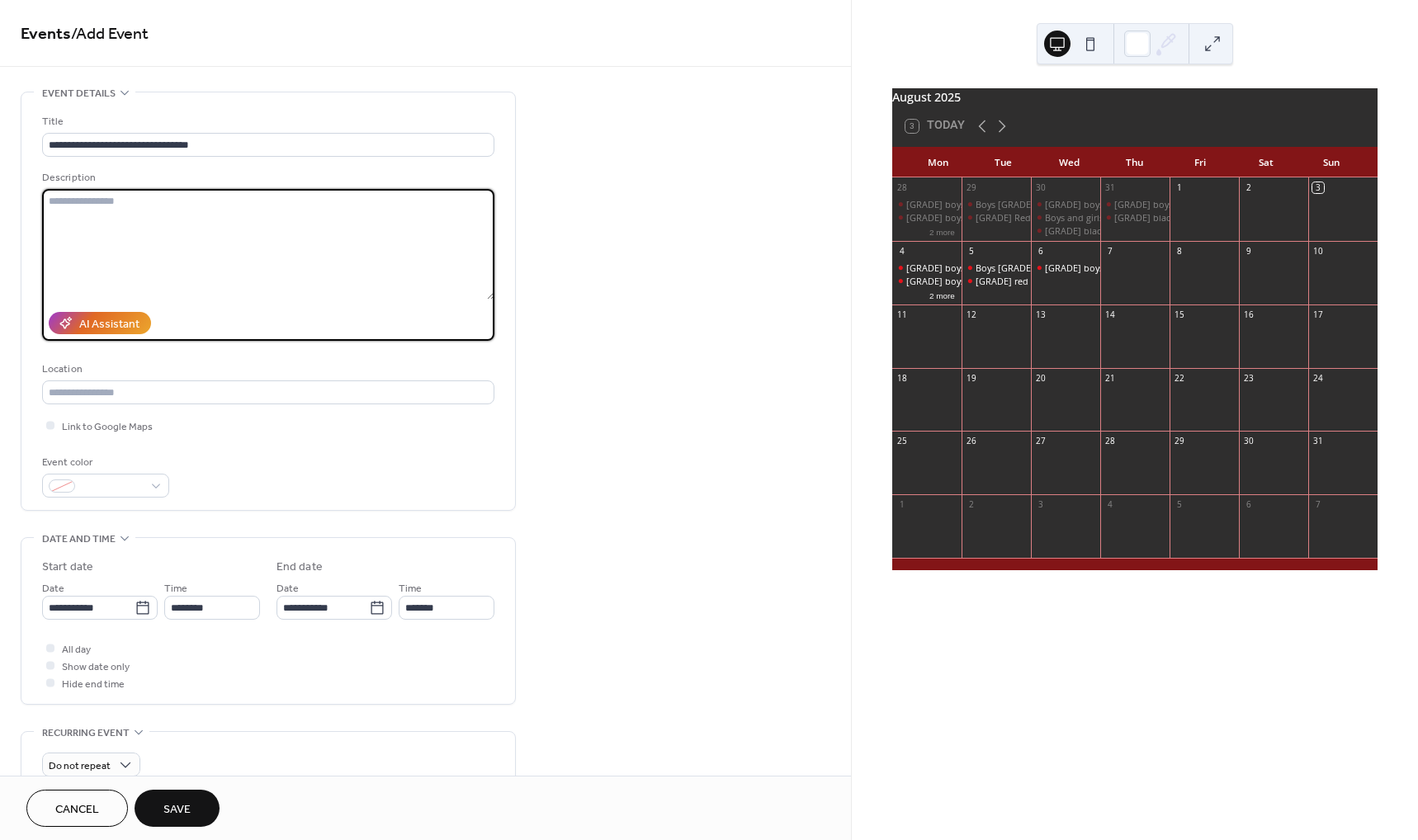 paste on "*********" 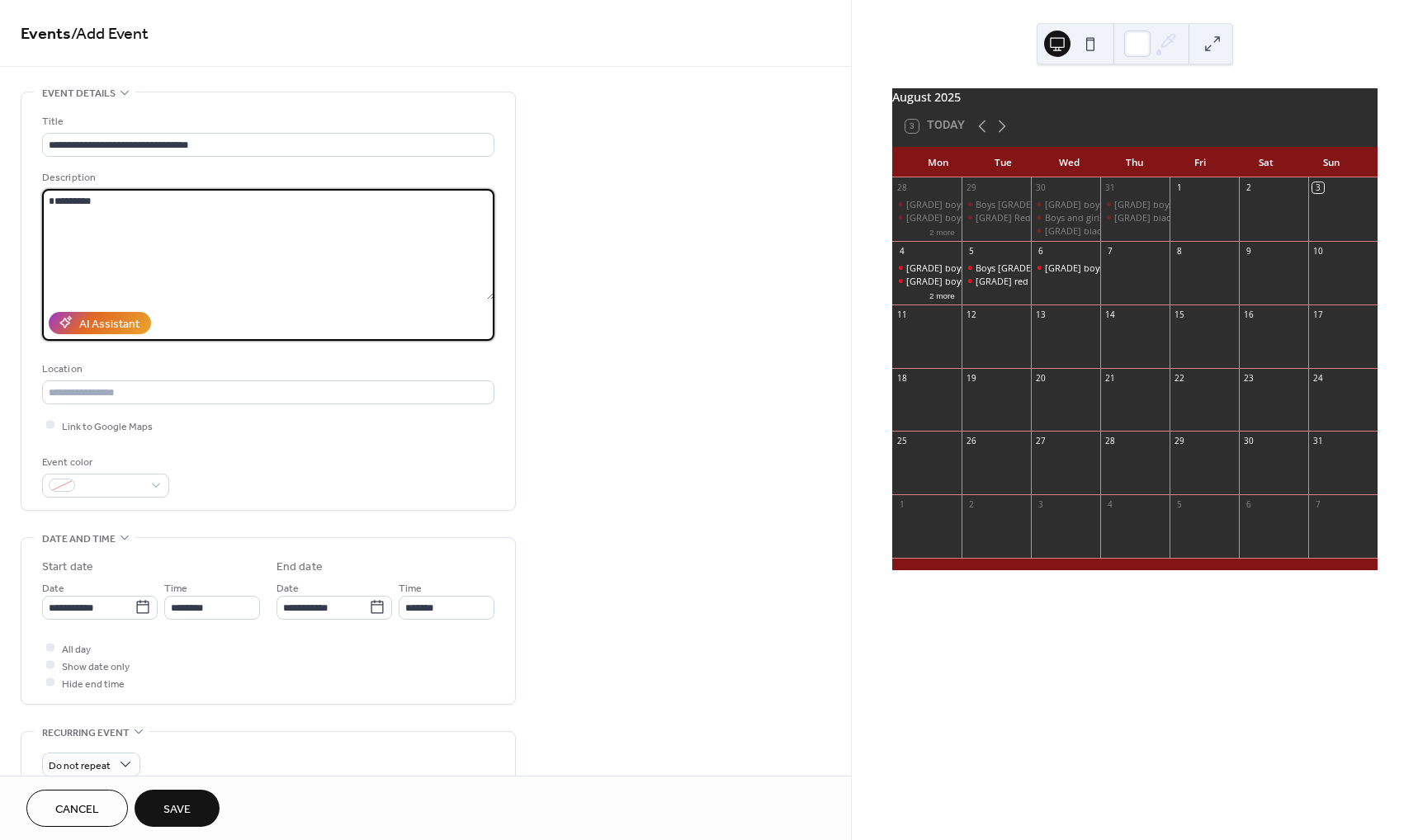paste on "**********" 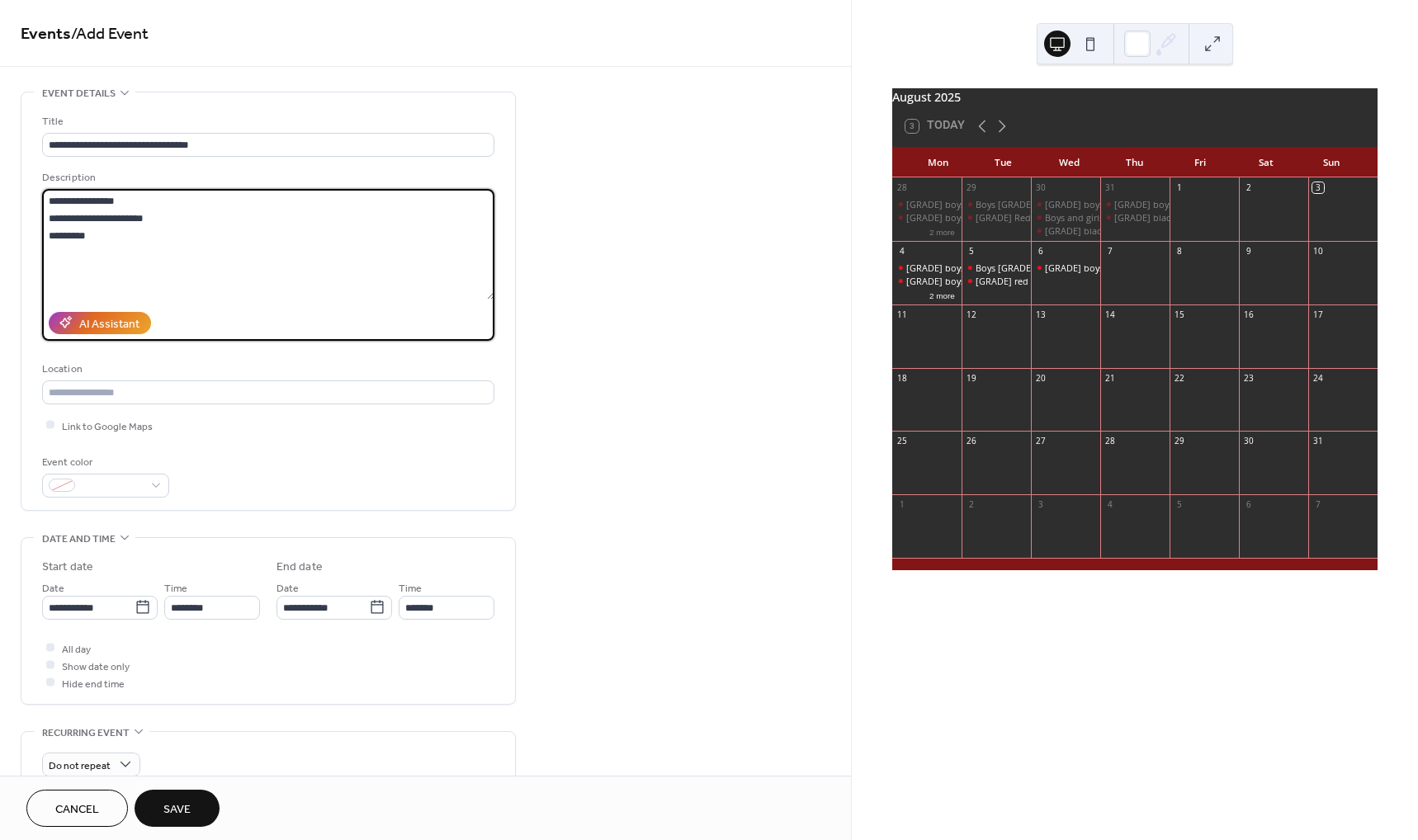 scroll, scrollTop: 149, scrollLeft: 0, axis: vertical 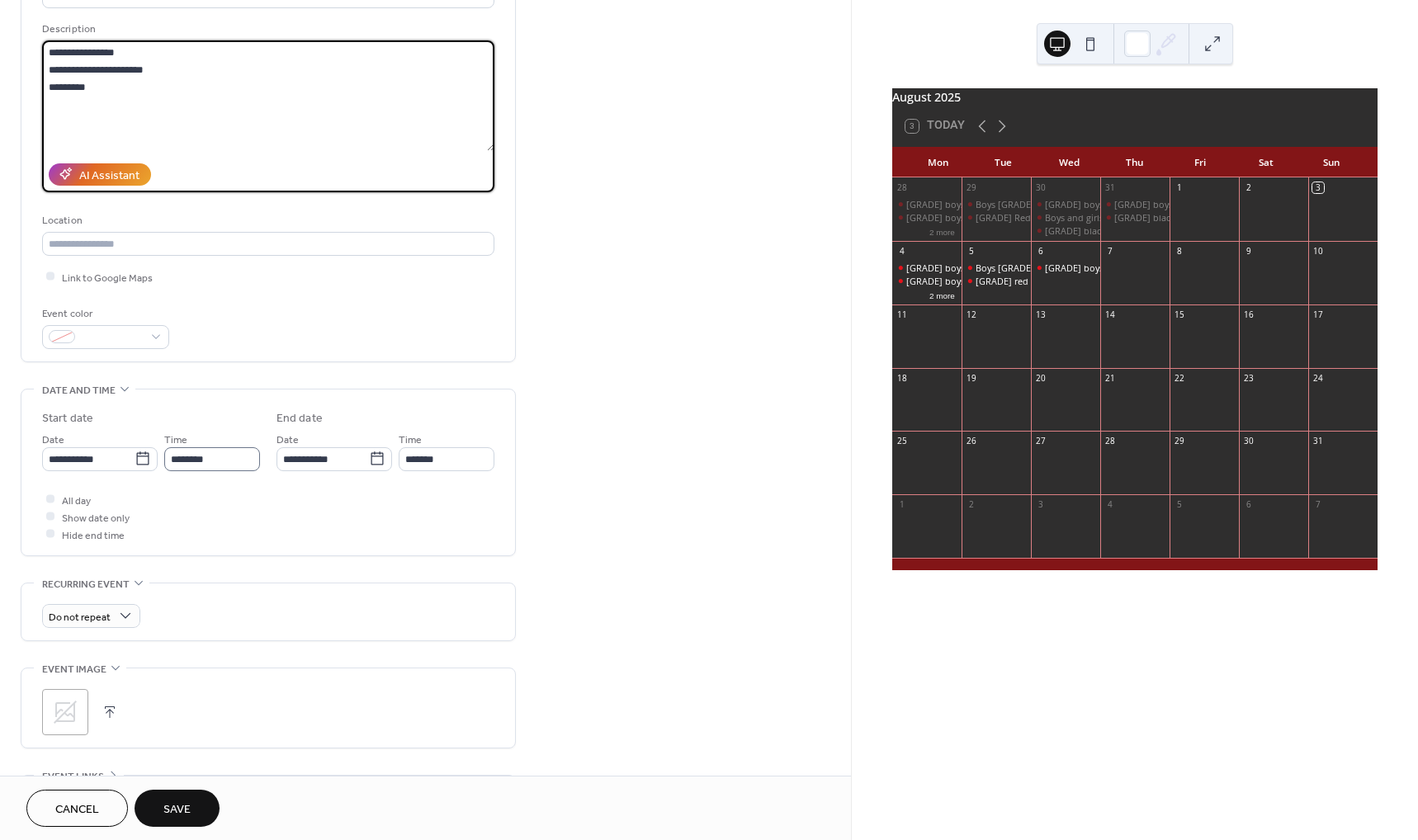 type on "**********" 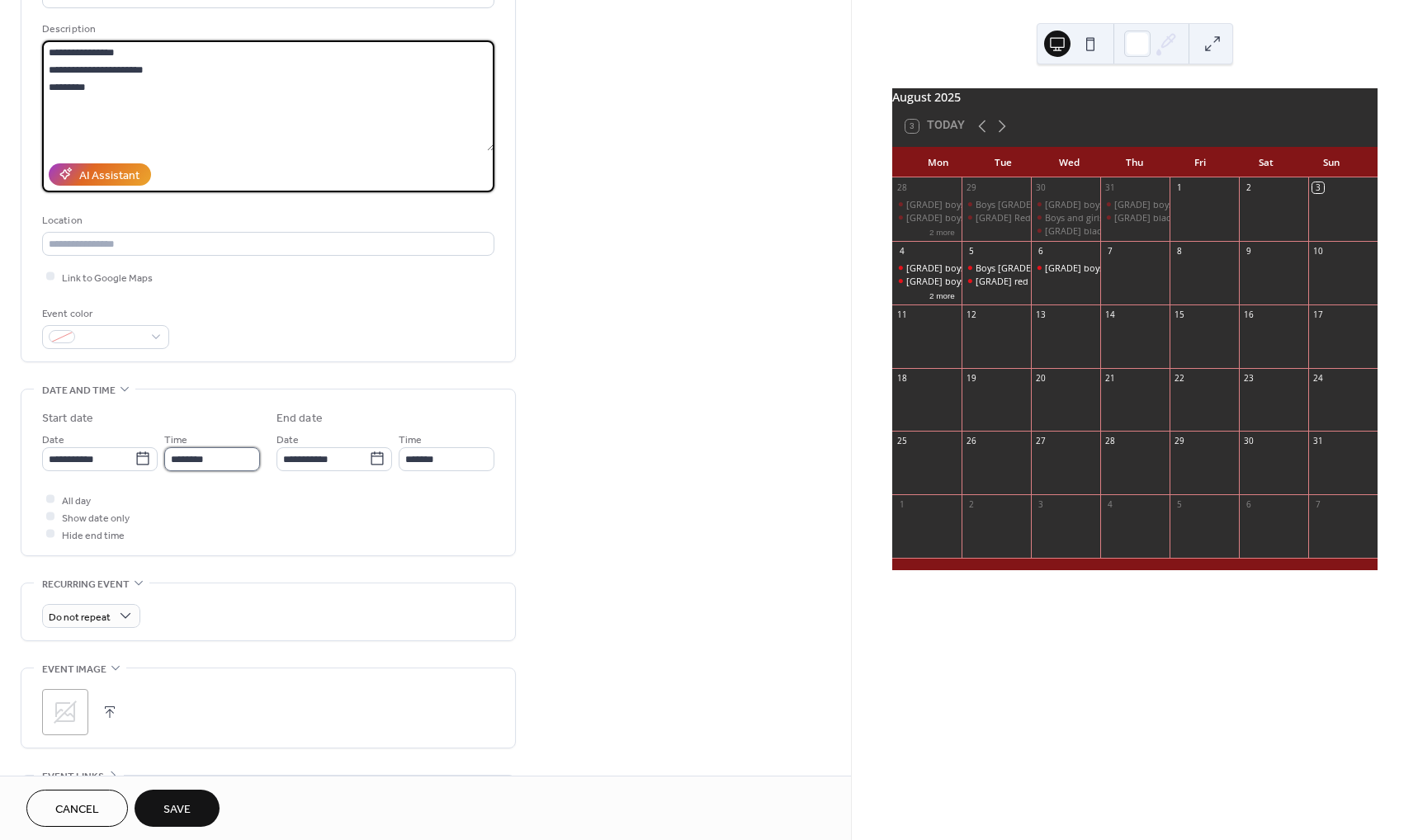 click on "********" at bounding box center (212, 459) 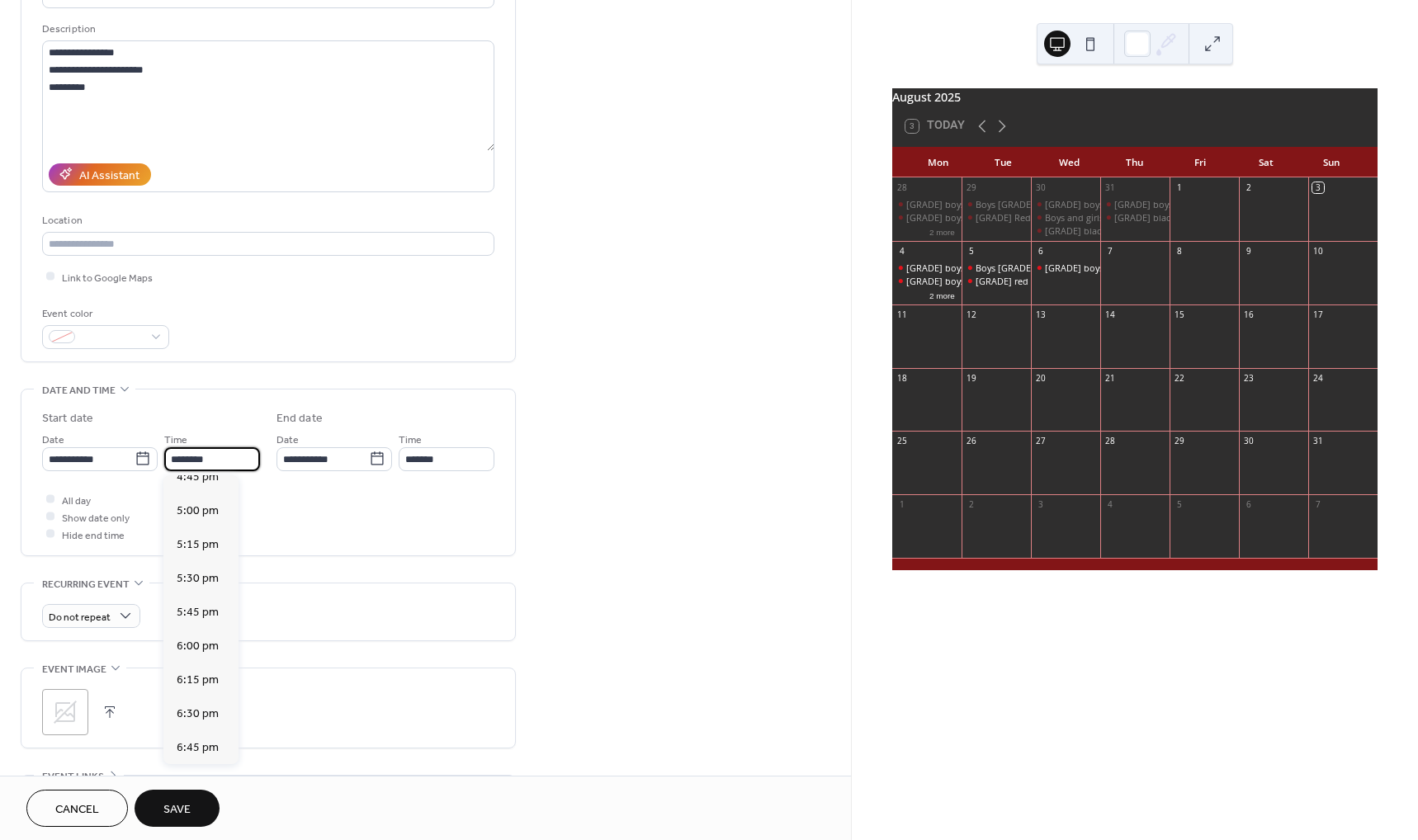 scroll, scrollTop: 2290, scrollLeft: 0, axis: vertical 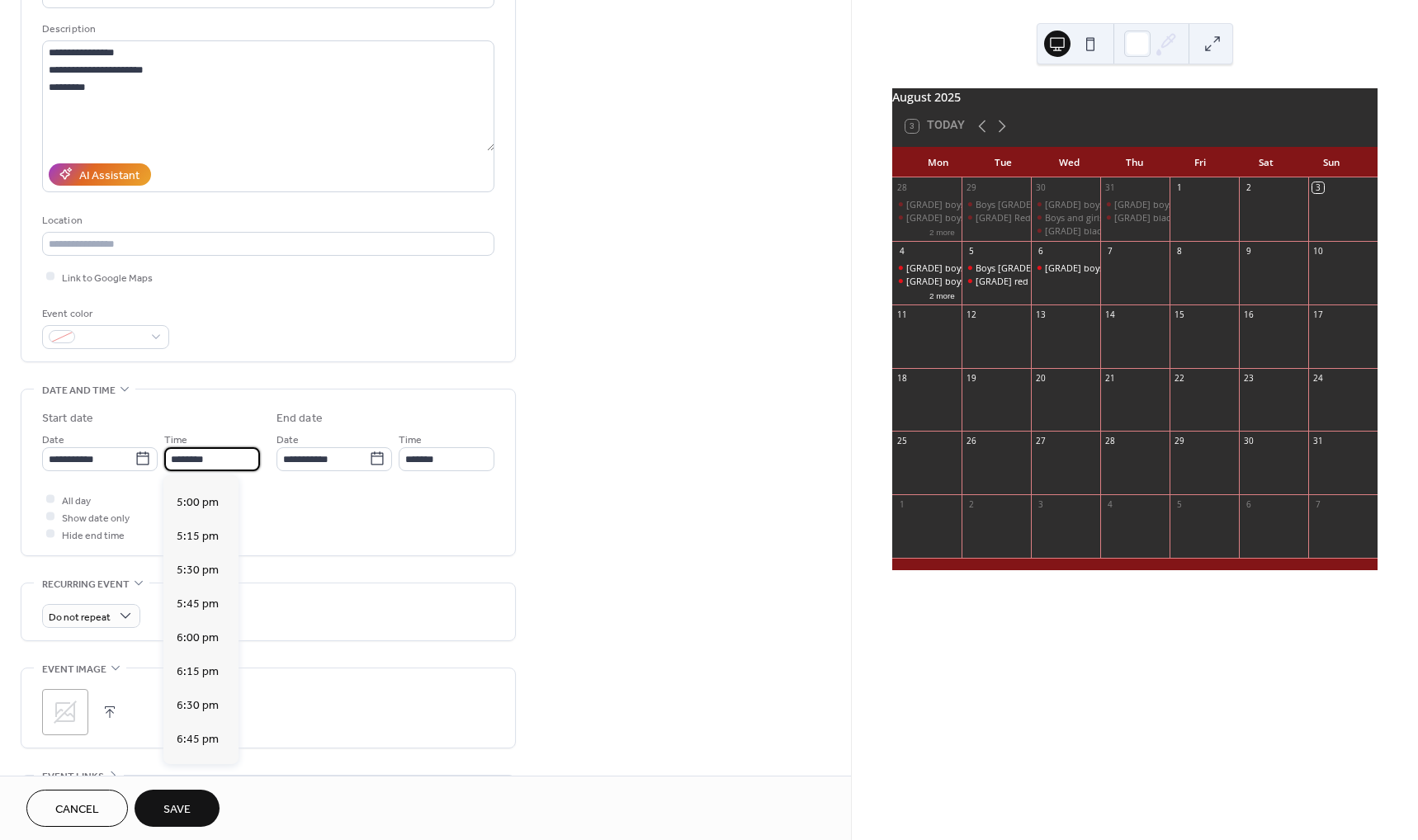 click on "7:30 pm" at bounding box center (197, 840) 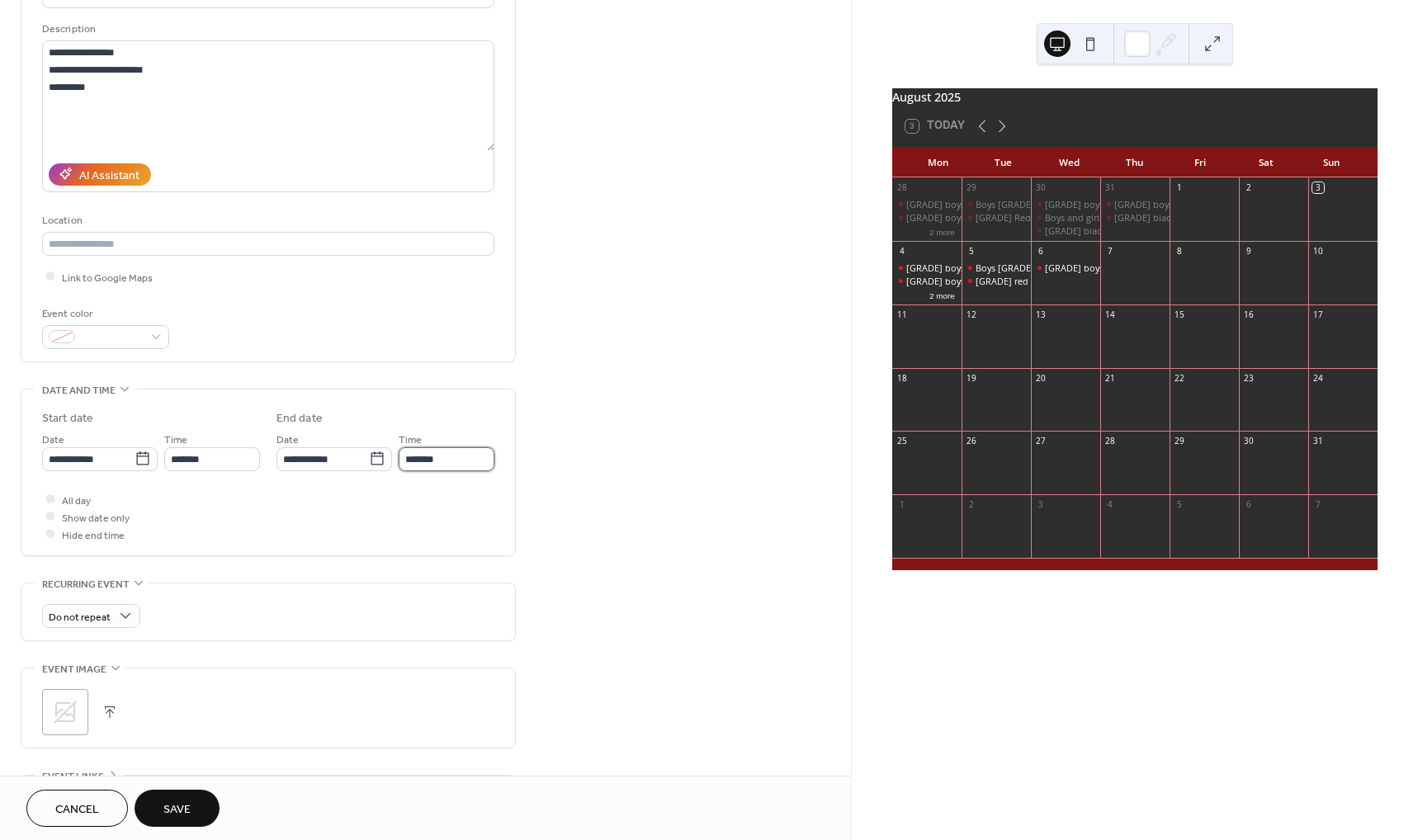 click on "*******" at bounding box center [447, 459] 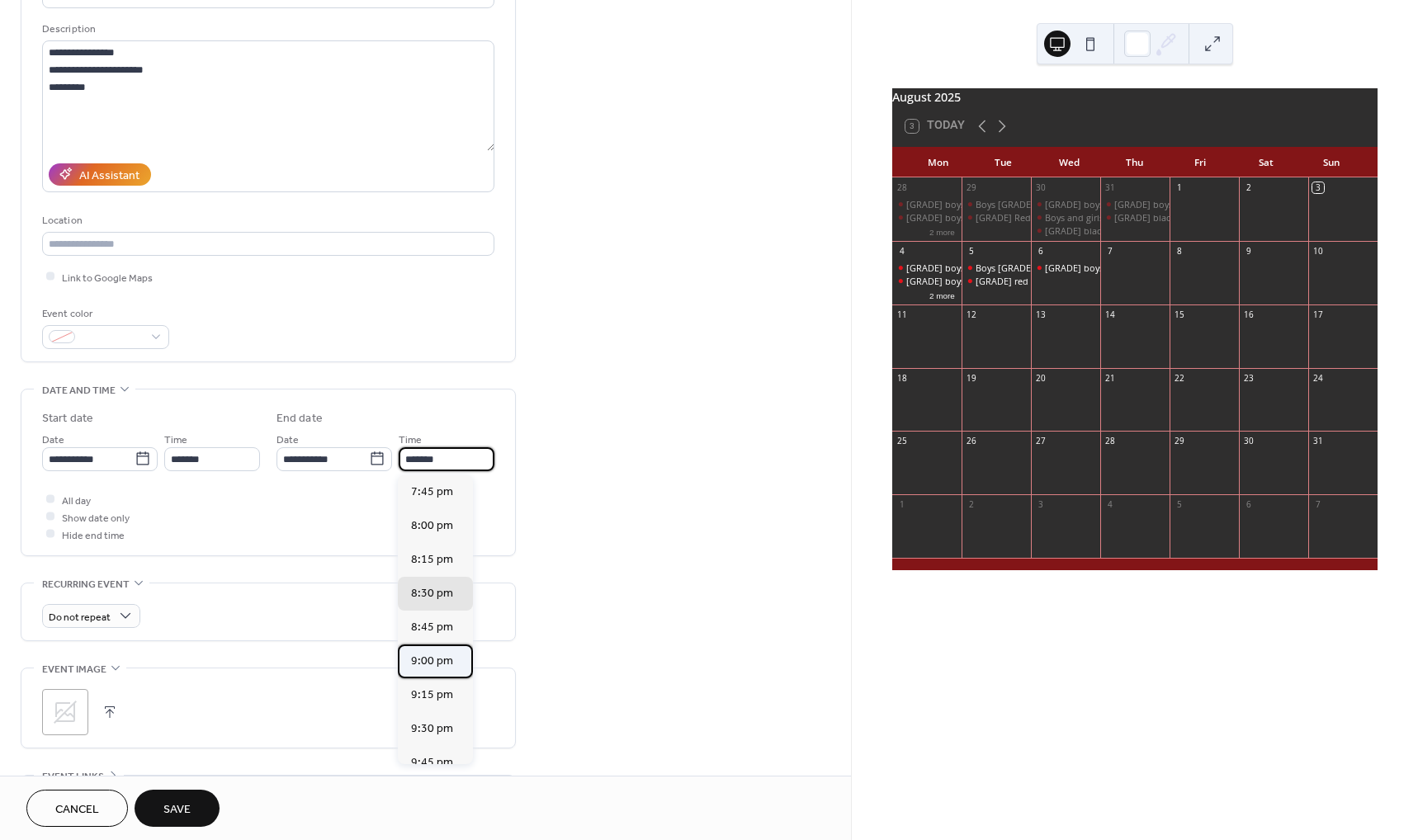 click on "9:00 pm" at bounding box center (432, 660) 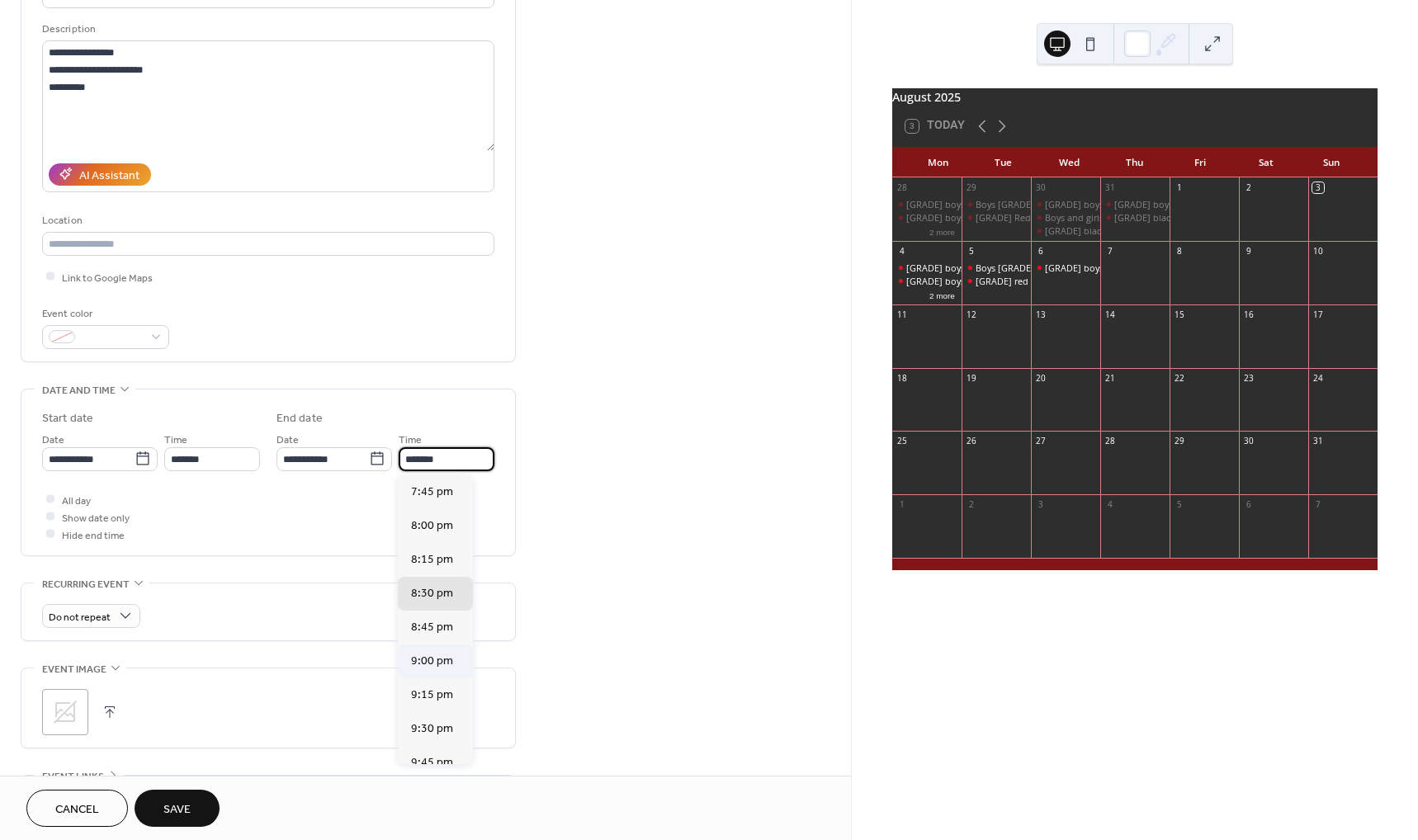 type on "*******" 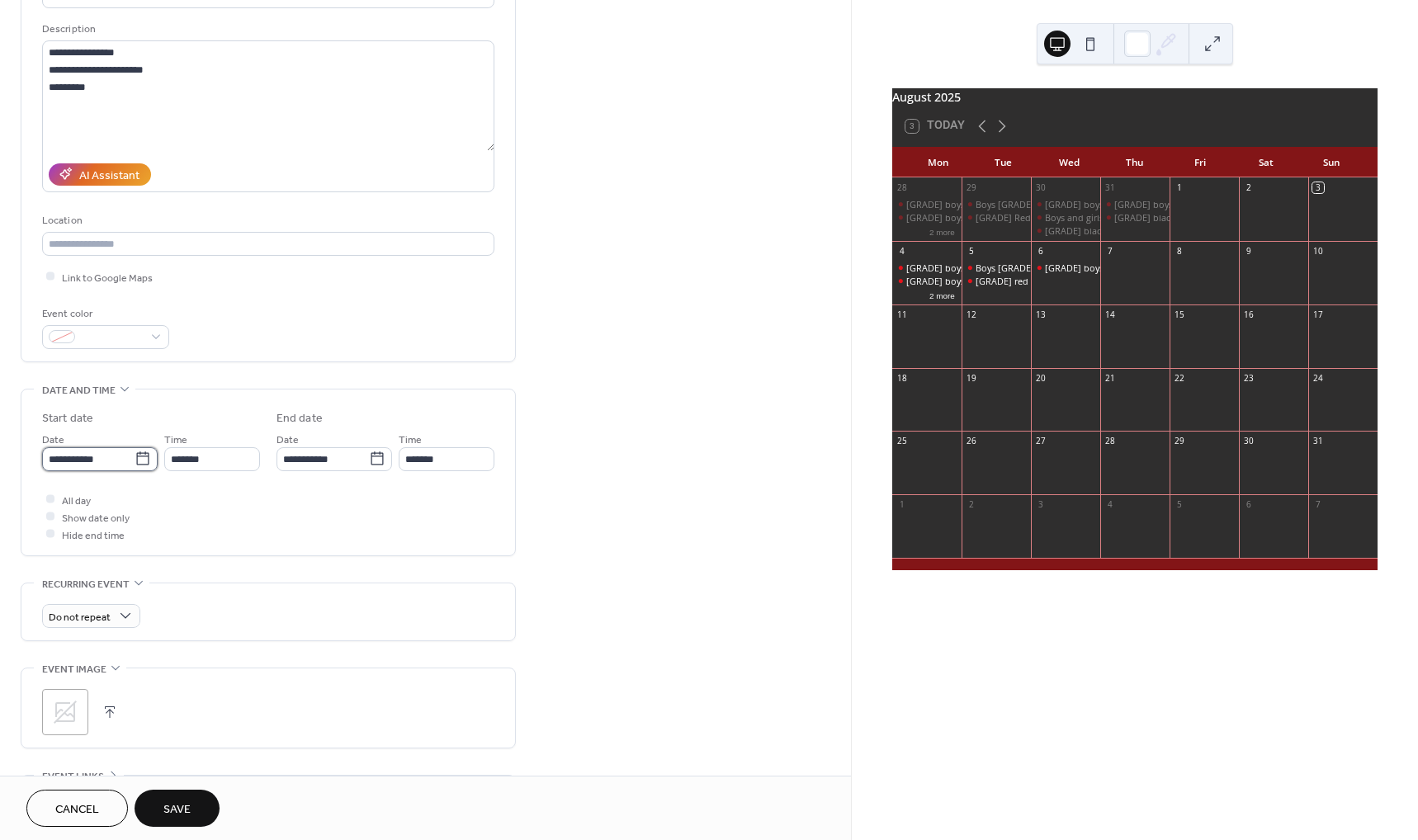 click on "**********" at bounding box center (88, 459) 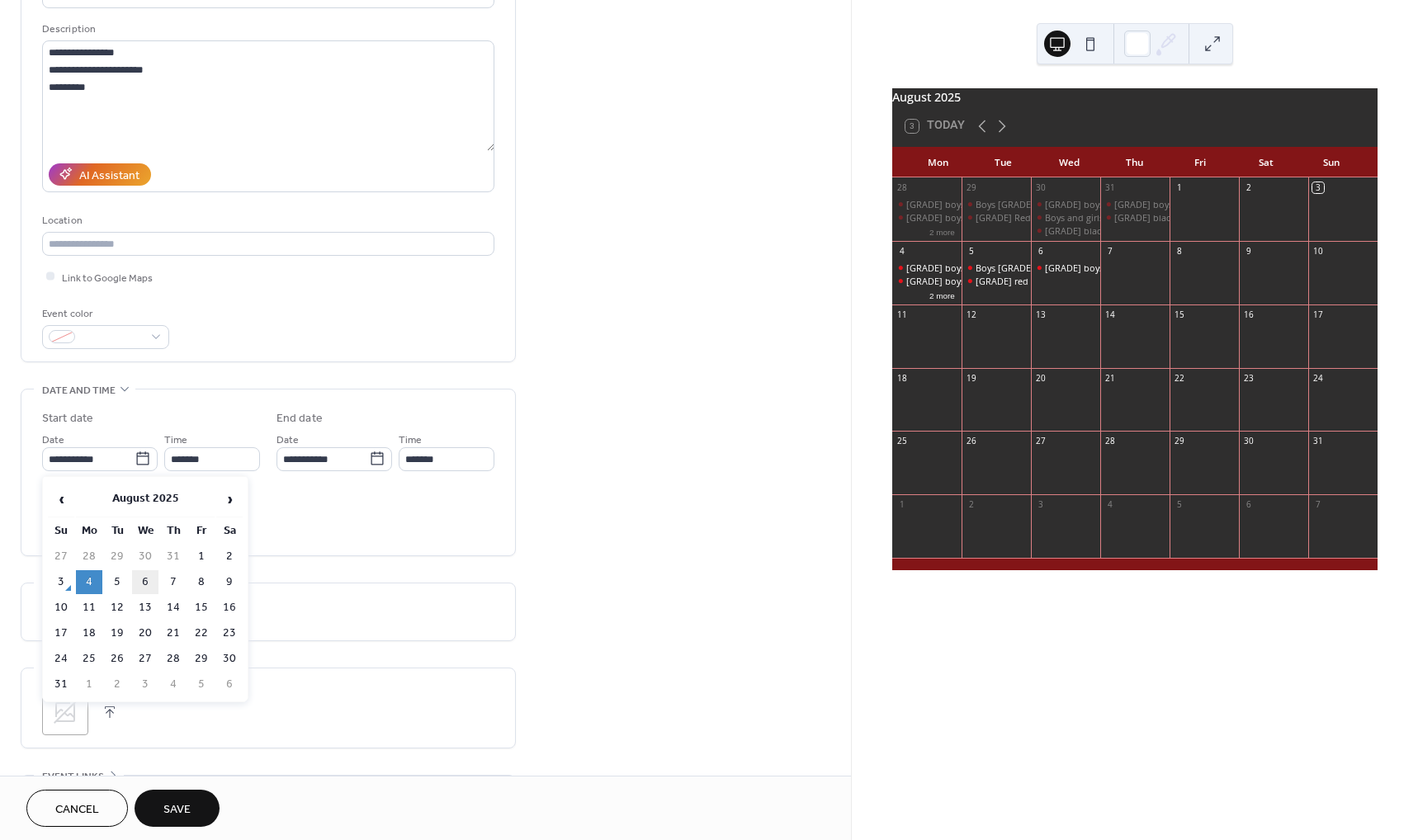 click on "6" at bounding box center [145, 582] 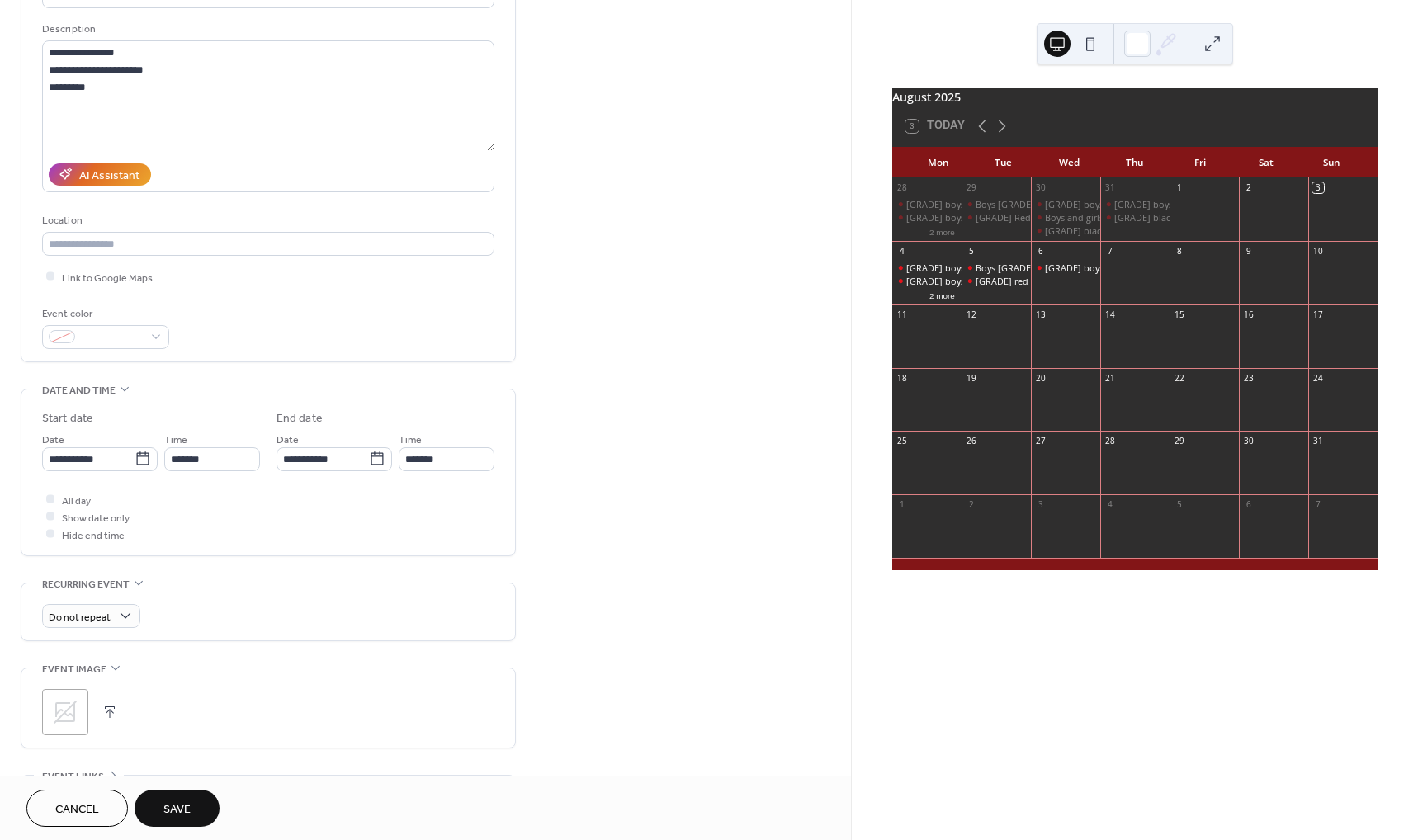click on "Save" at bounding box center (177, 808) 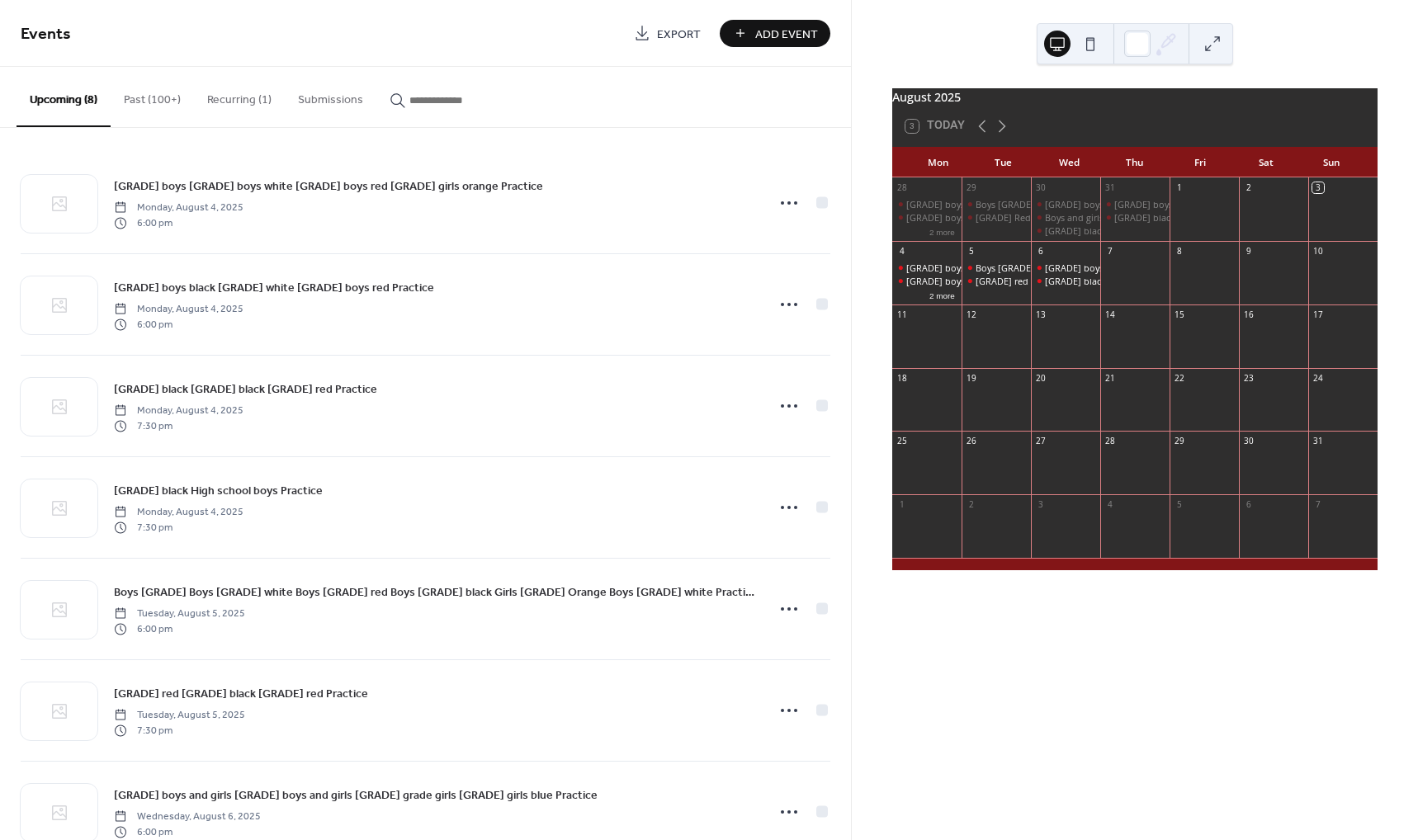 click on "Add Event" at bounding box center [787, 34] 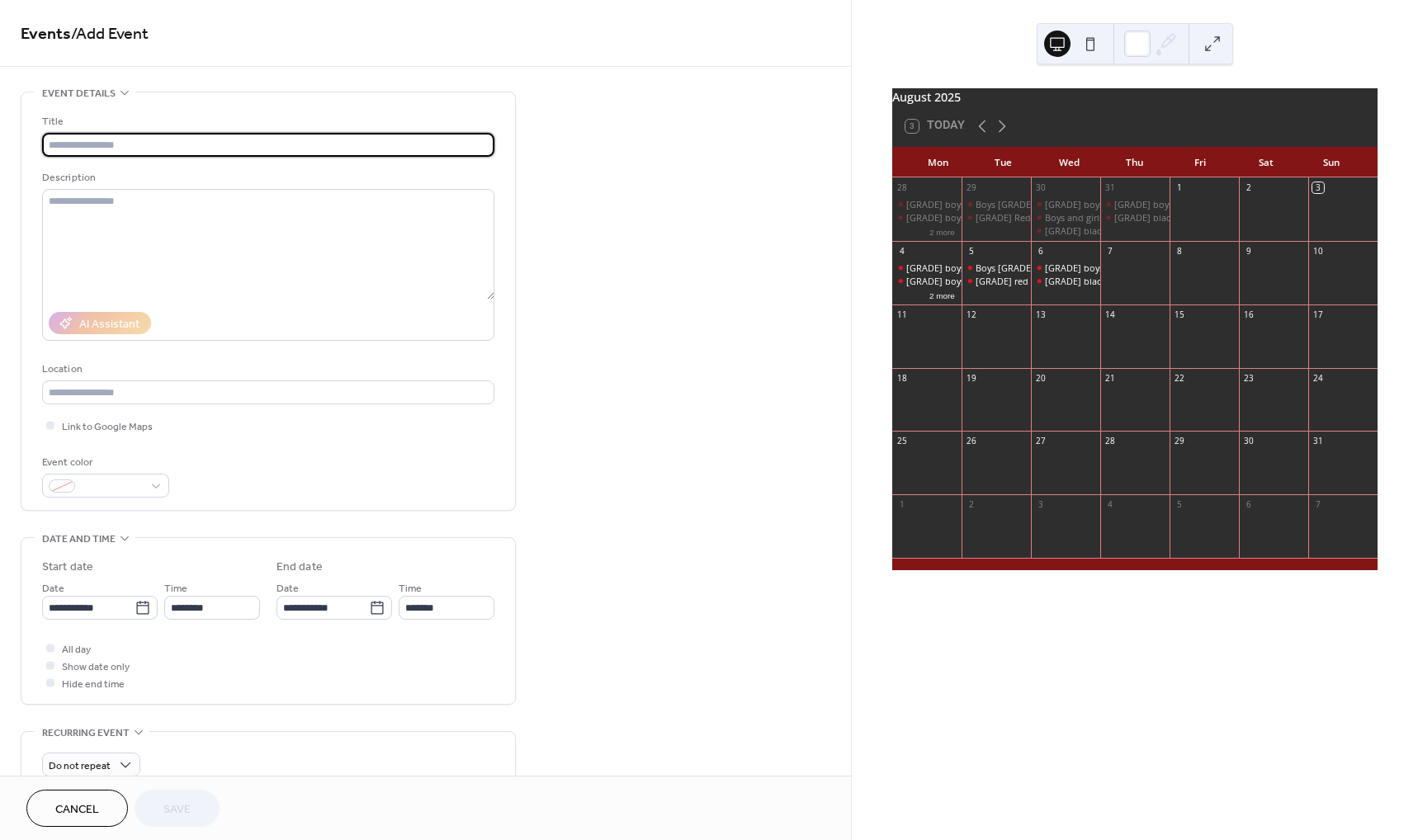 paste on "**********" 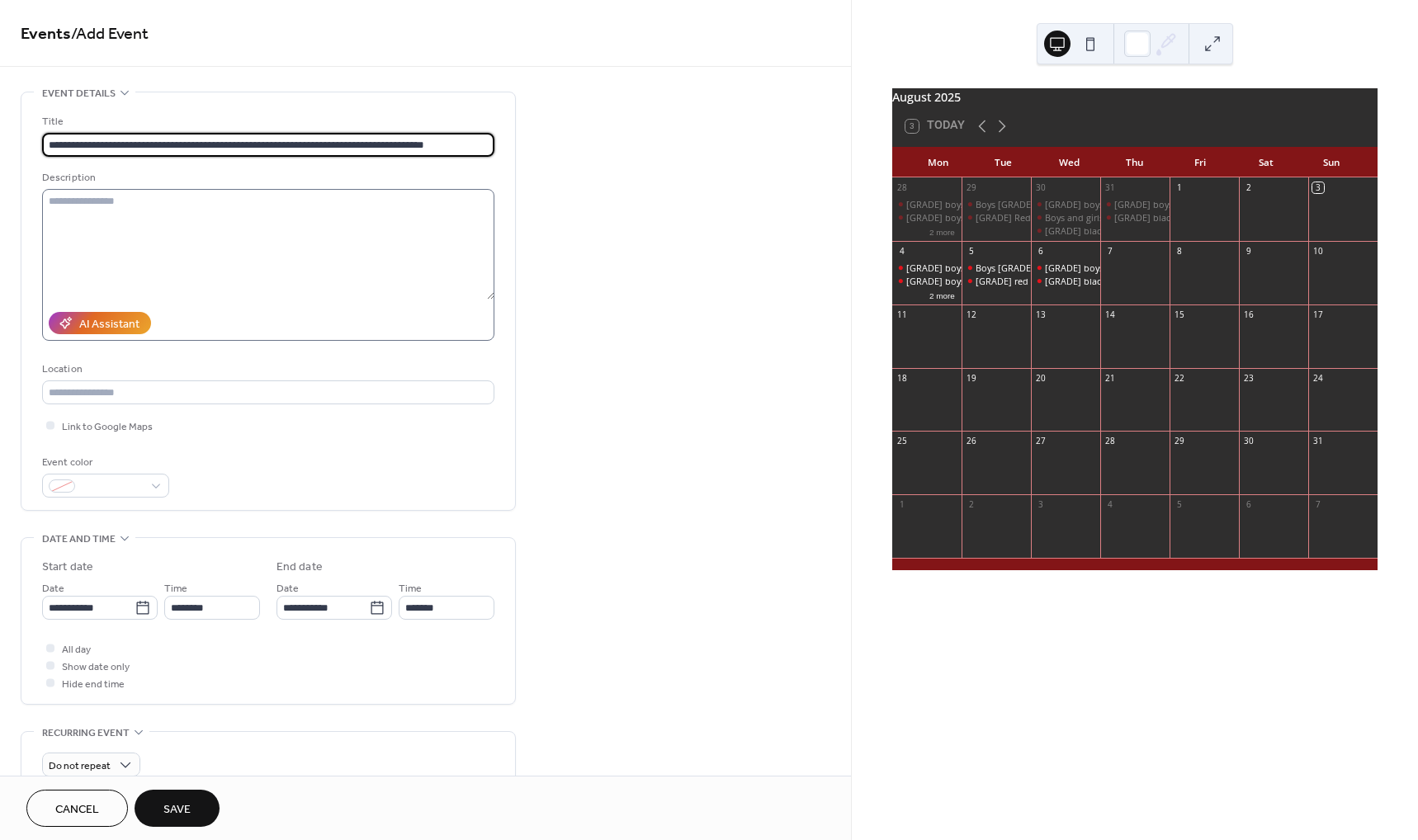 type on "**********" 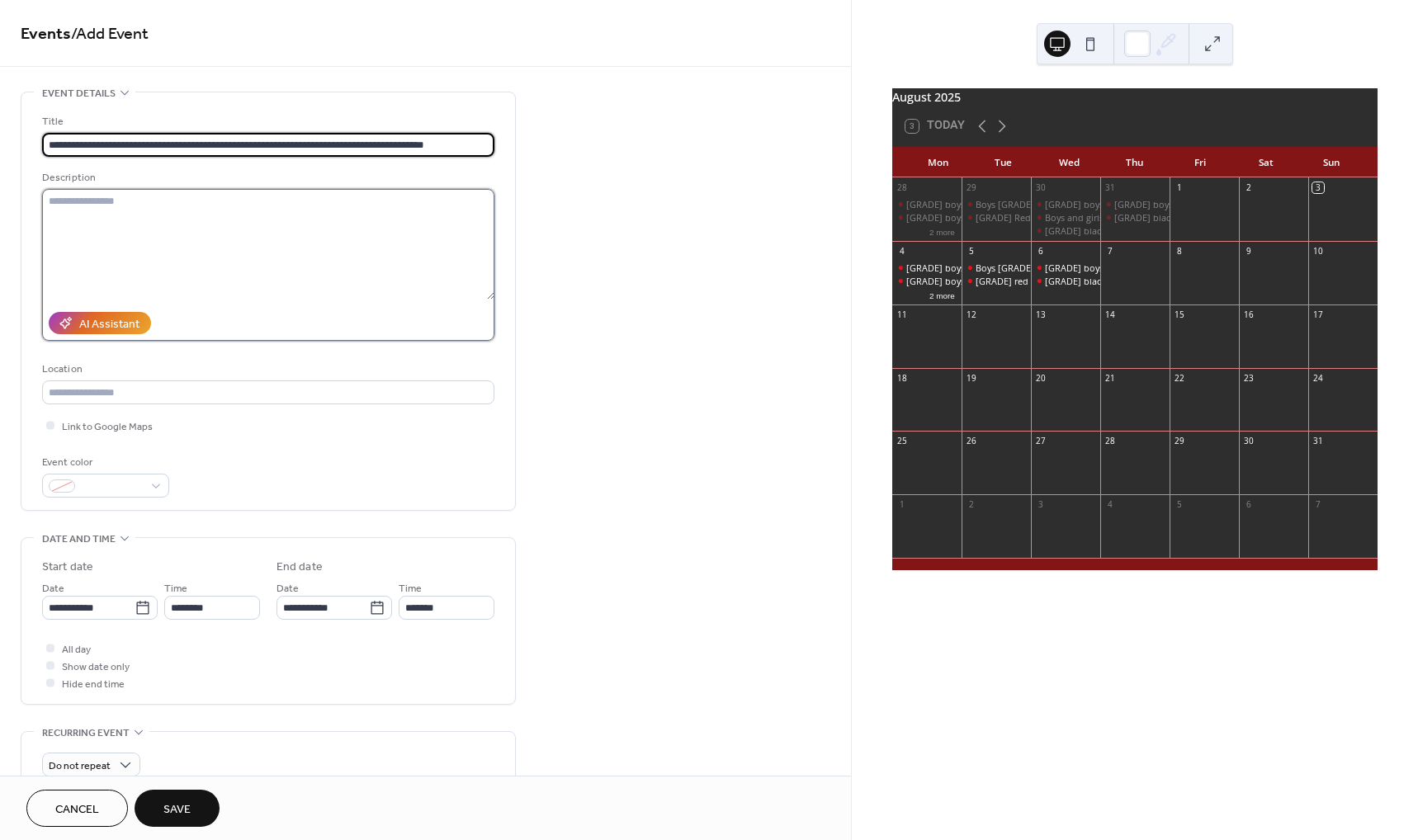 click at bounding box center (268, 244) 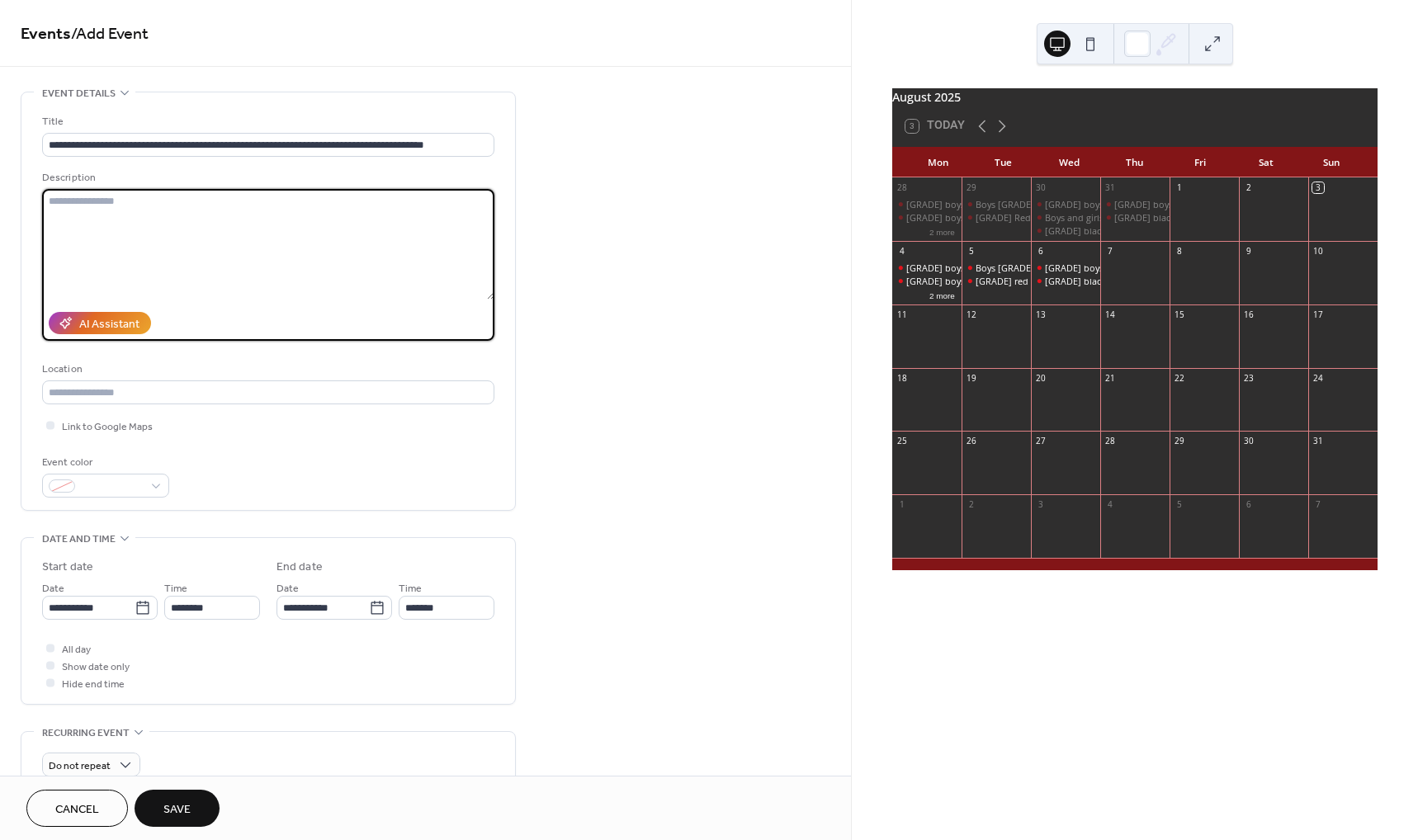 paste on "**********" 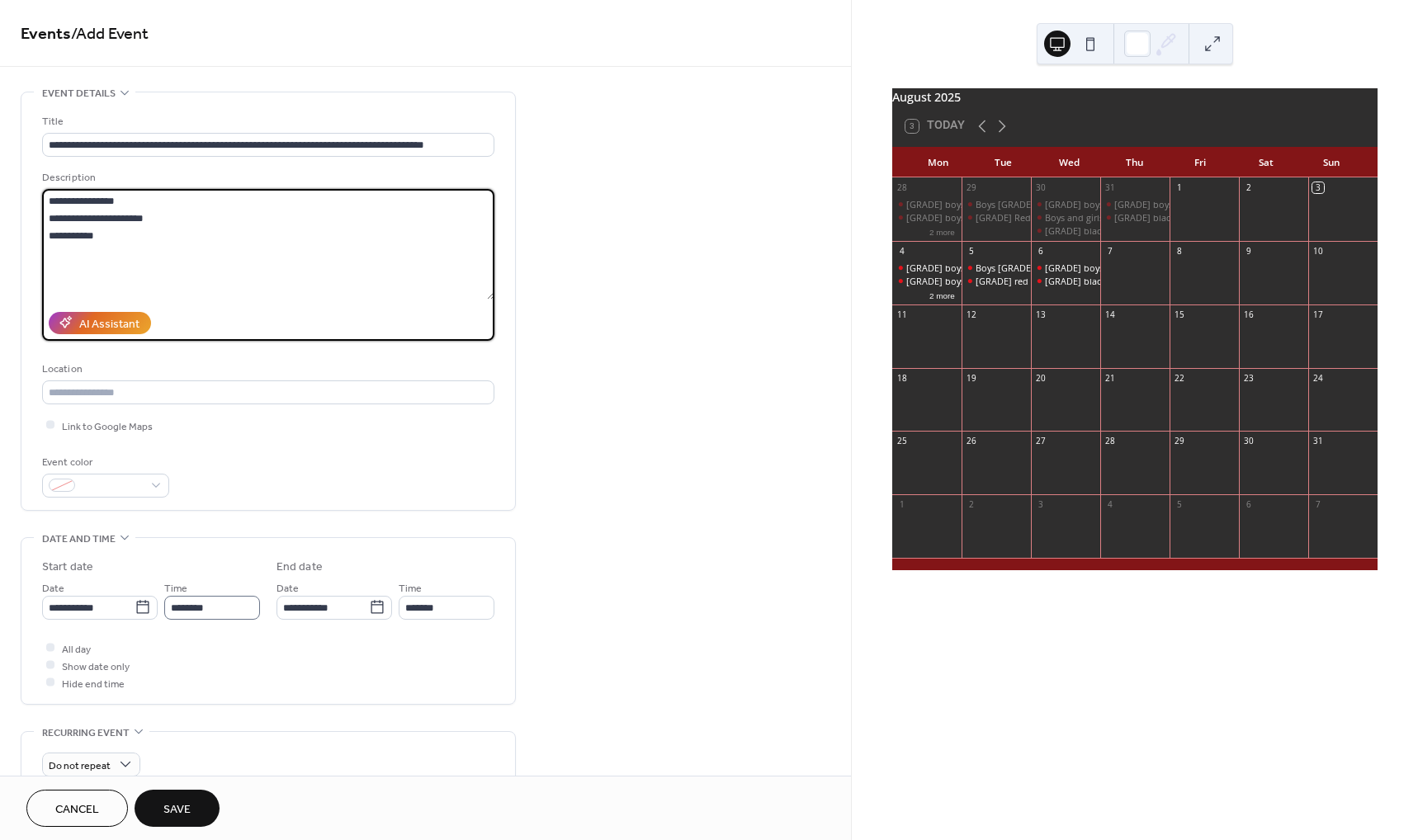 type on "**********" 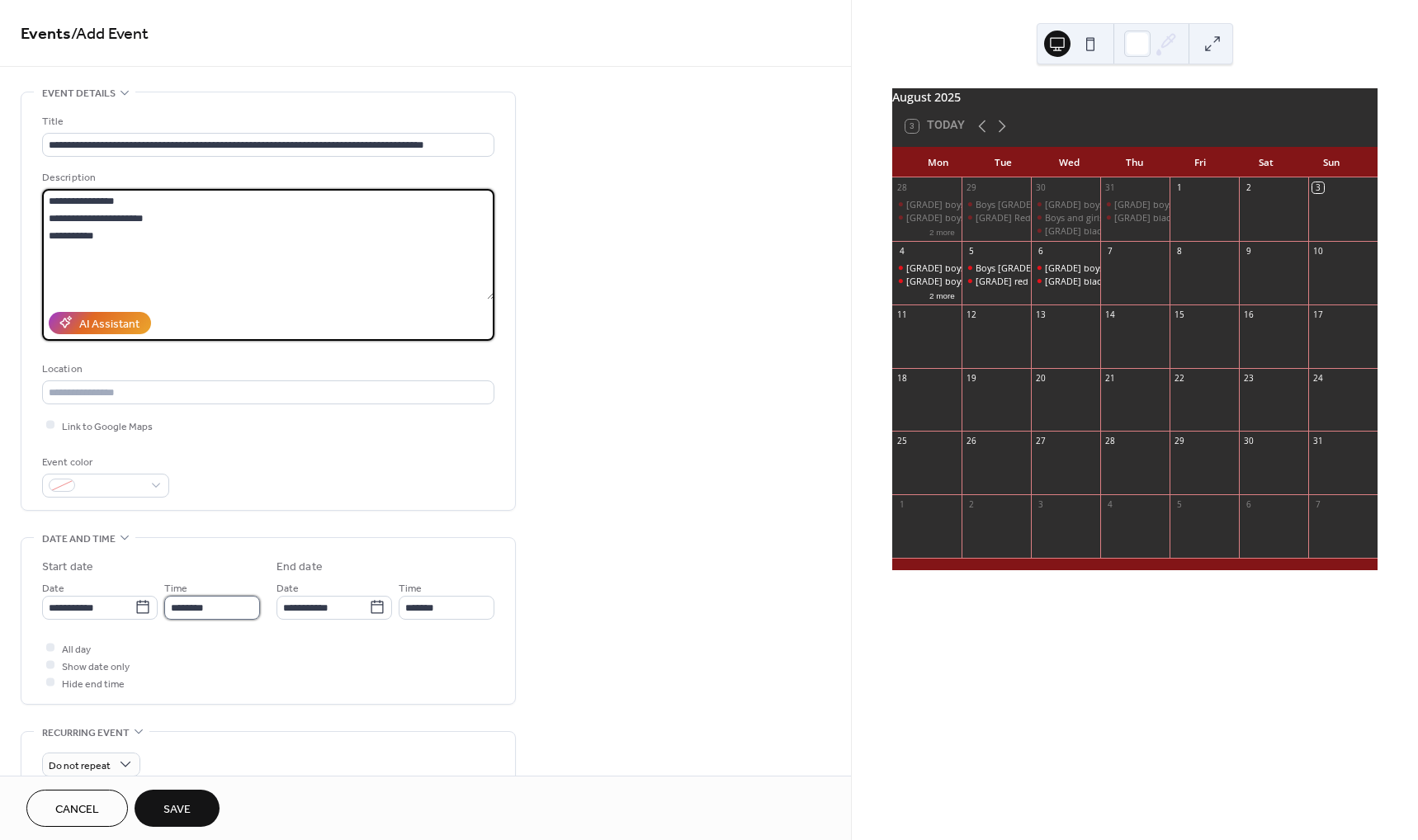 click on "********" at bounding box center (212, 607) 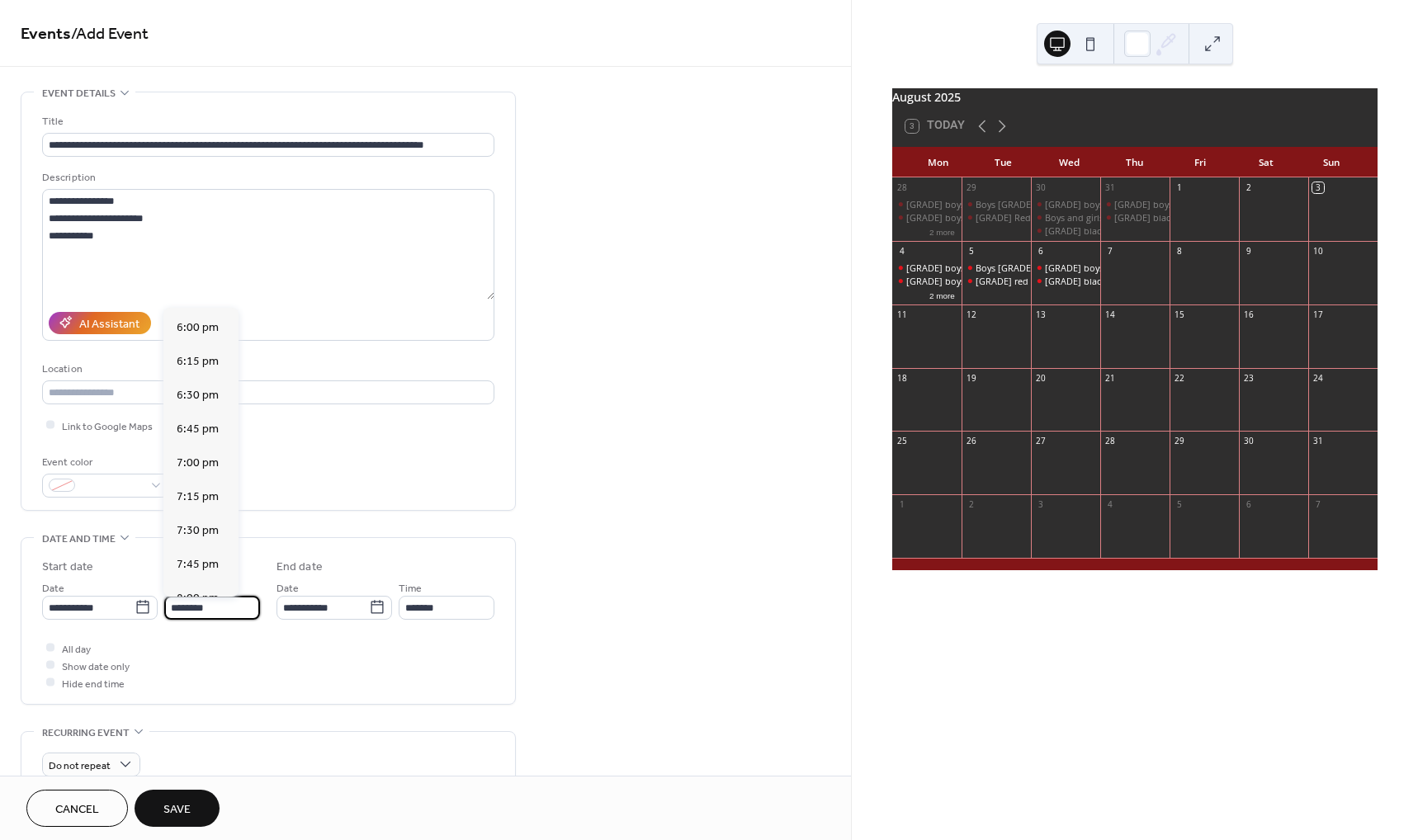scroll, scrollTop: 2353, scrollLeft: 0, axis: vertical 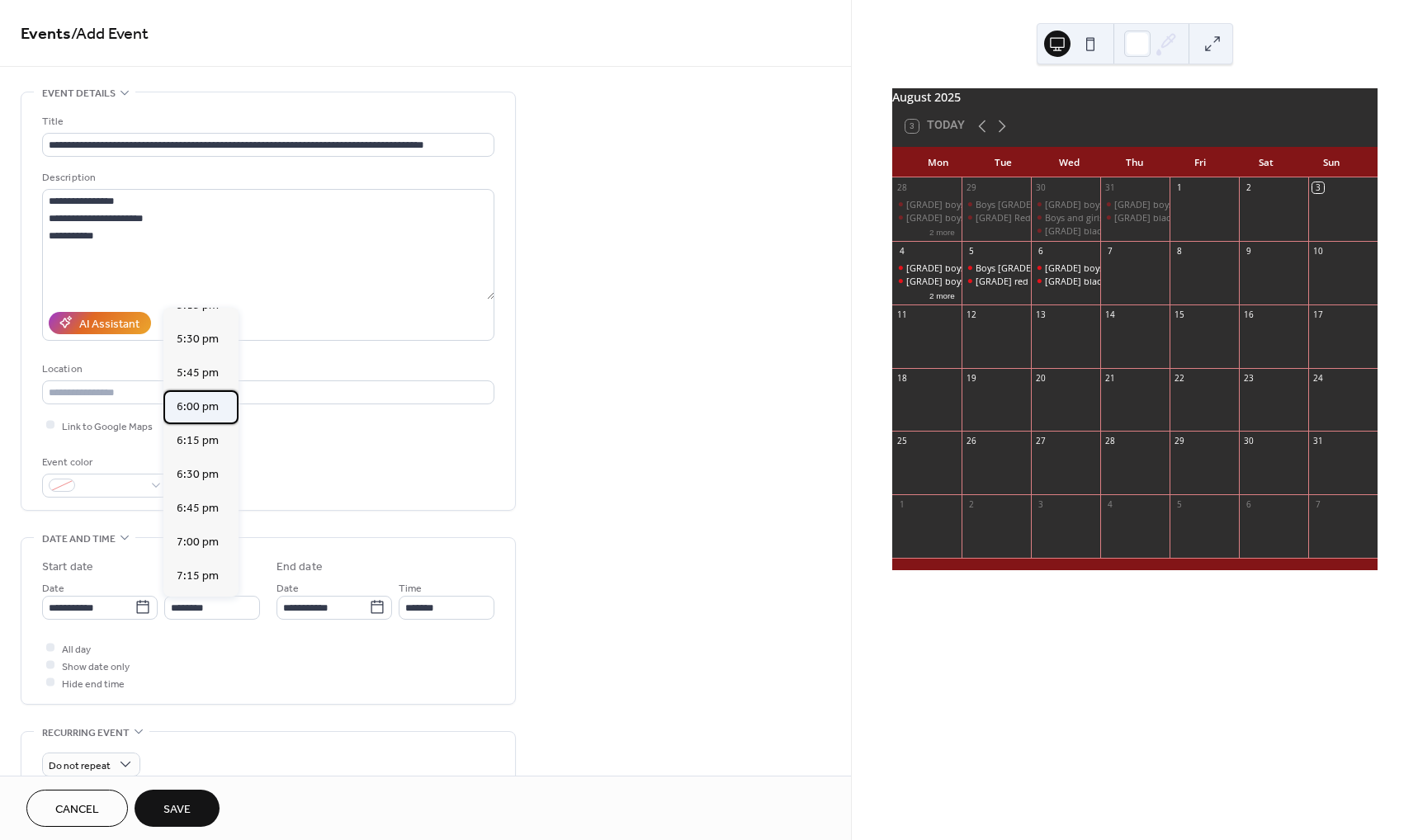 click on "6:00 pm" at bounding box center (197, 406) 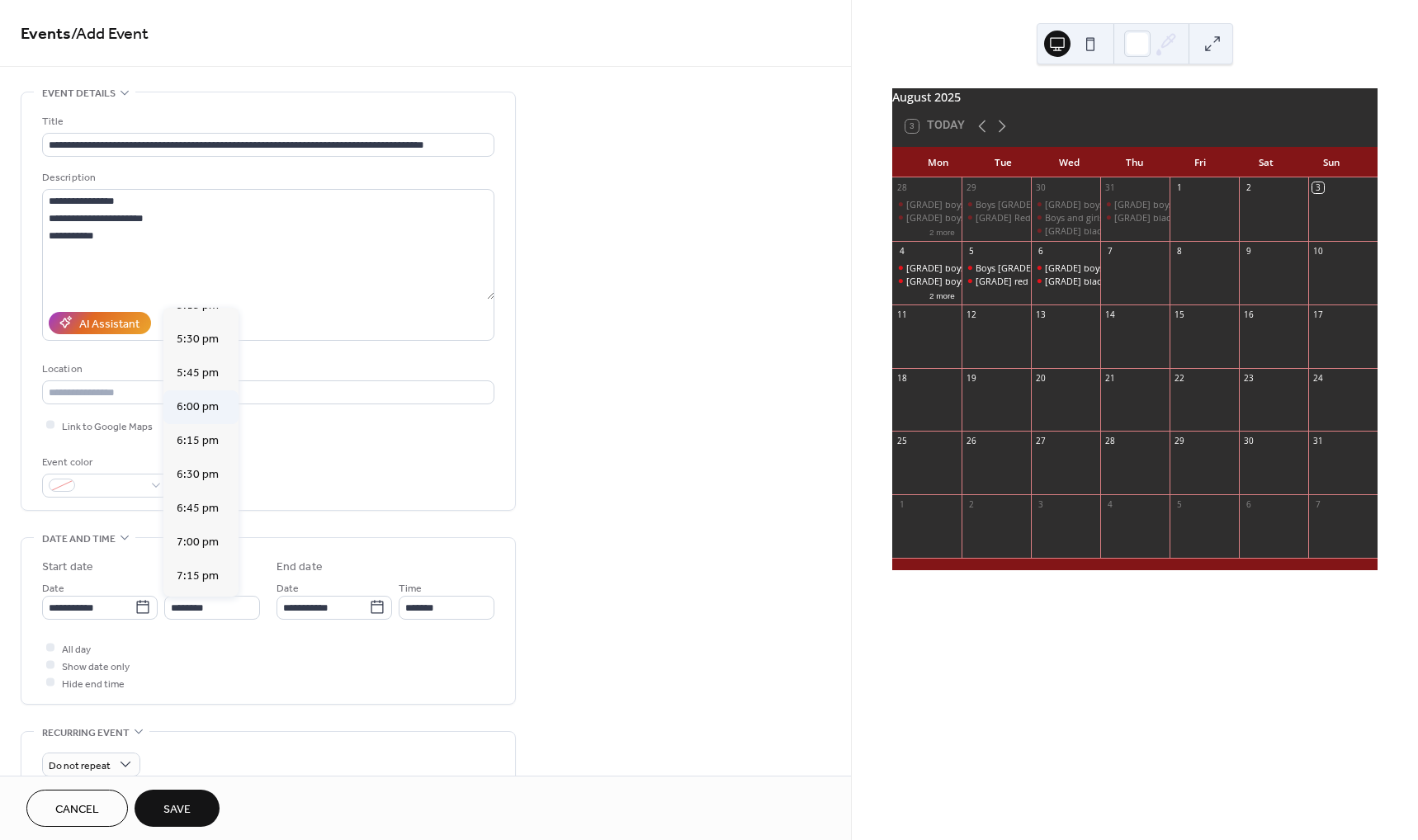 type on "*******" 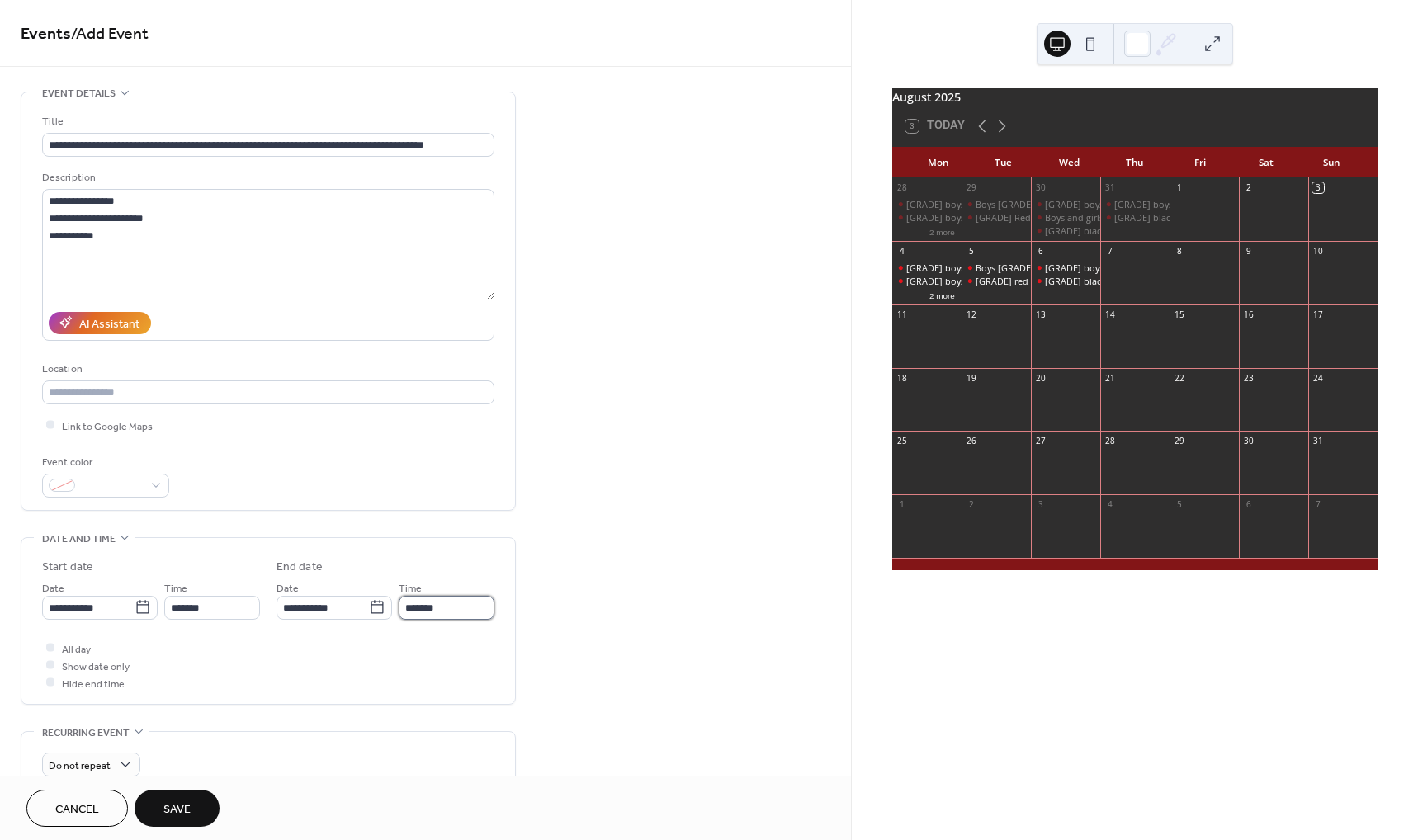 click on "*******" at bounding box center [447, 607] 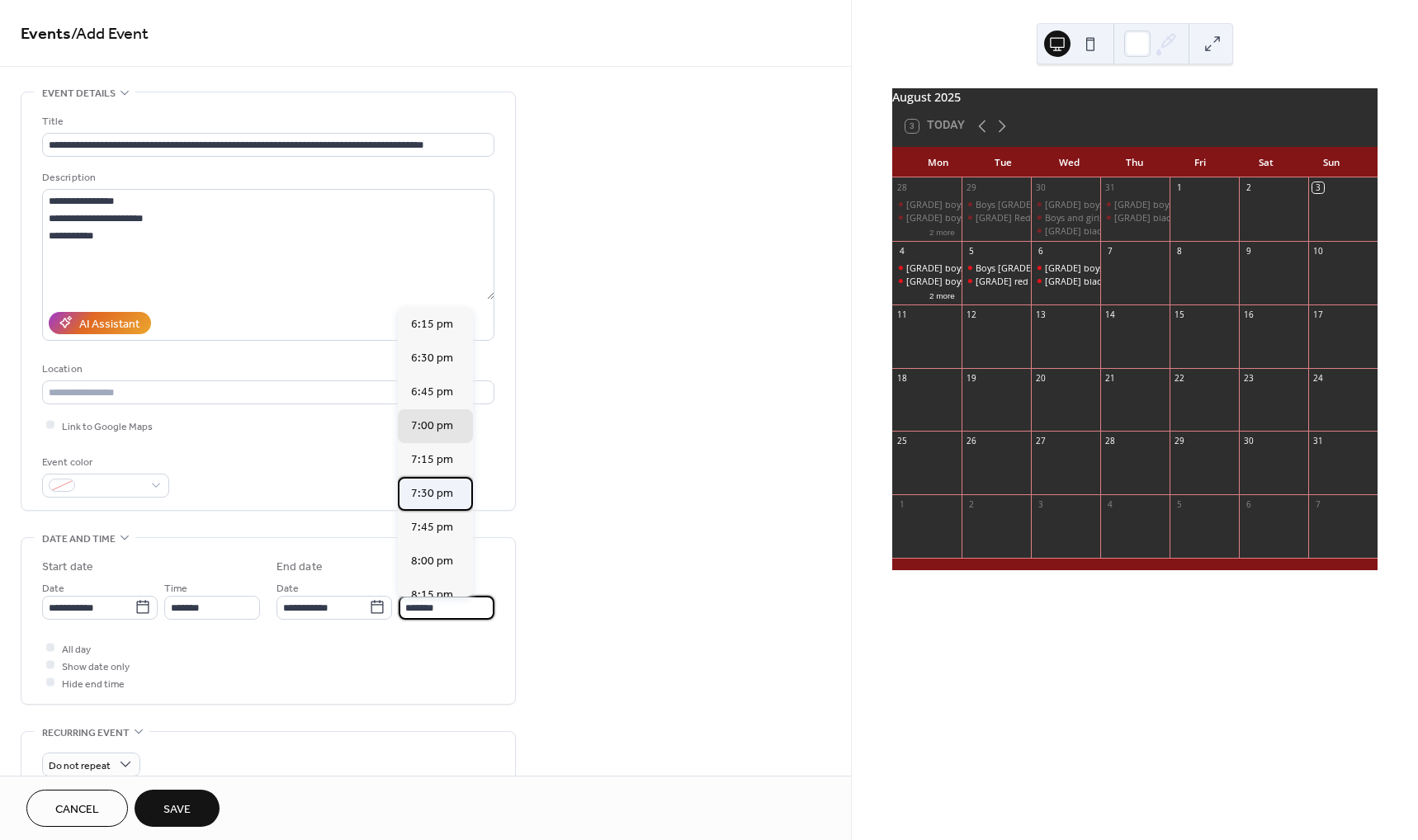 click on "7:30 pm" at bounding box center [432, 493] 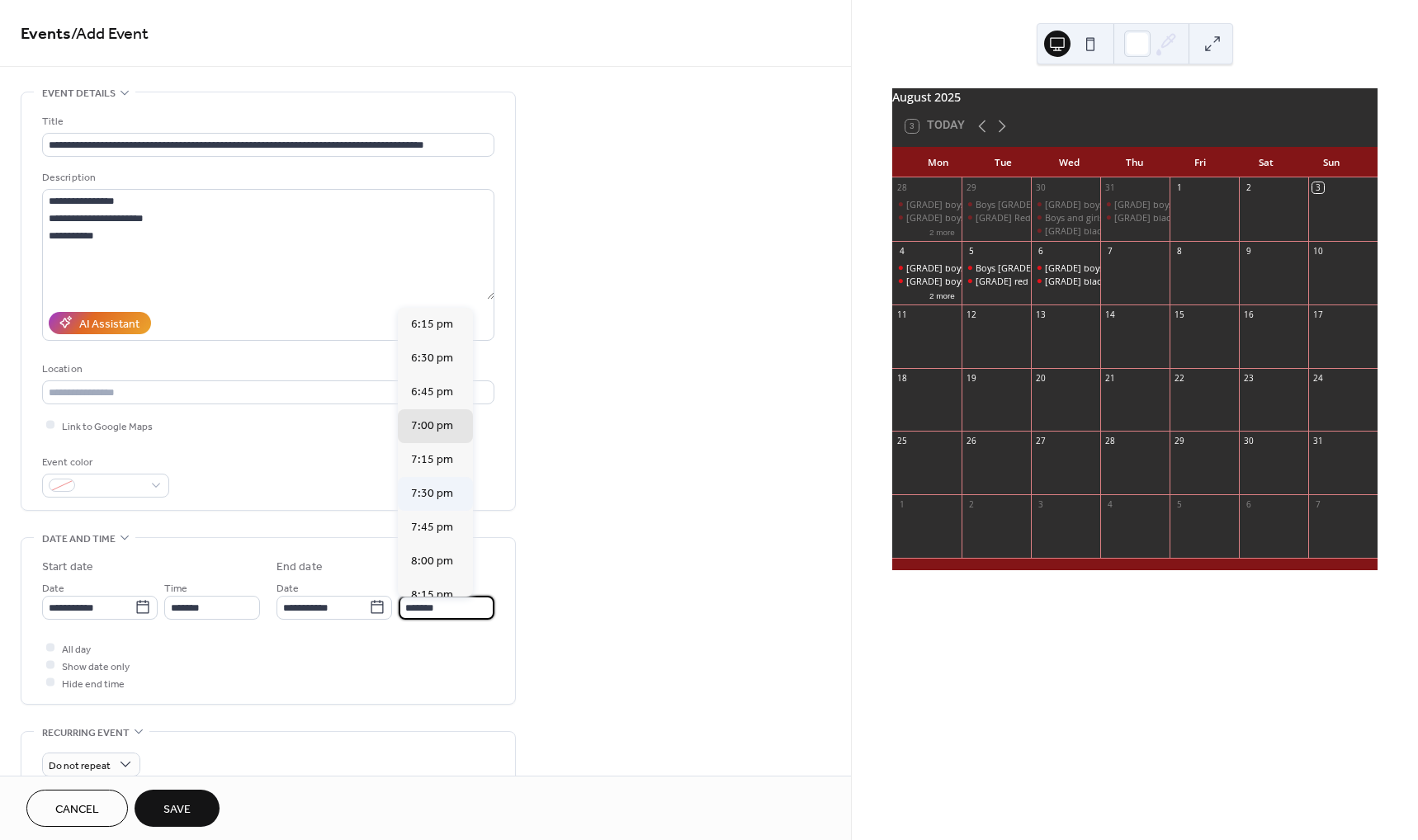 type on "*******" 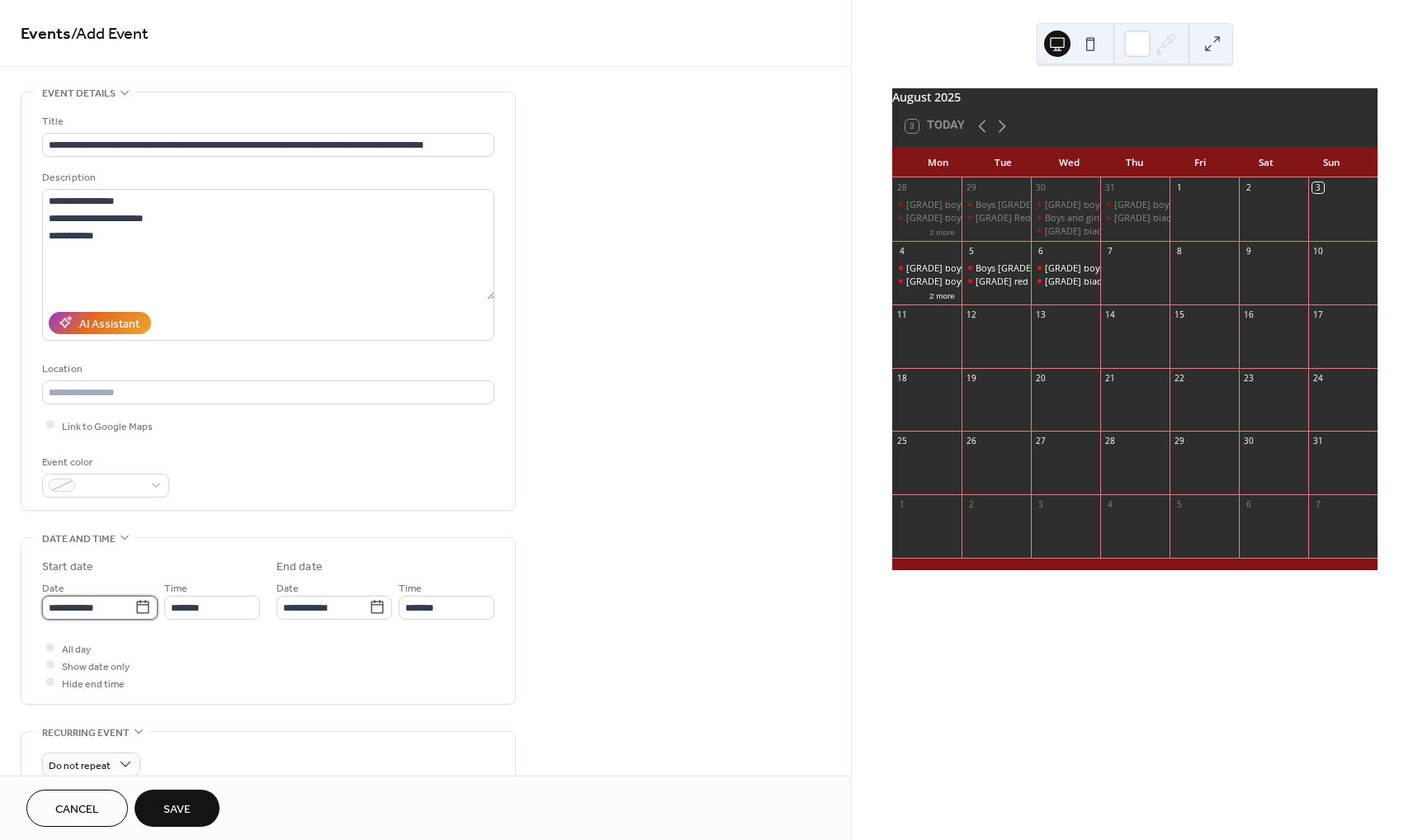 click on "**********" at bounding box center (88, 607) 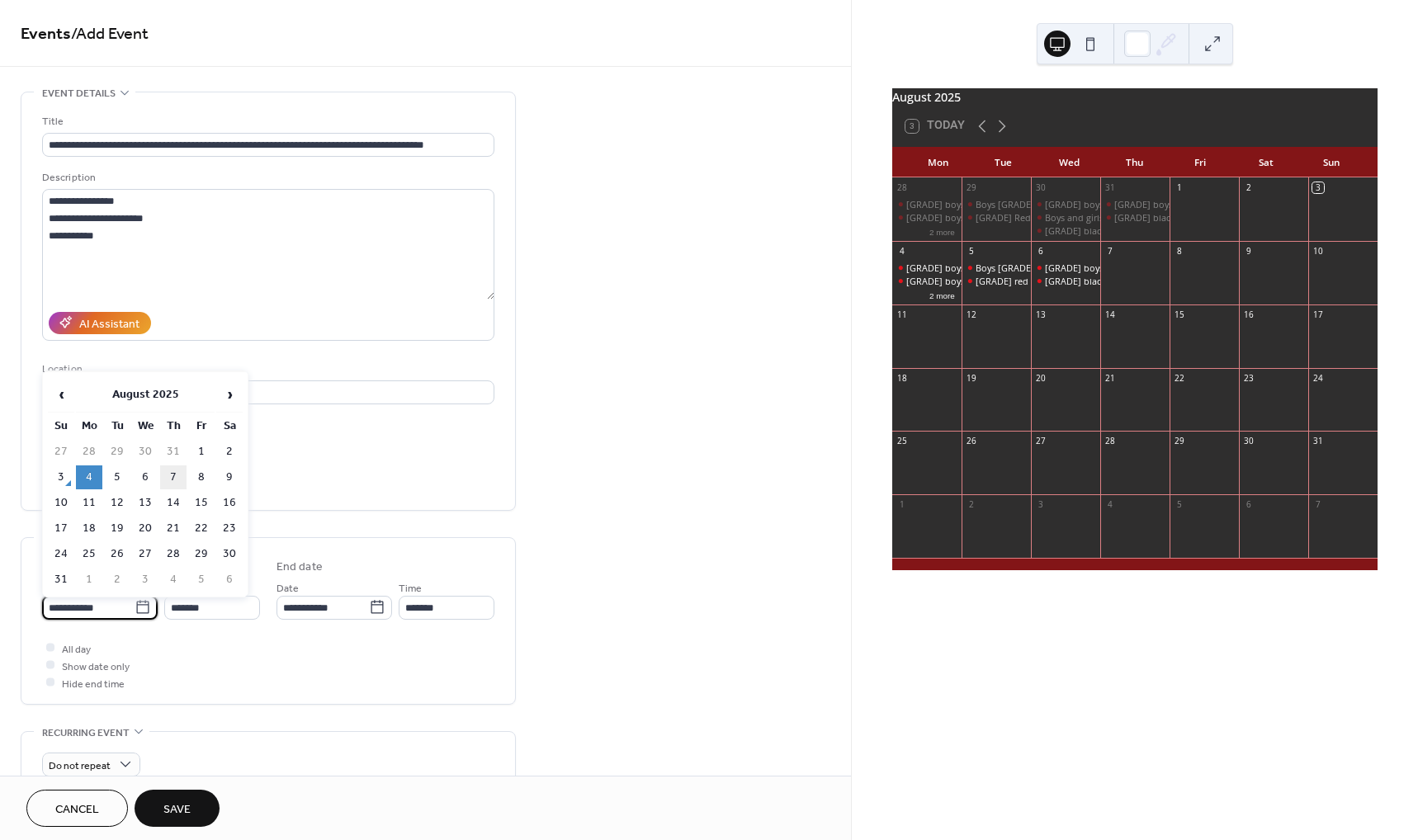 click on "7" at bounding box center [173, 477] 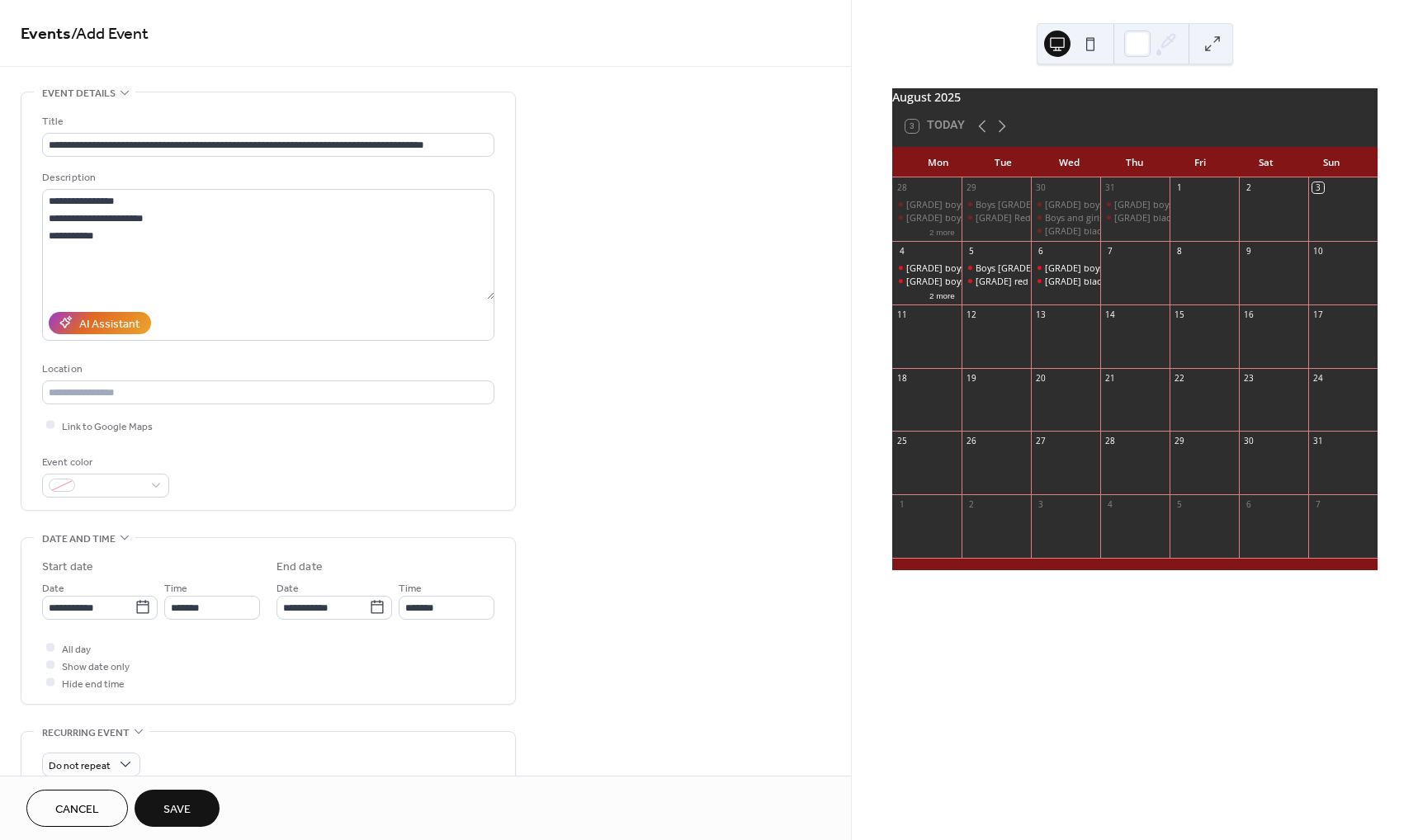 click on "Save" at bounding box center [177, 809] 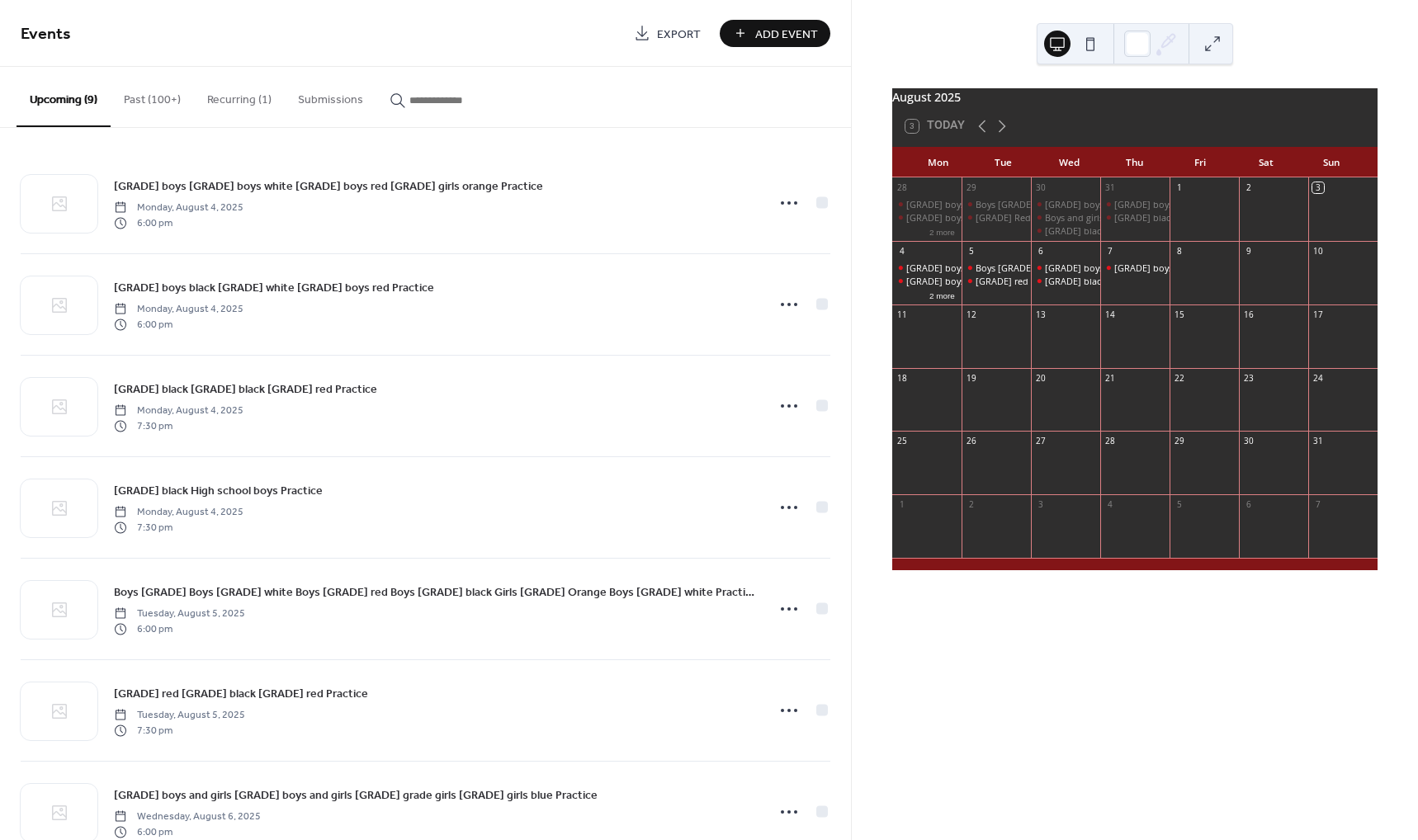 click on "Events Export Add Event" at bounding box center [425, 33] 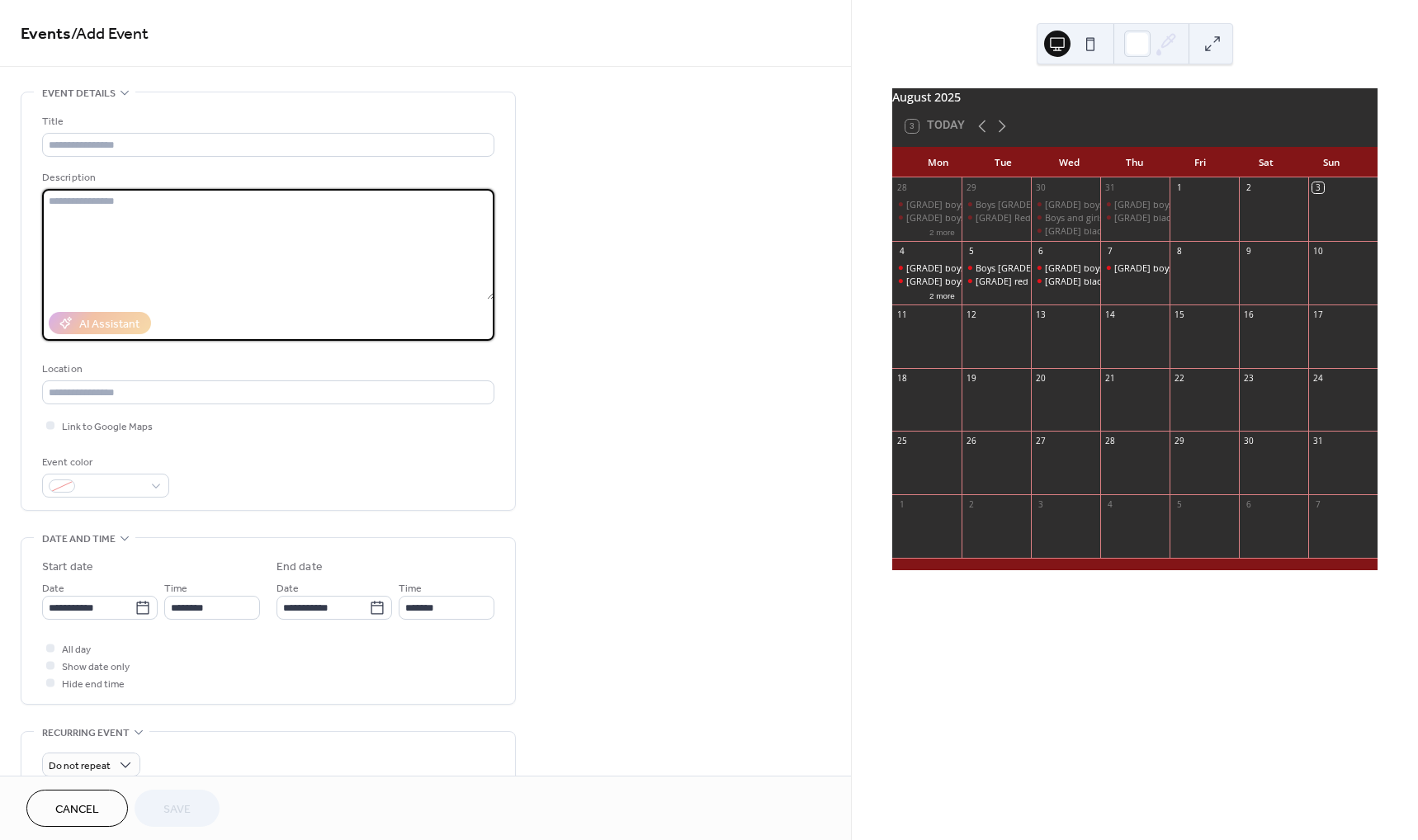 click at bounding box center [268, 244] 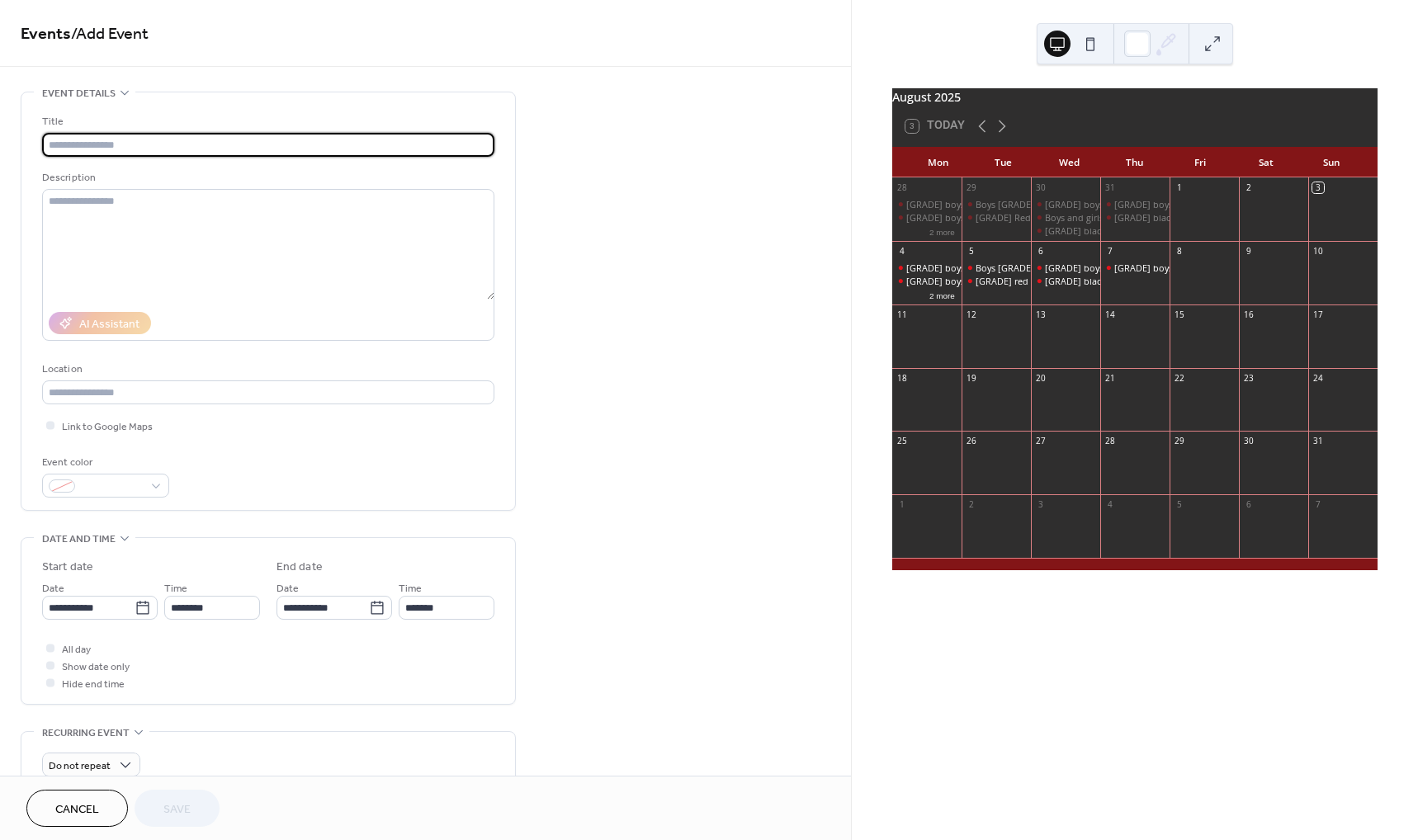 click at bounding box center [268, 144] 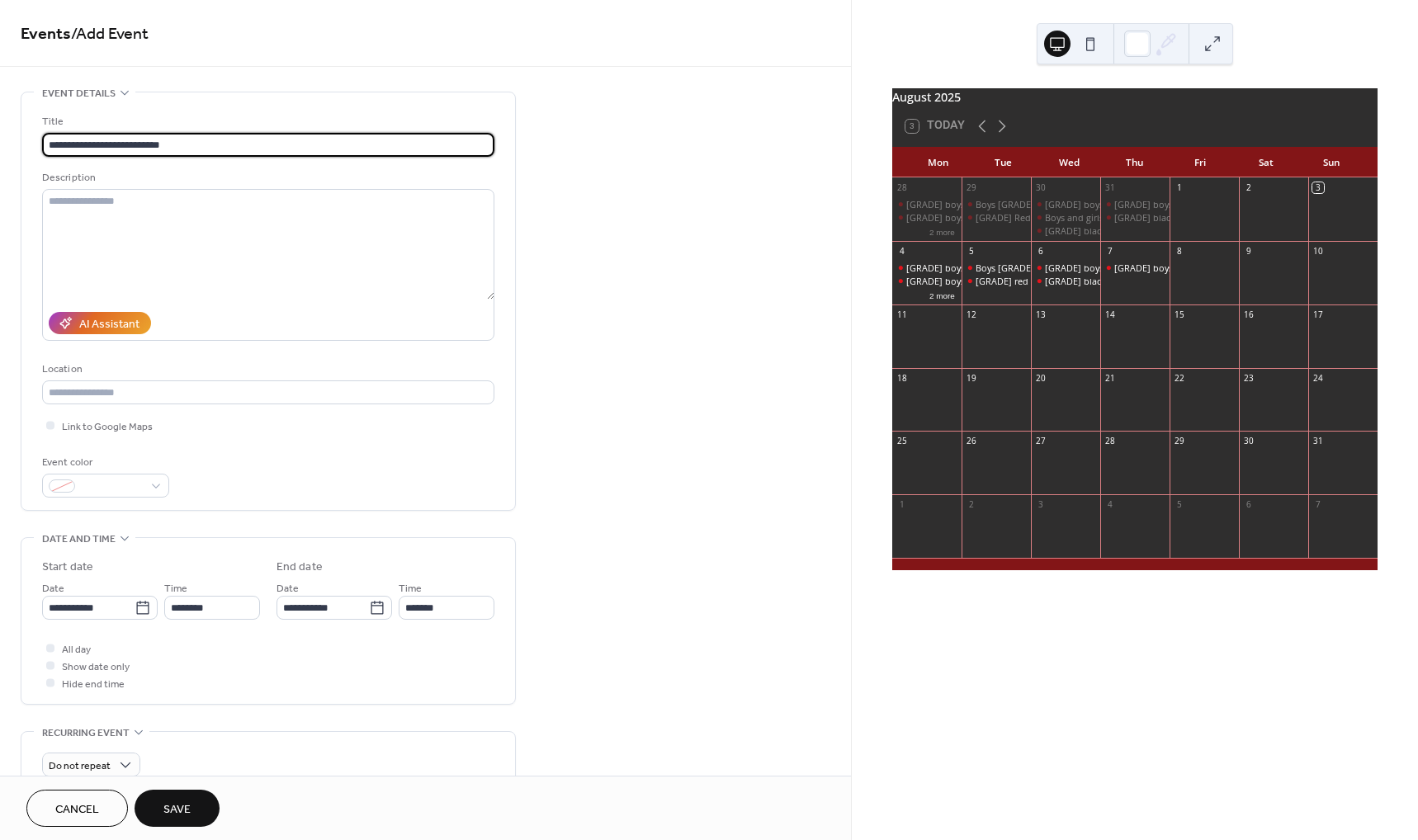 type on "**********" 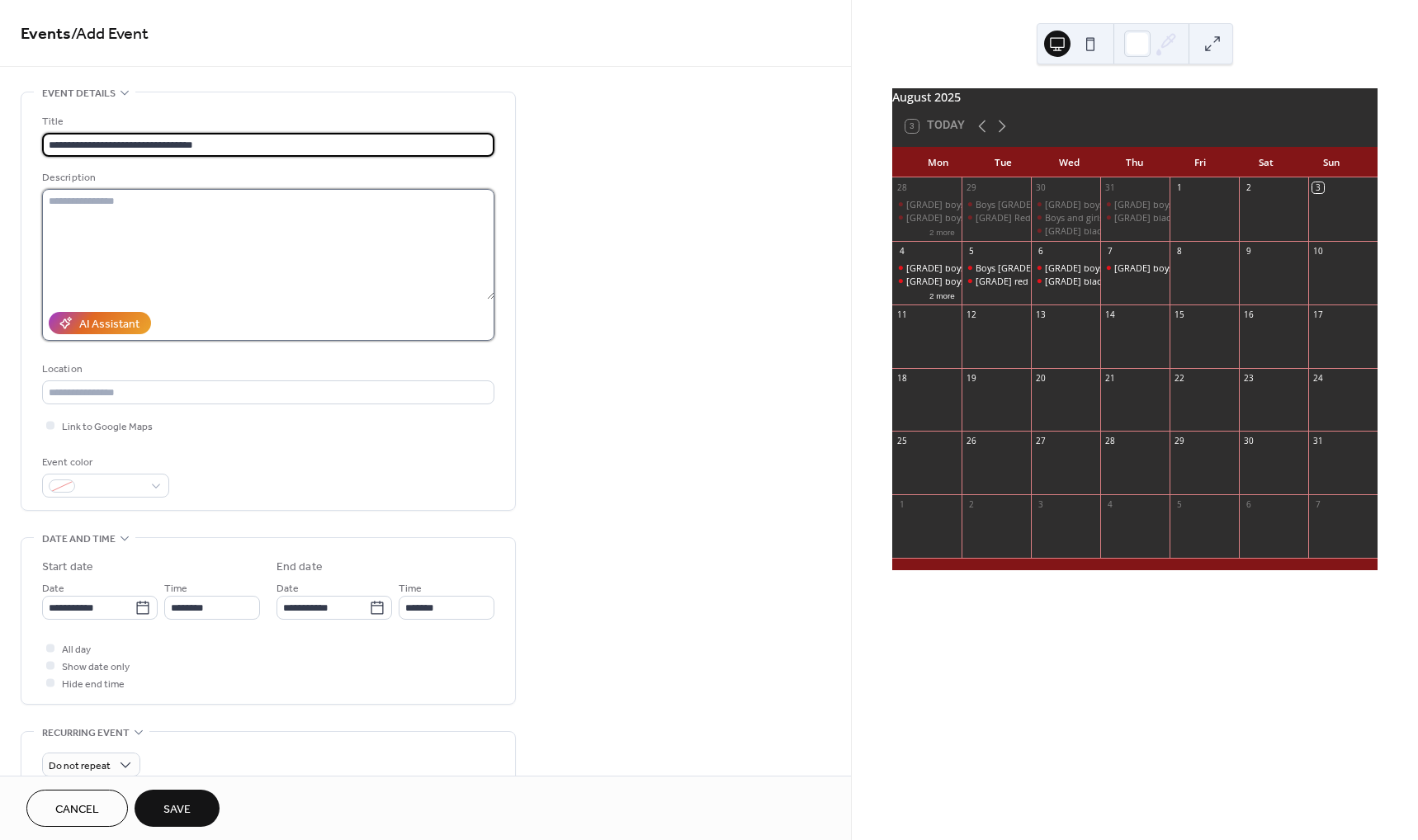 click at bounding box center [268, 244] 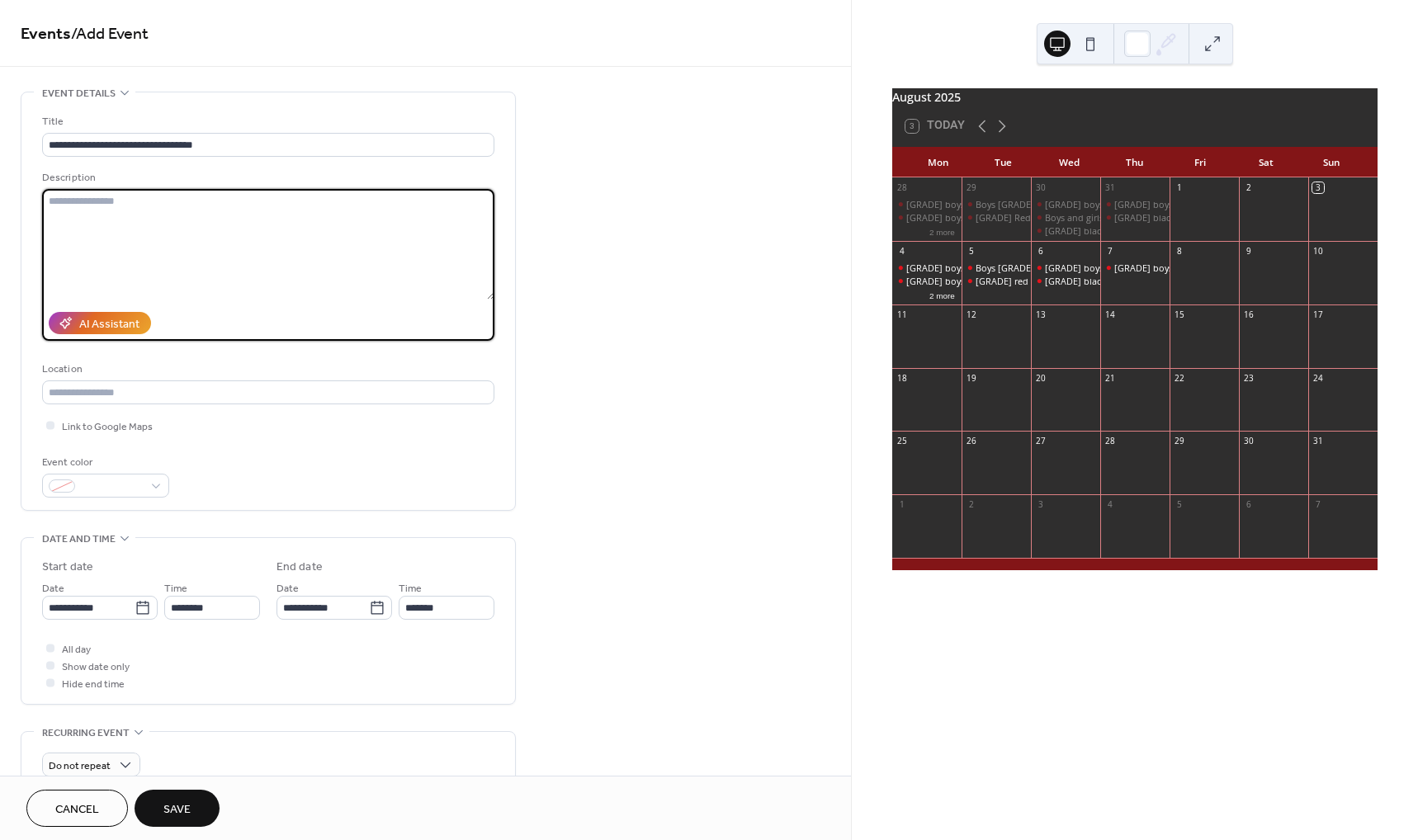 paste on "**********" 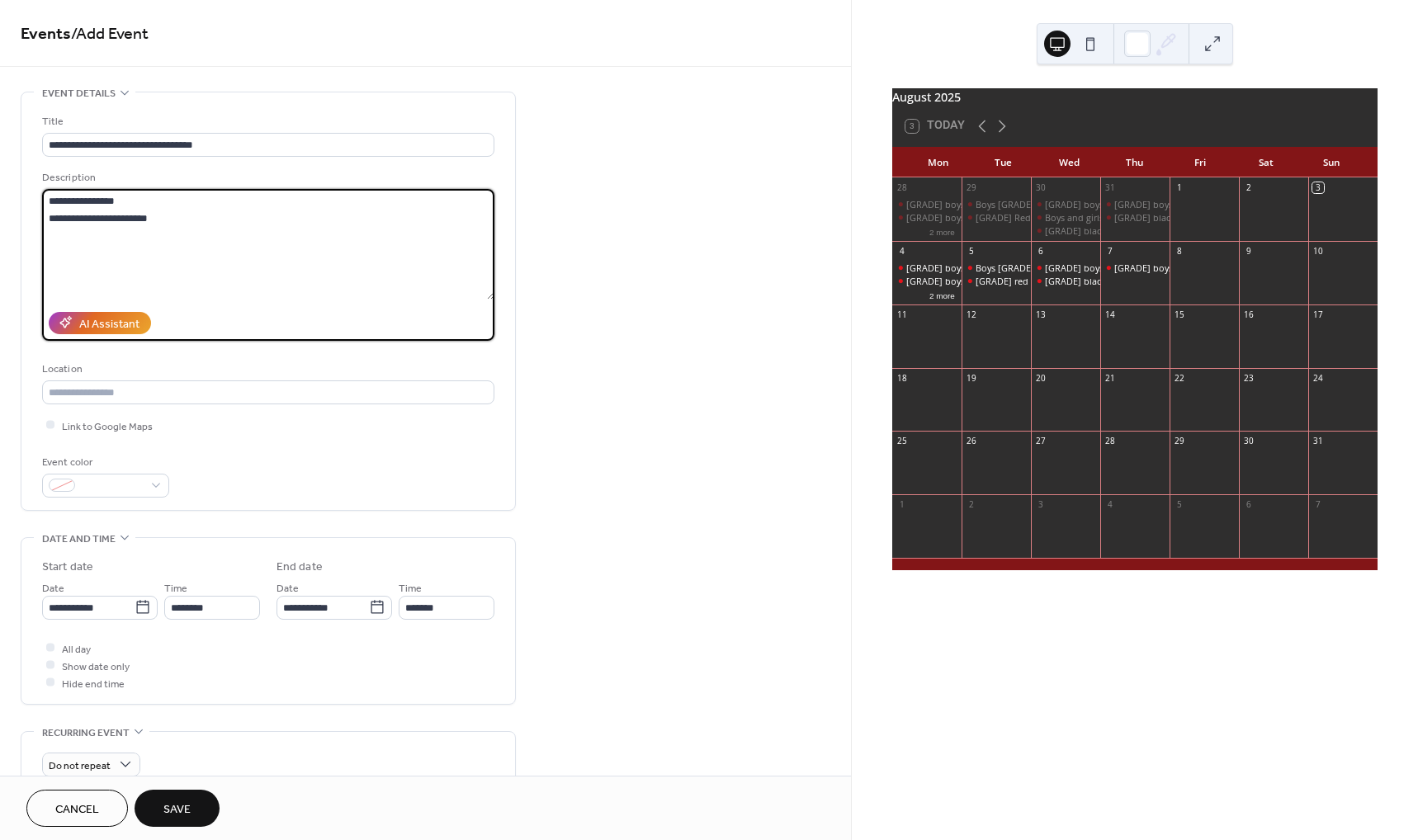 paste on "**********" 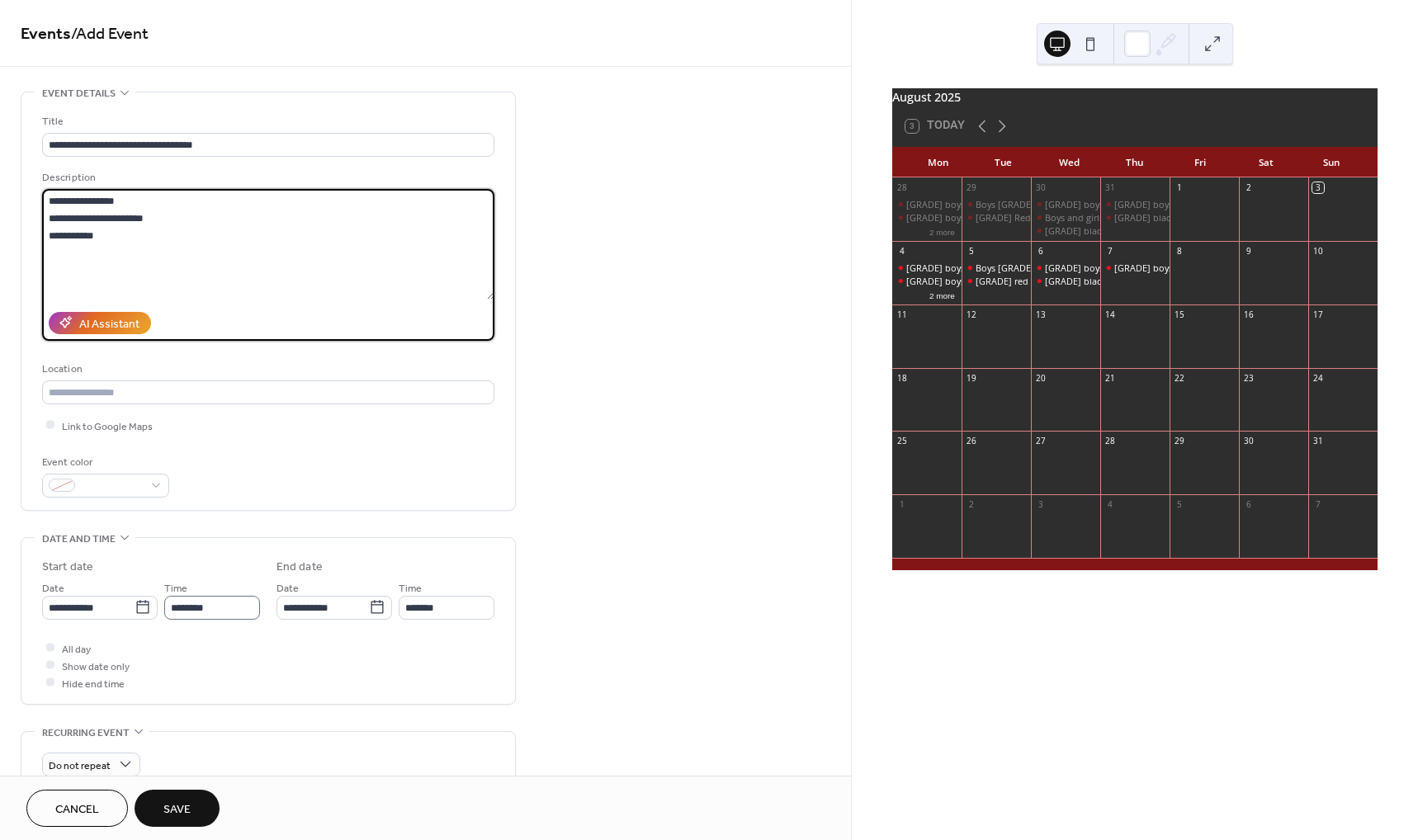 type on "**********" 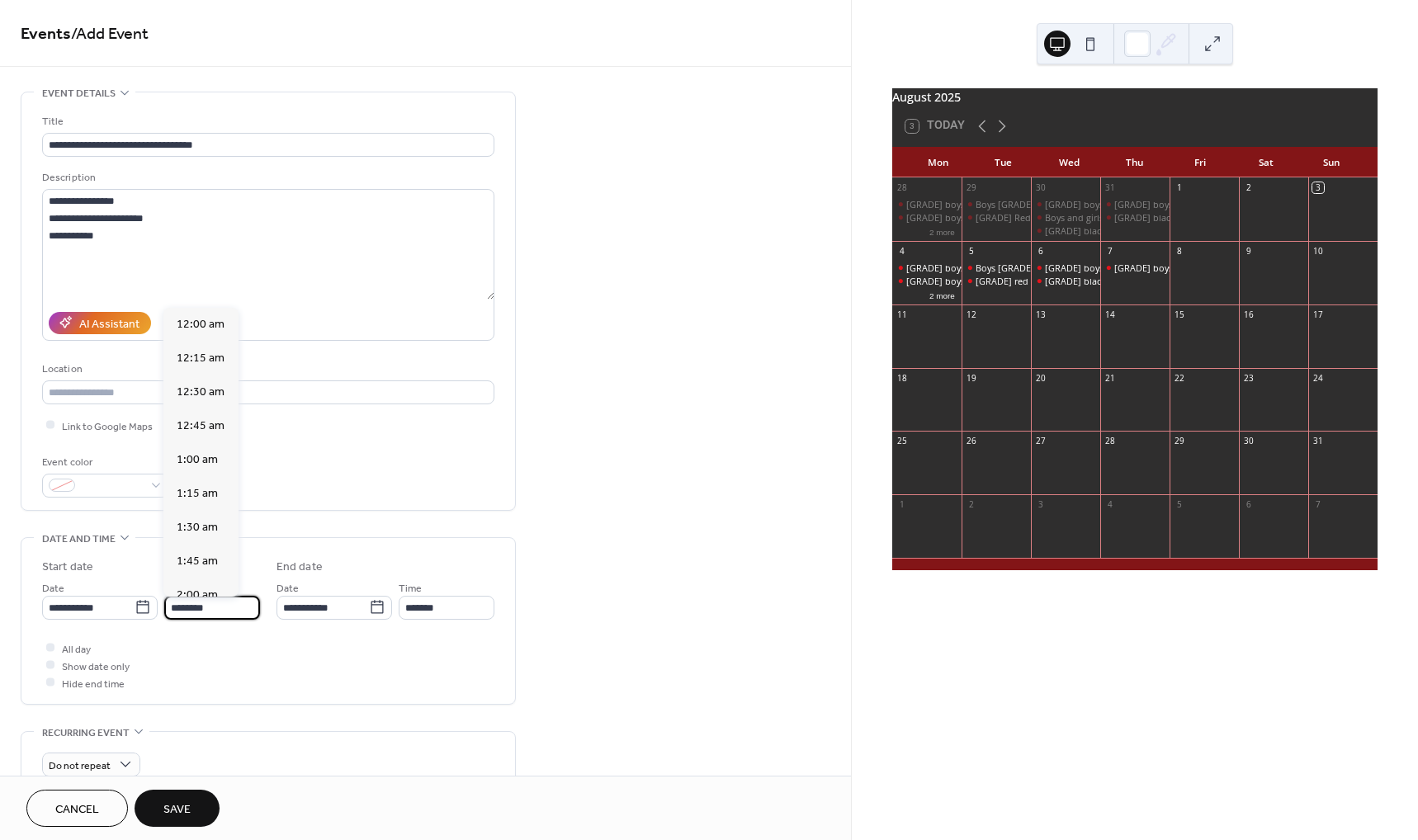 click on "********" at bounding box center (212, 607) 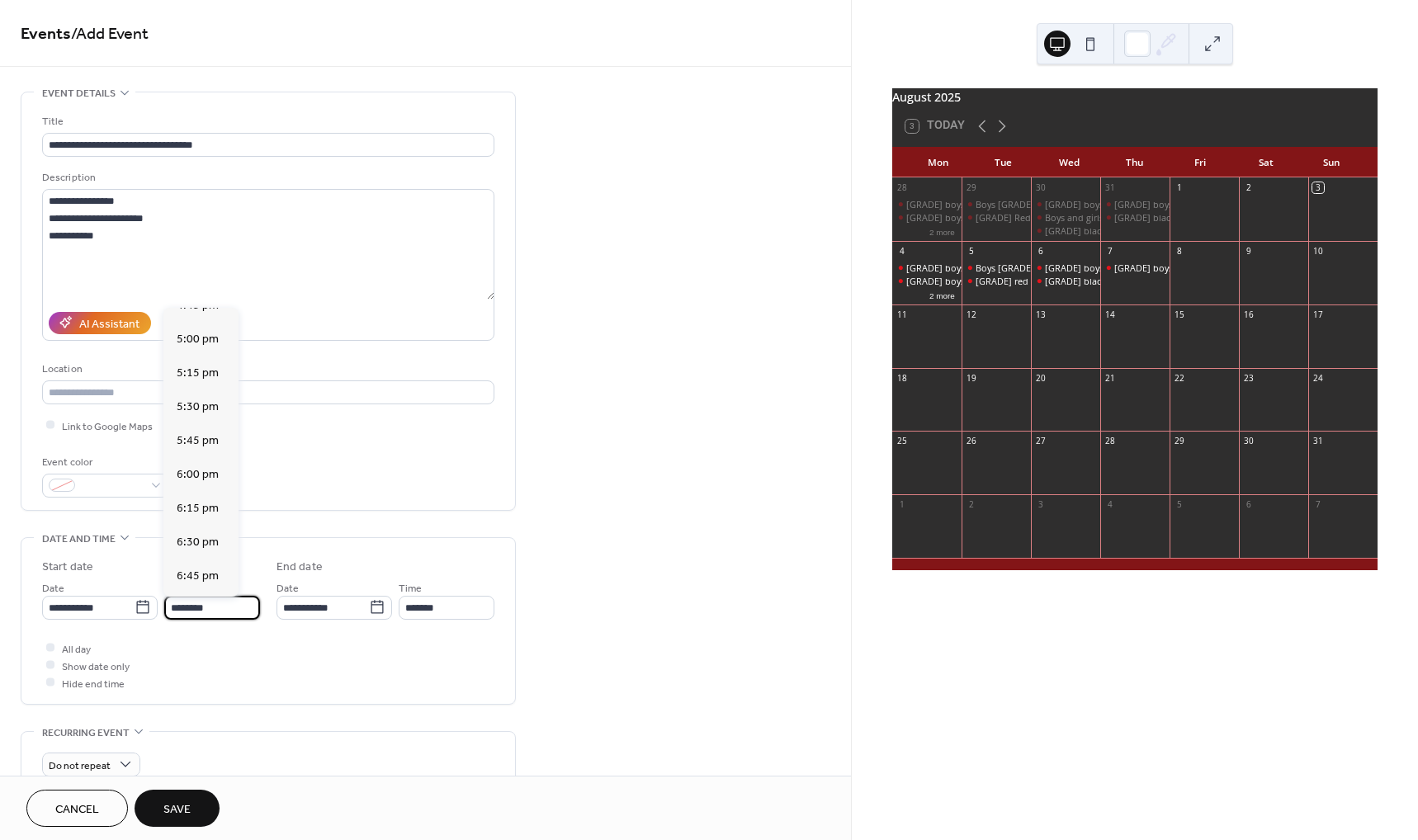 scroll, scrollTop: 2286, scrollLeft: 0, axis: vertical 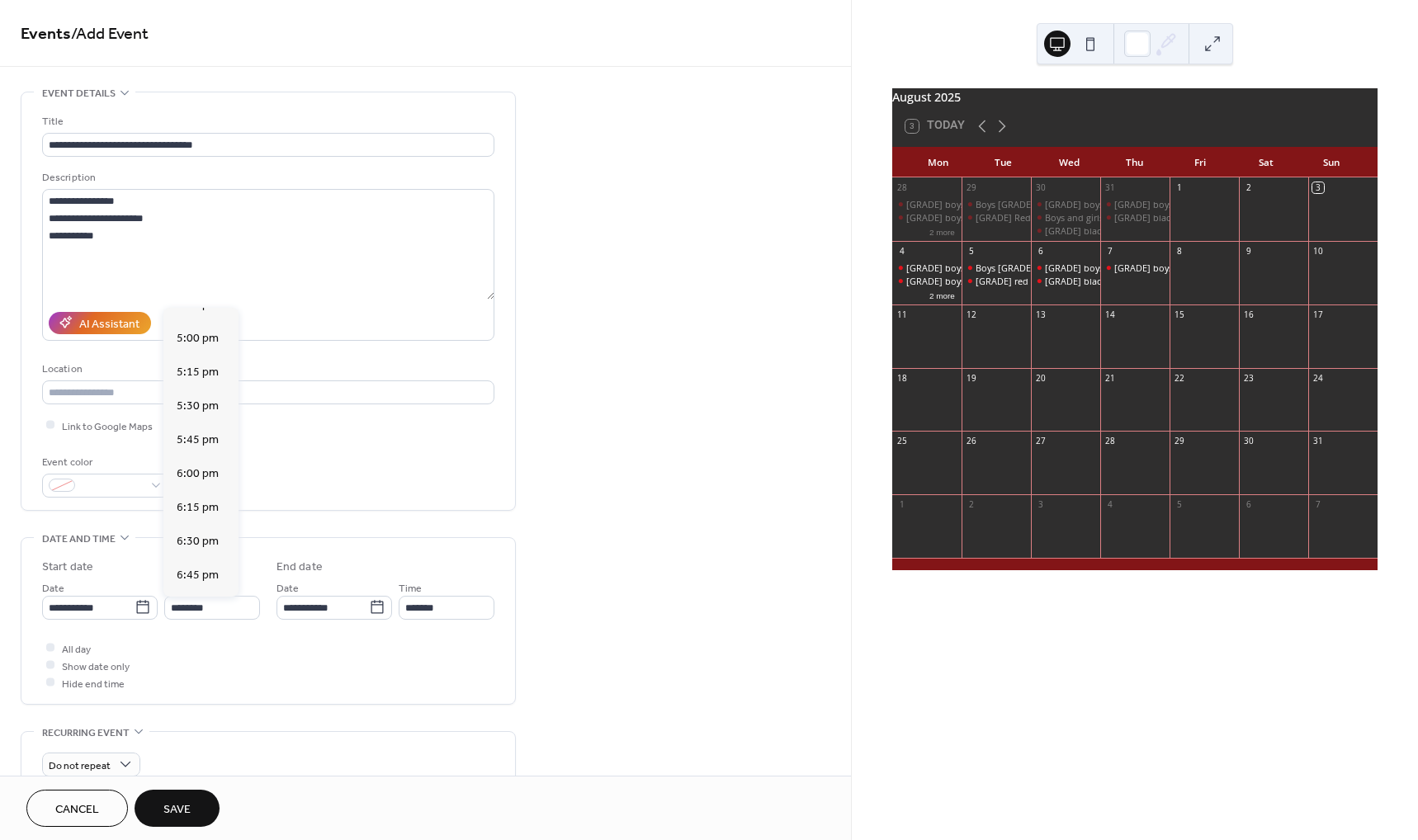click on "7:30 pm" at bounding box center [197, 676] 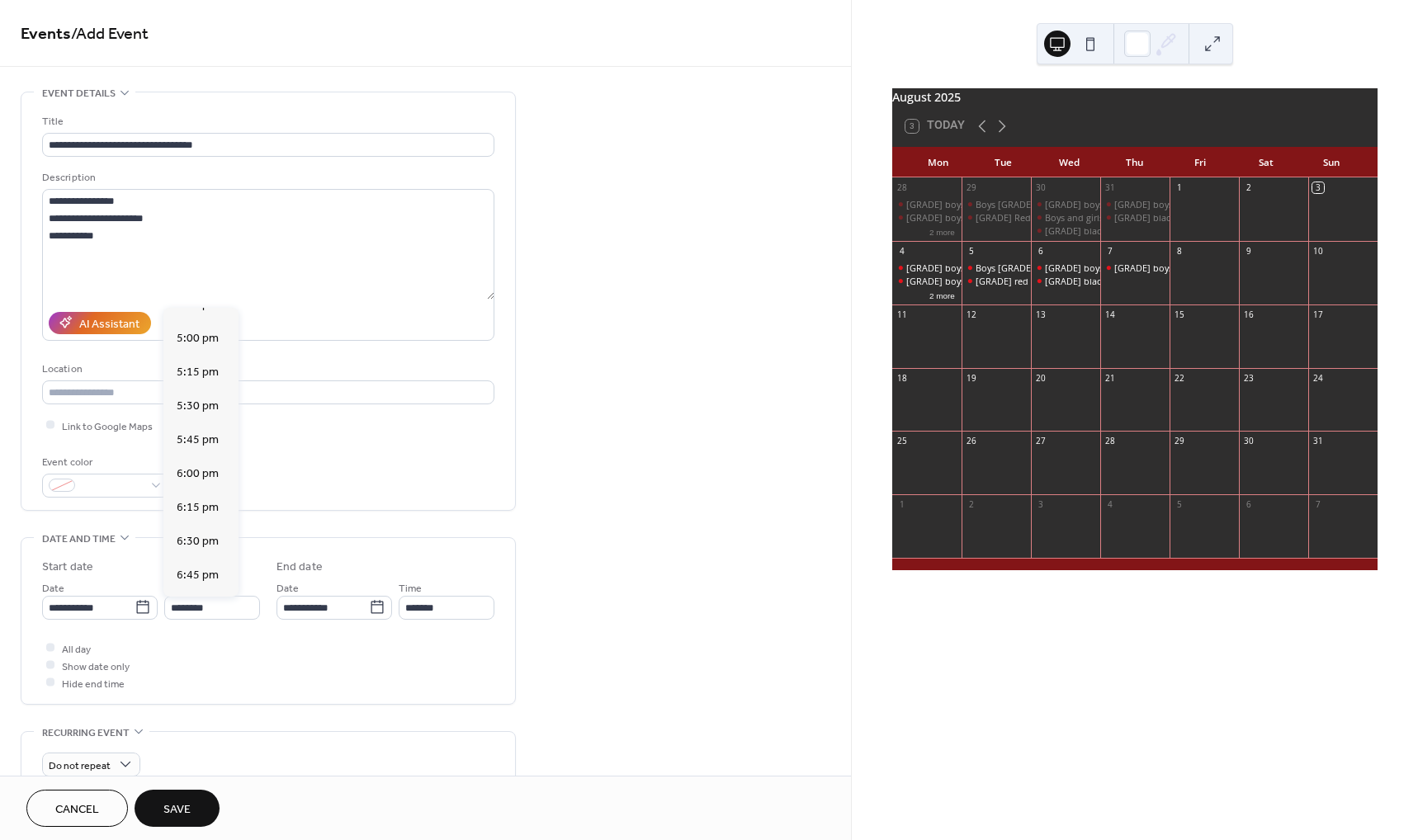 type on "*******" 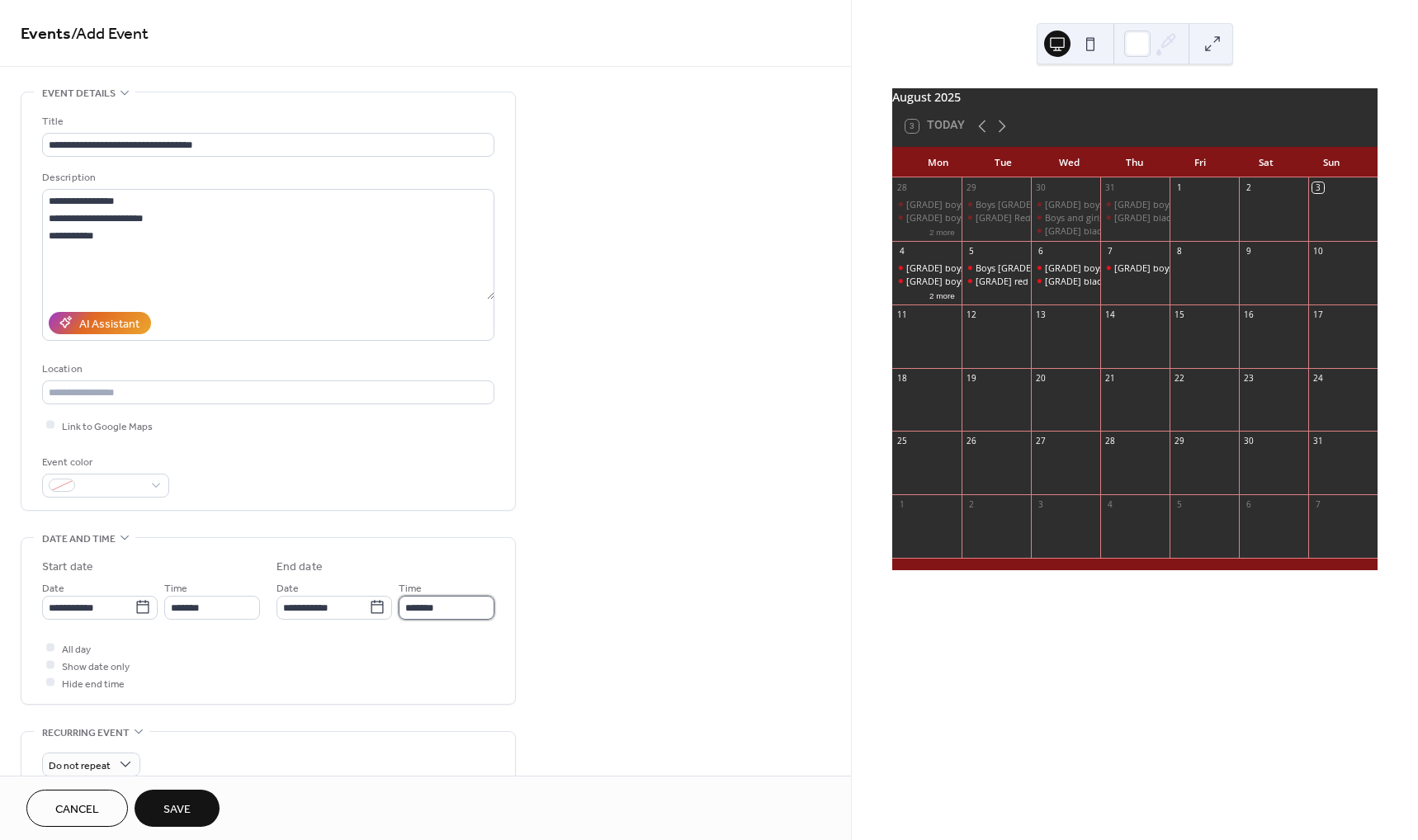 click on "*******" at bounding box center [447, 607] 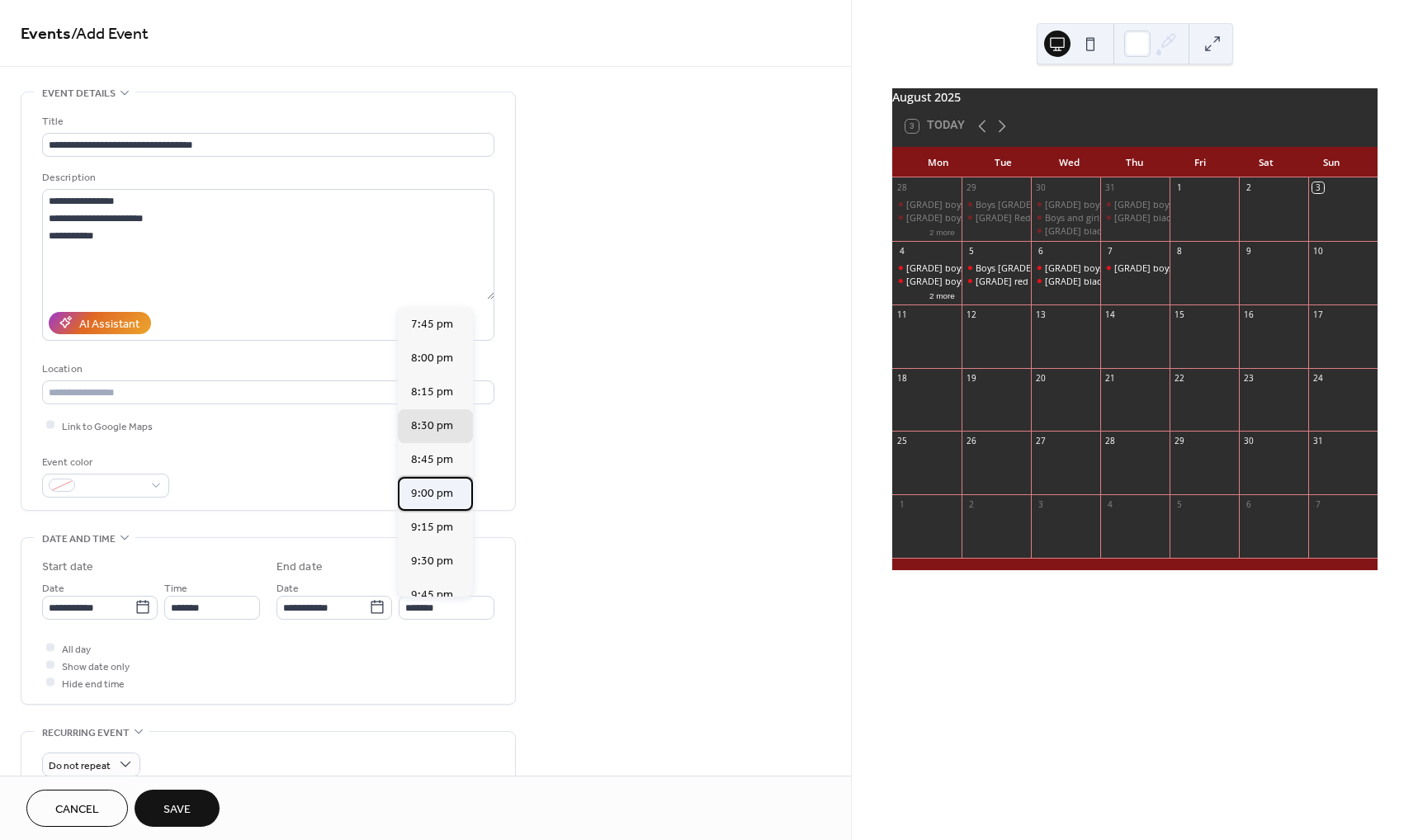 click on "9:00 pm" at bounding box center (432, 493) 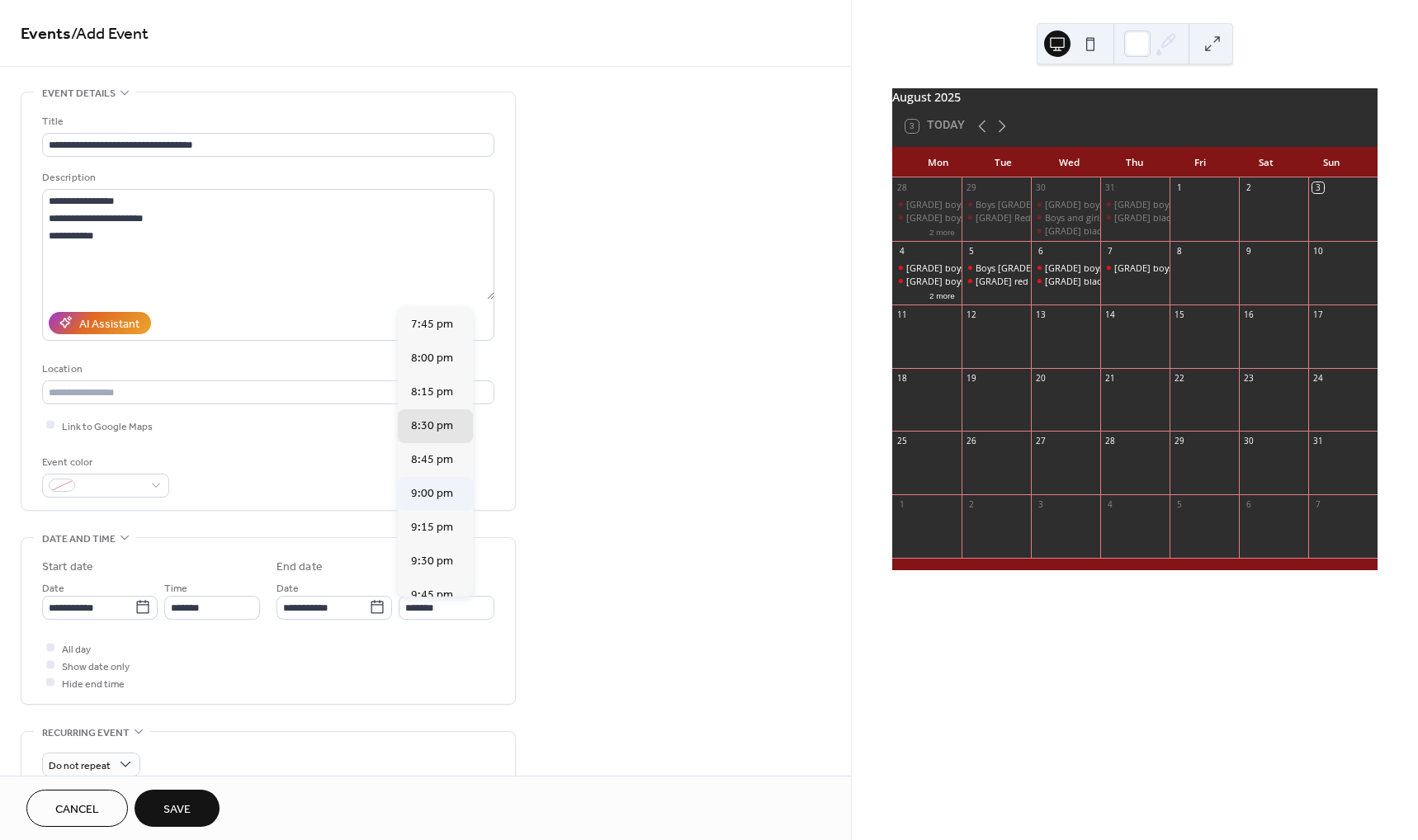 type on "*******" 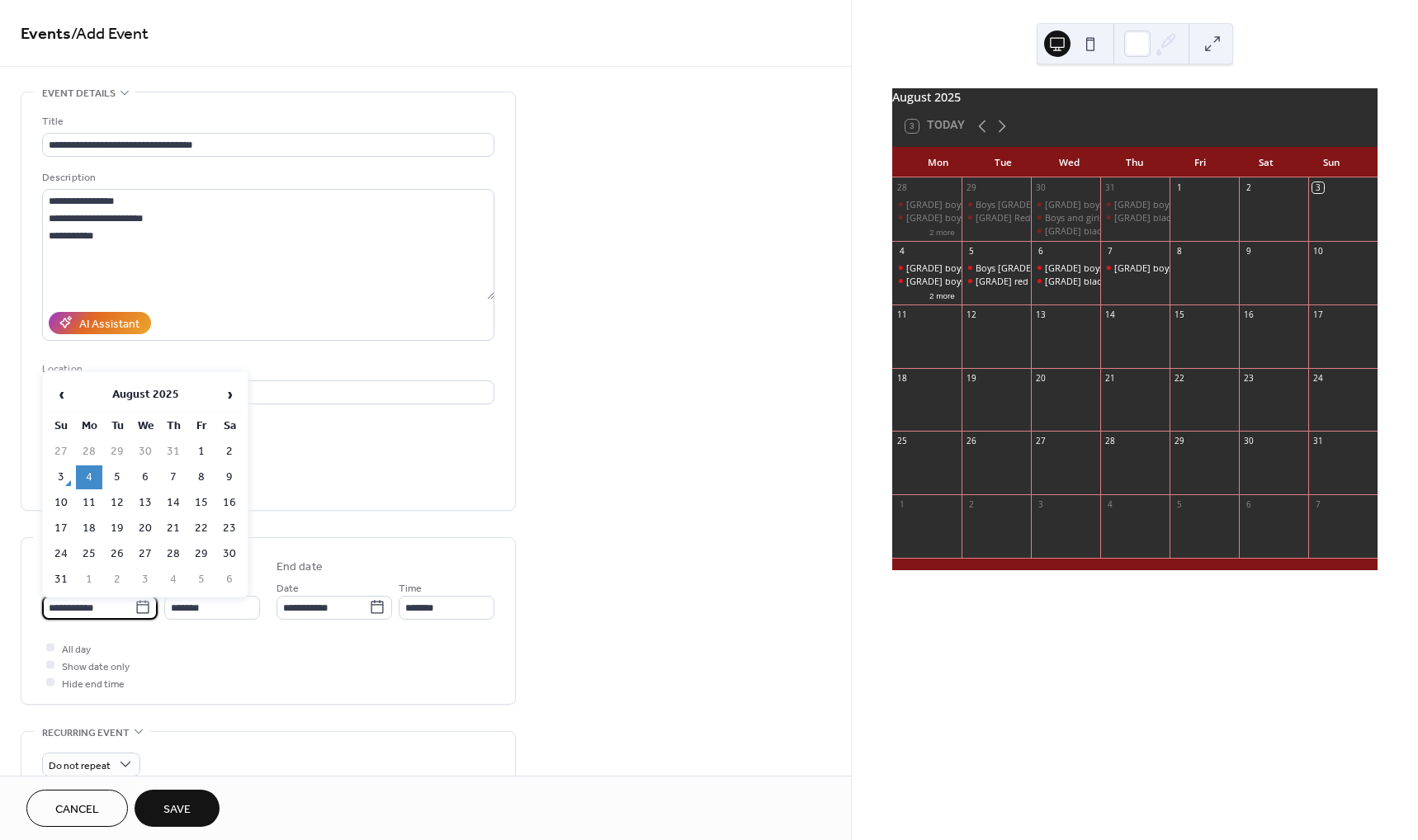 click on "[EVENT] / Add [EVENT] [EVENT] details Title [TEXT] Description [TEXT]
[TEXT]
[TEXT] AI Assistant [LOCATION] Link to Google Maps [EVENT] color ••• Date and time Start date Date [TEXT] Time [TEXT] End date Date [TEXT] Time [TEXT] All day Show date only Hide end time ••• Recurring event Do not repeat ••• [EVENT] image ; ••• [EVENT] links URL Text to display Open in new tab ••• Categories No categories added yet. Add Category 🔒 ••• RSVP Enable RSVP 🔒 Limit number of guests ••• Cancel Save August [YEAR] [DAY] Today Mon Tue Wed Thu Fri Sat Sun [DAY] [GRADE] boys [GRADE] boys white [GRADE] boys red [GRADE] girls orange Practice [GRADE] boys black [GRADE] white [GRADE] boys red Practice 2 more 2 more Boys [GRADE] Boys [GRADE] white Boys [GRADE] red Boys [GRADE] black Girls [GRADE] Orange Boys [GRADE] white Practice [GRADE] Red [GRADE] black [GRADE] red [GRADE] black Practice [DAY] [GRADE] boys and girls [GRADE] boys and girls [GRADE] grade girls [GRADE] girls blue Practice [DAY] [DAY] [DAY] [DAY] [DAY] [DAY] [DAY]" at bounding box center (709, 420) 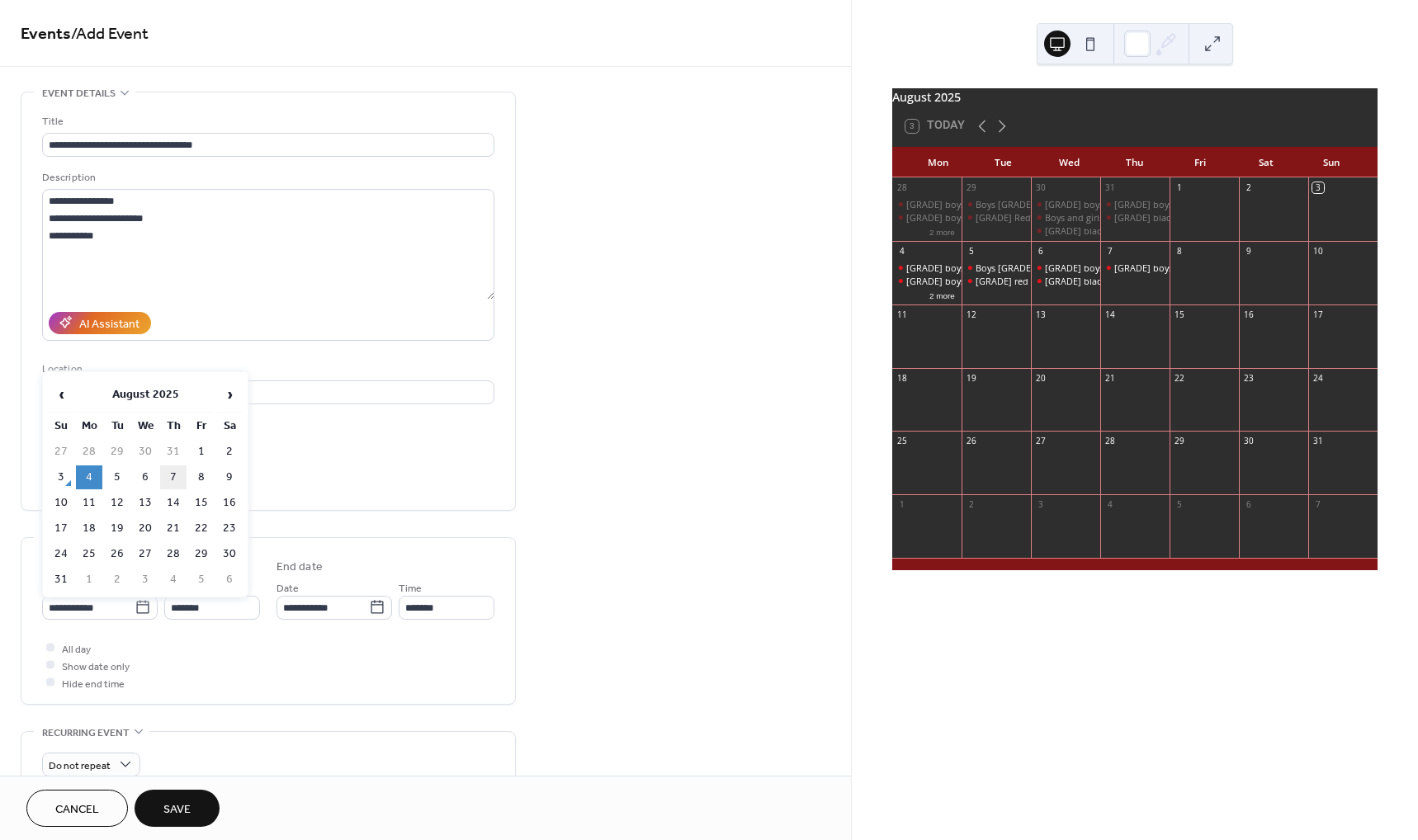 click on "7" at bounding box center [173, 477] 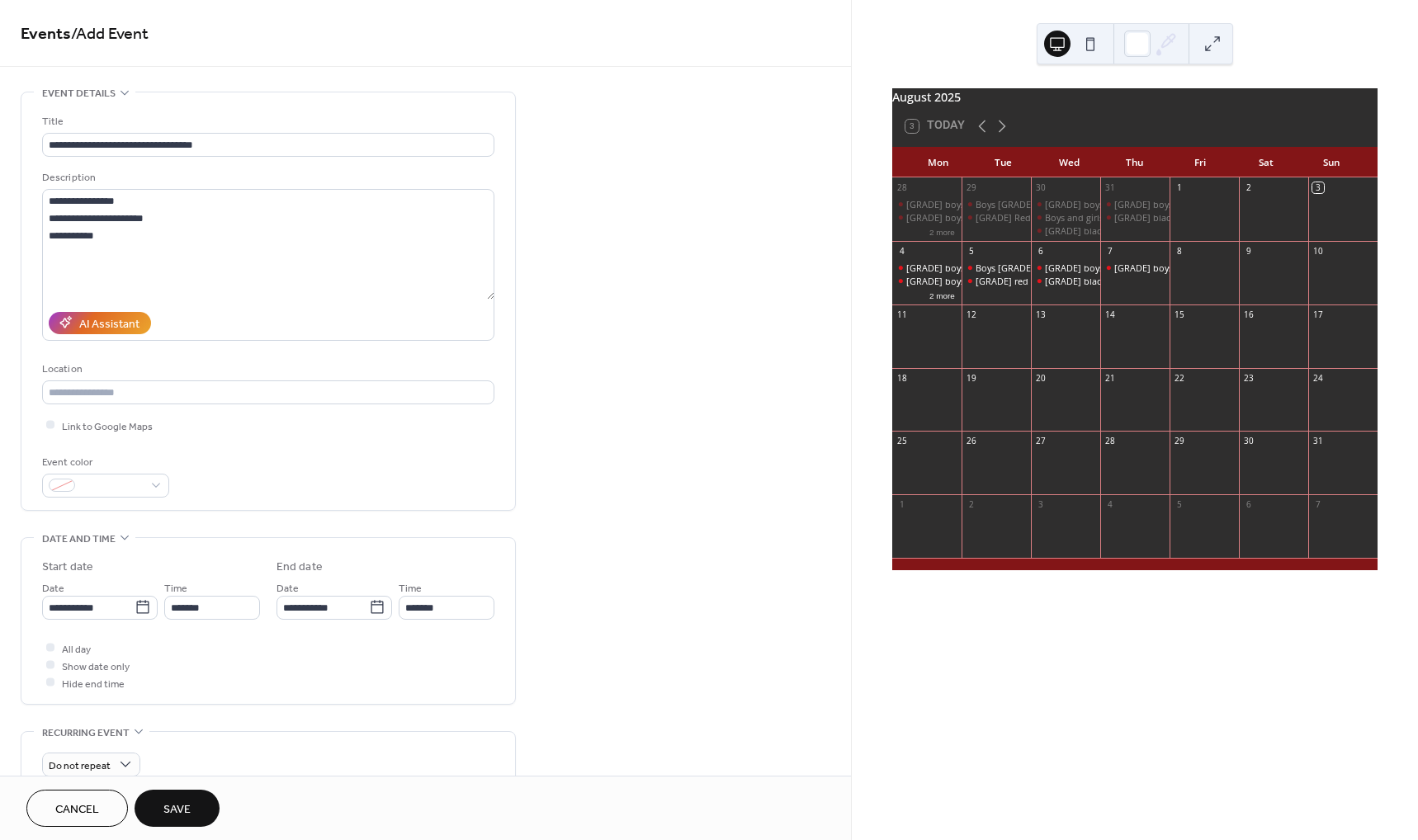 click on "Save" at bounding box center (177, 808) 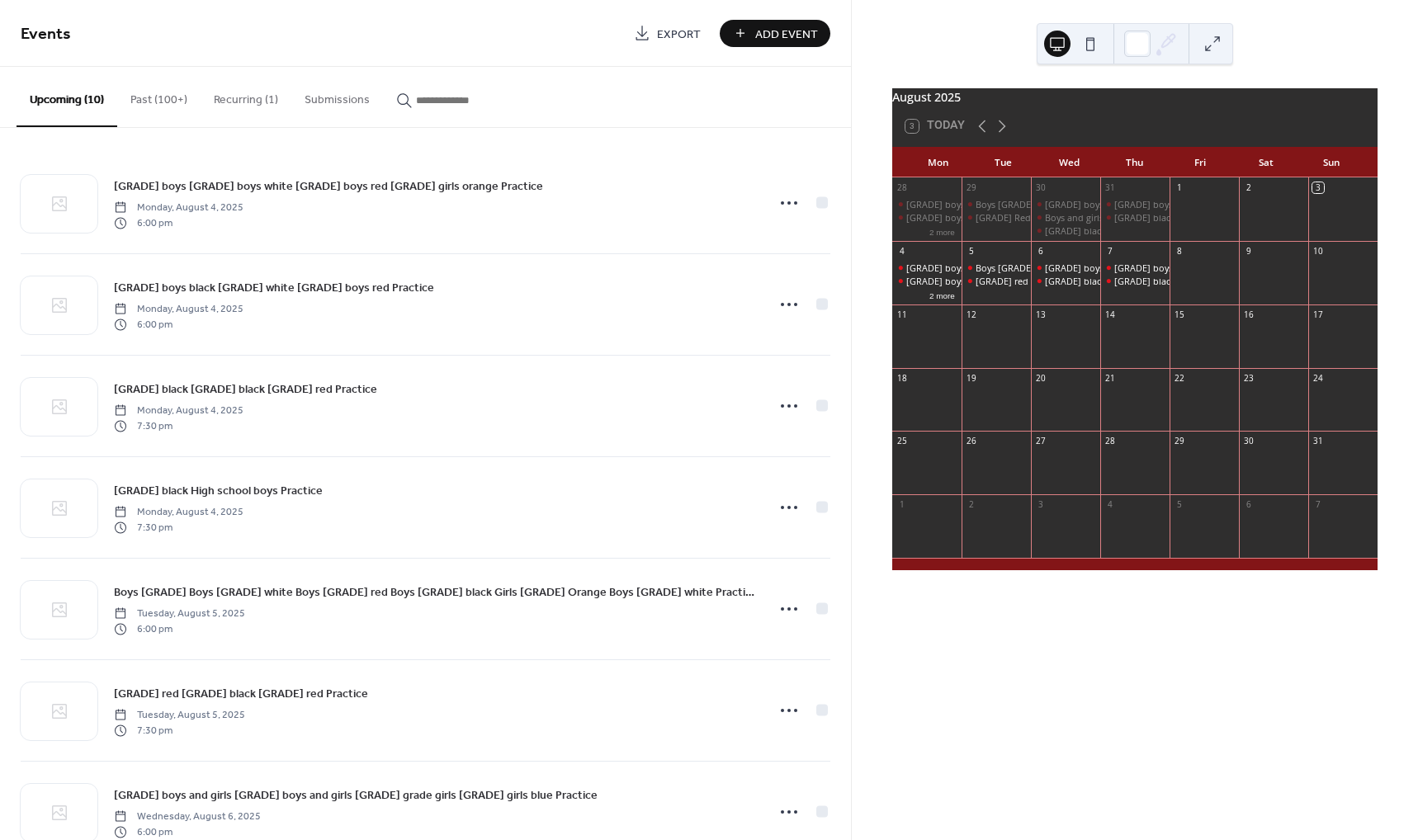 click on "Add Event" at bounding box center [775, 33] 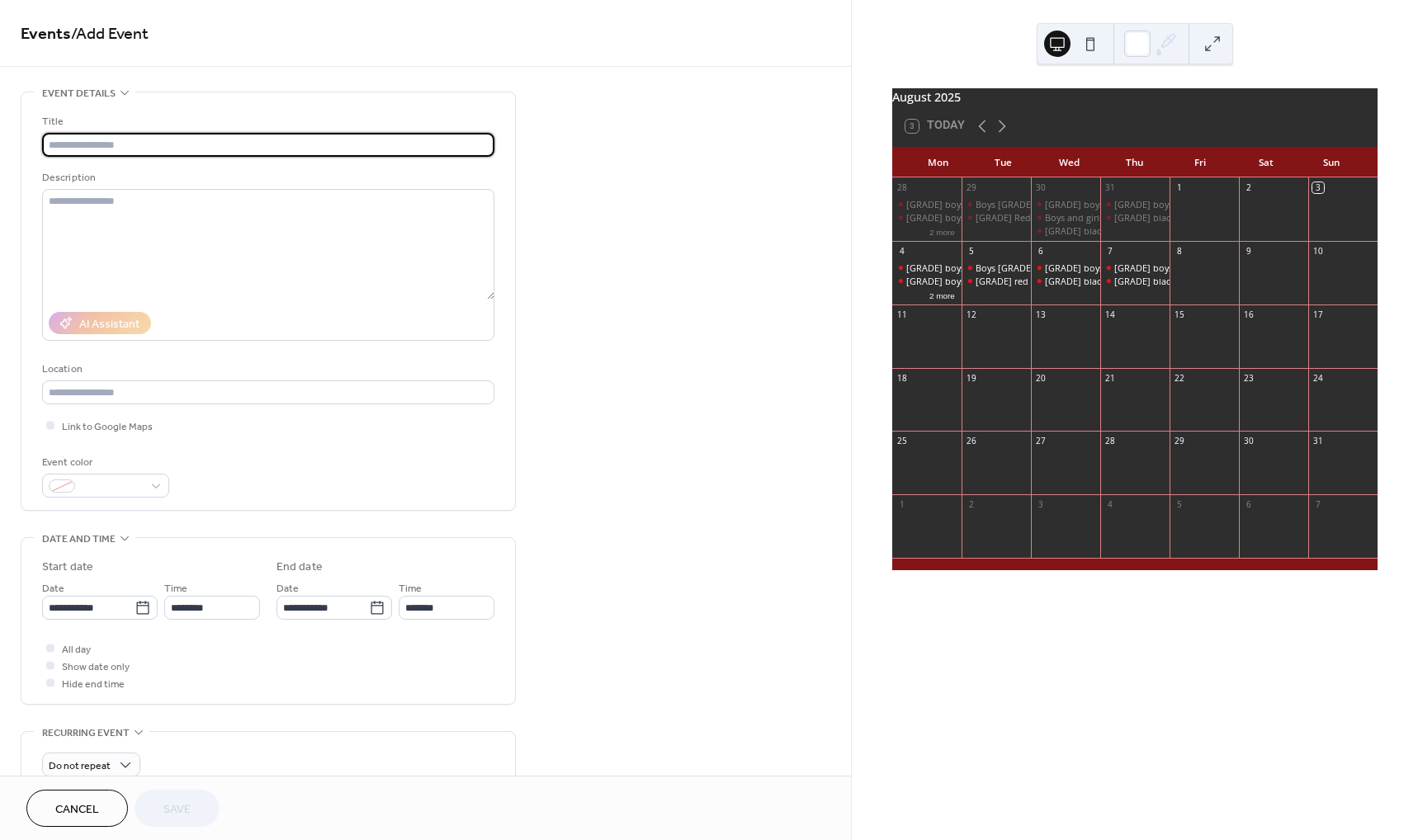 paste on "**********" 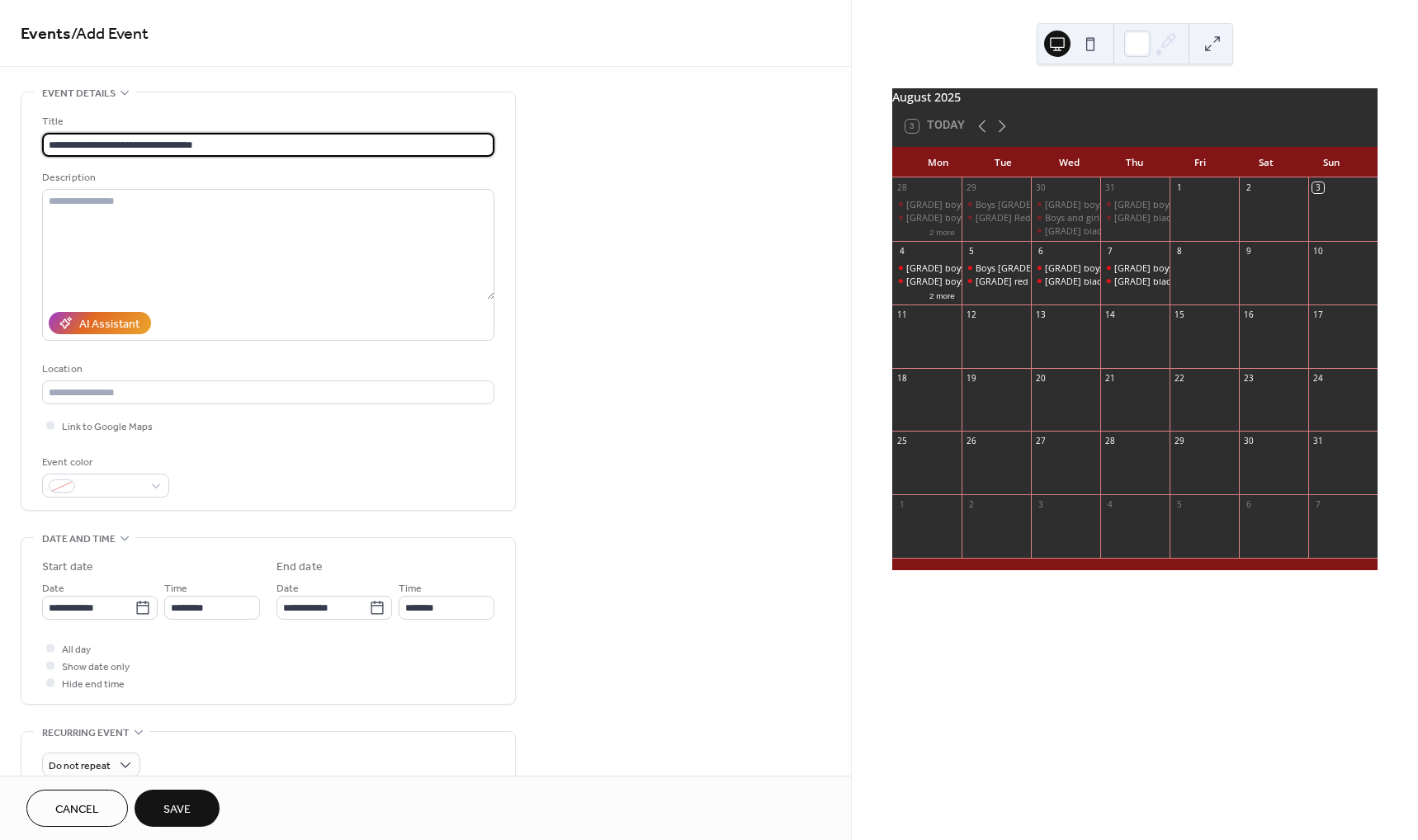 type on "**********" 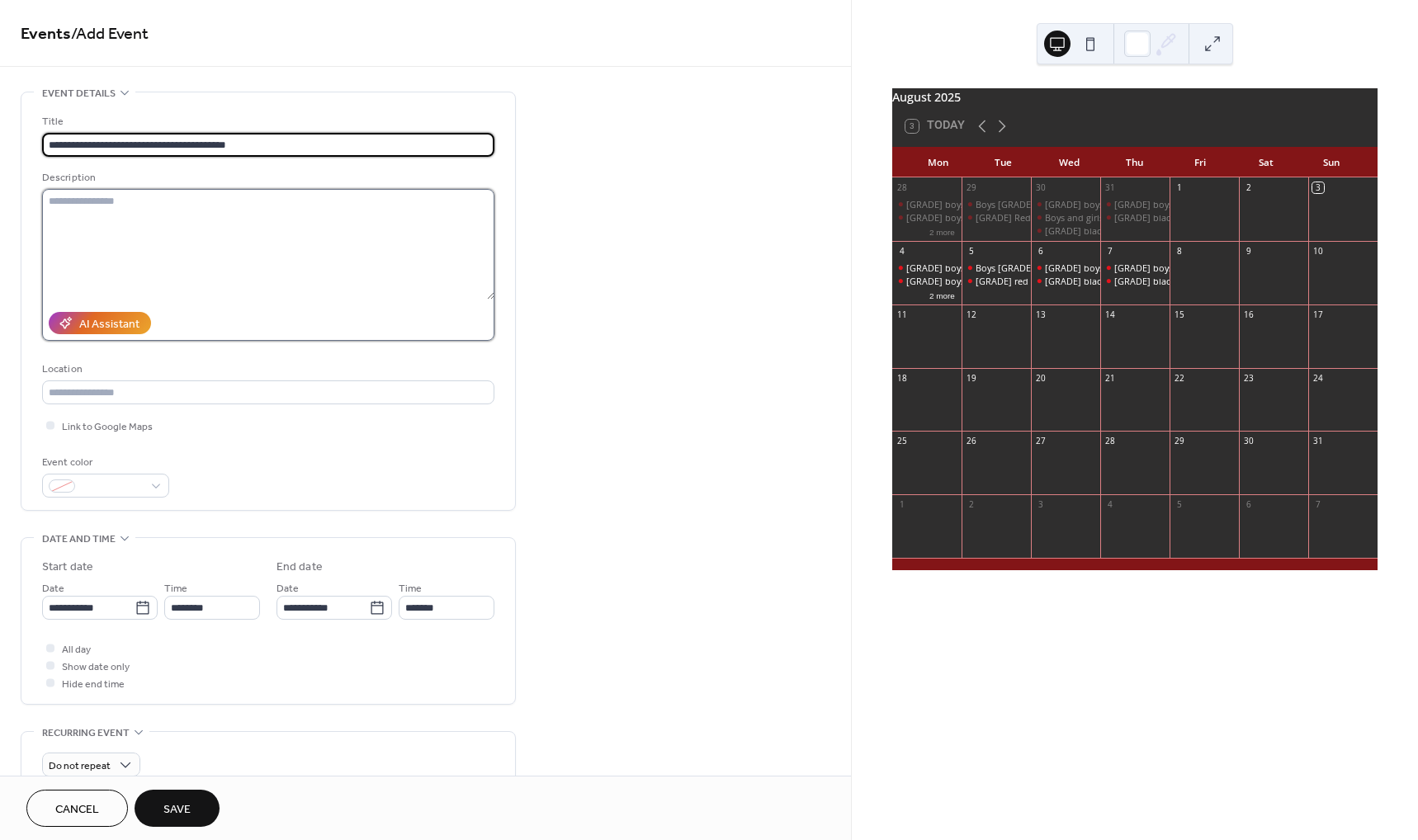 click at bounding box center [268, 244] 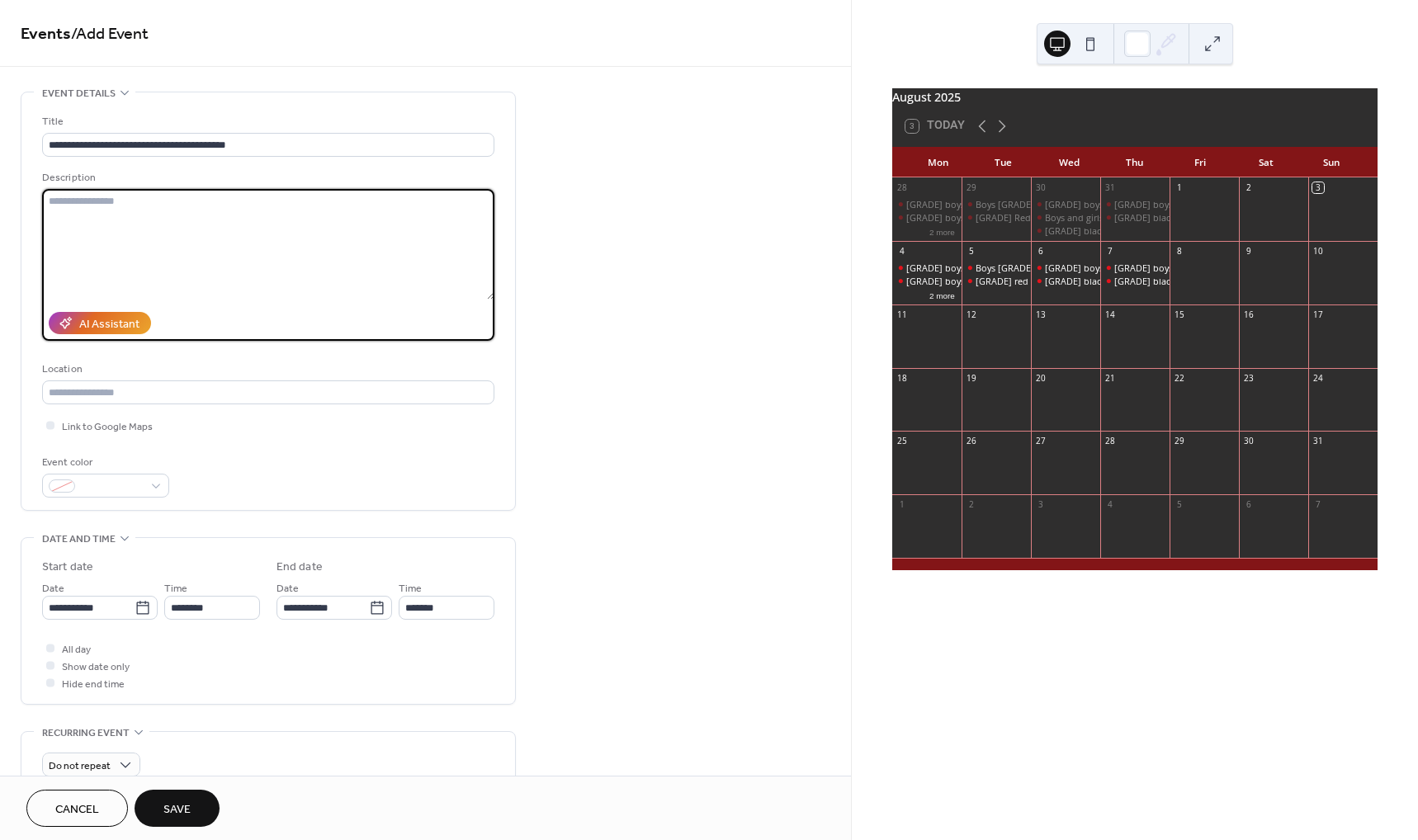 paste on "**********" 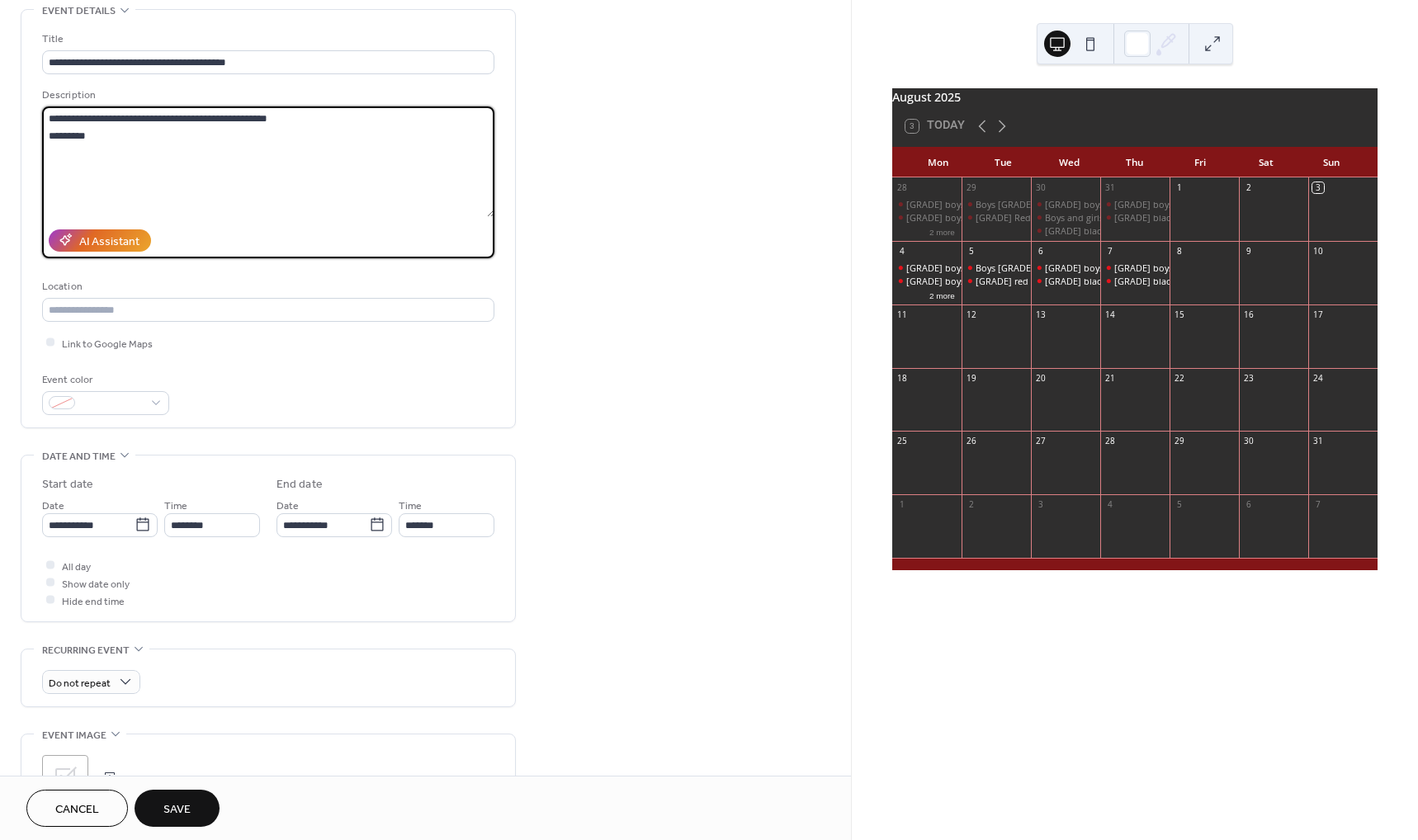 scroll, scrollTop: 84, scrollLeft: 0, axis: vertical 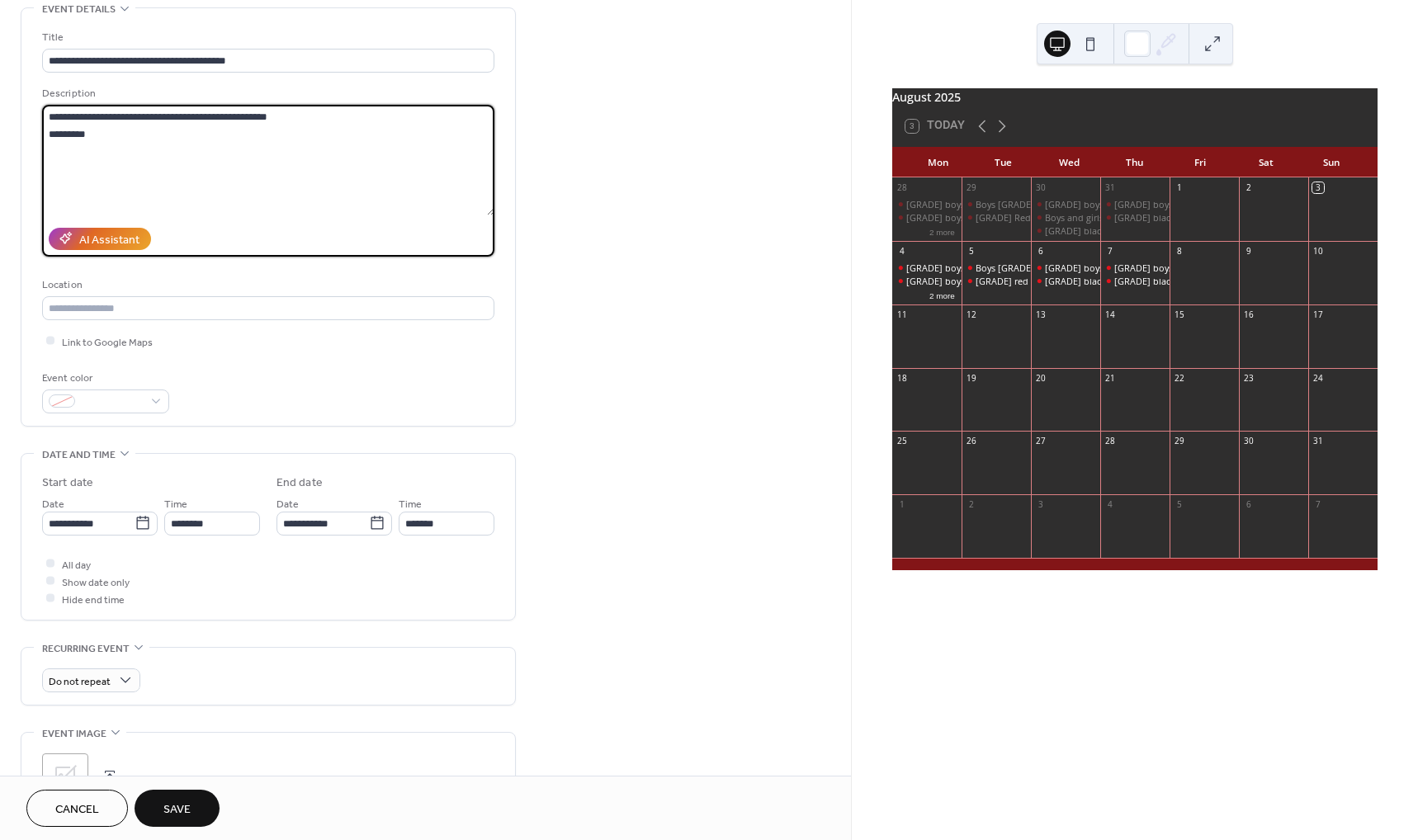 type on "**********" 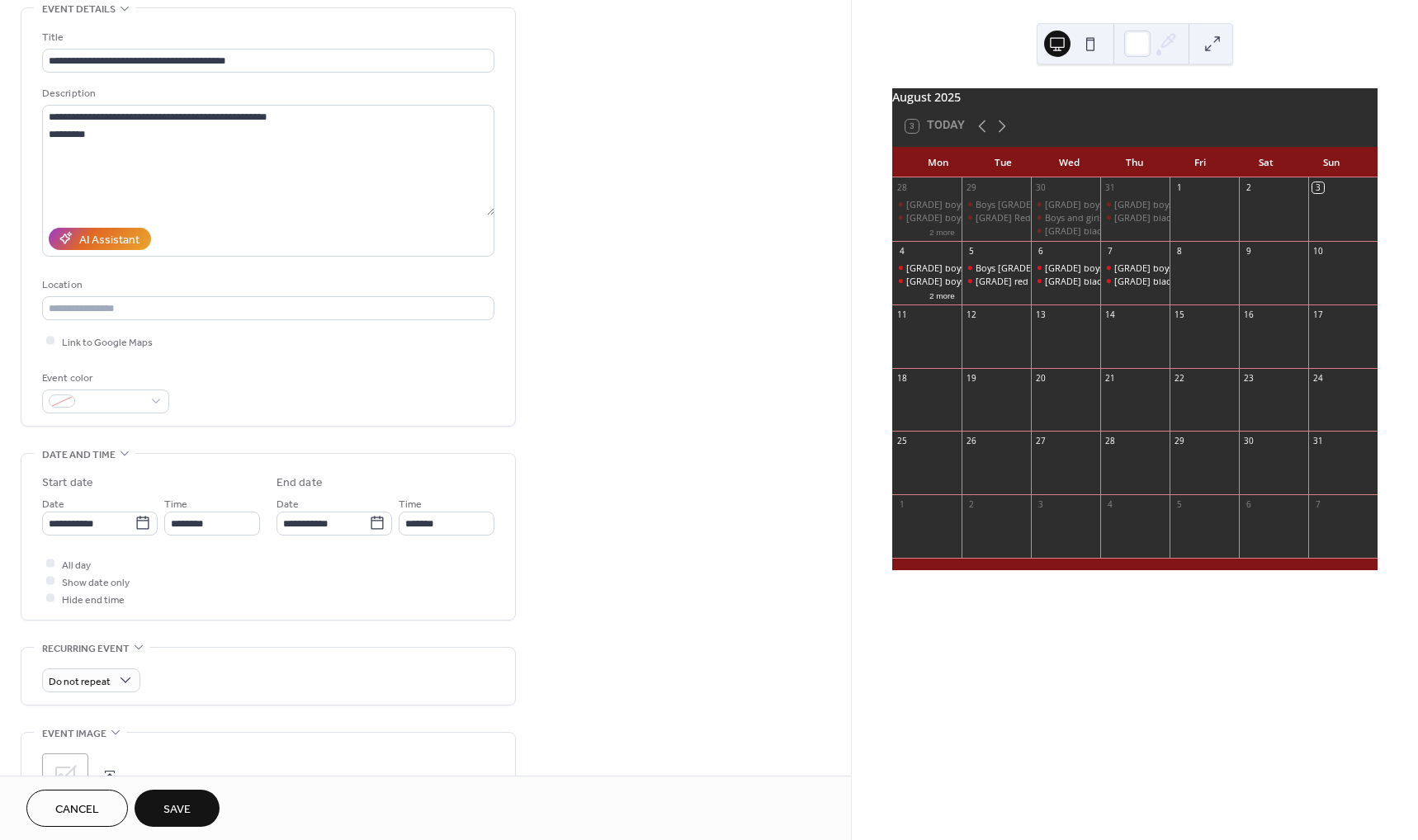 click on "**********" at bounding box center [268, 540] 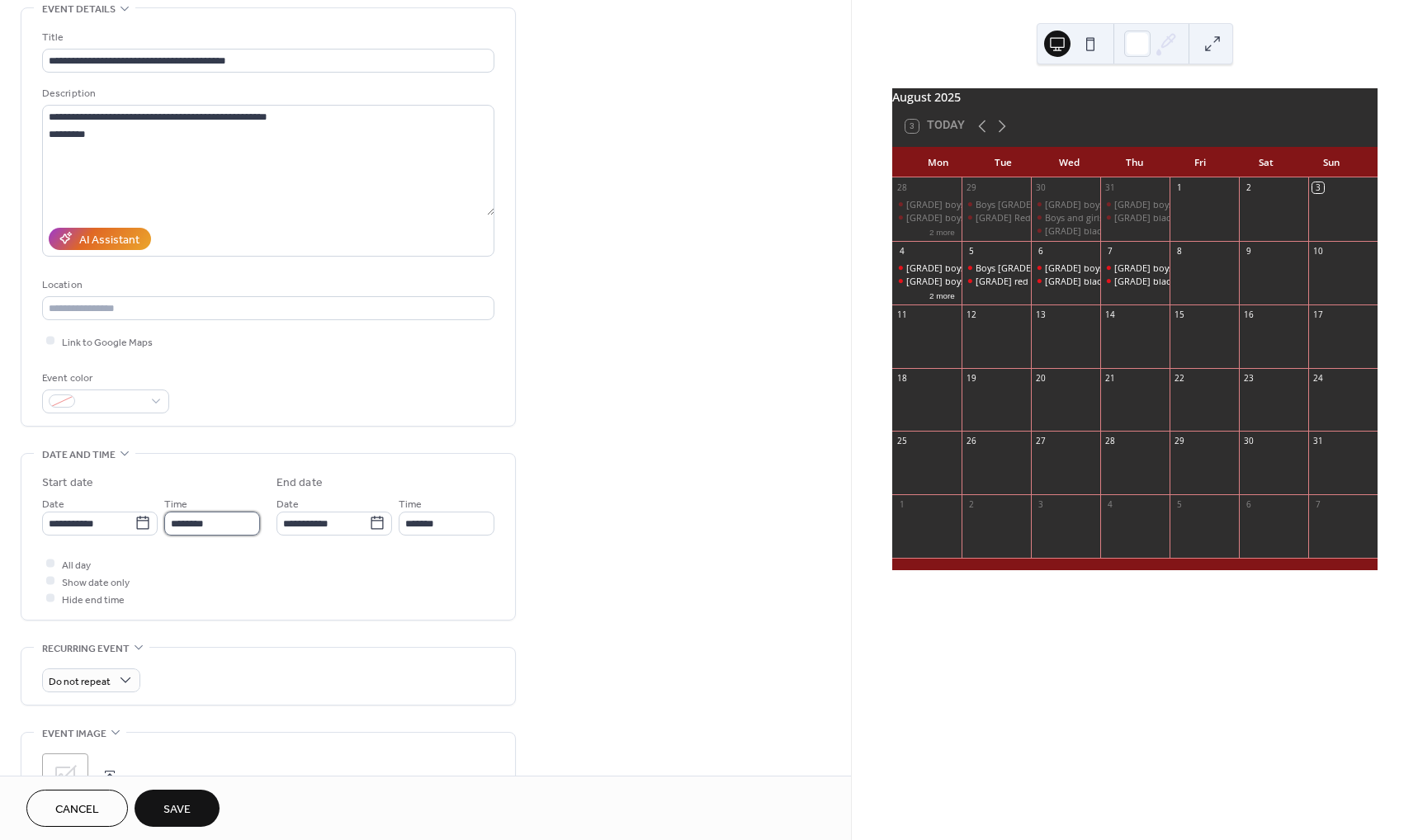 click on "********" at bounding box center (212, 523) 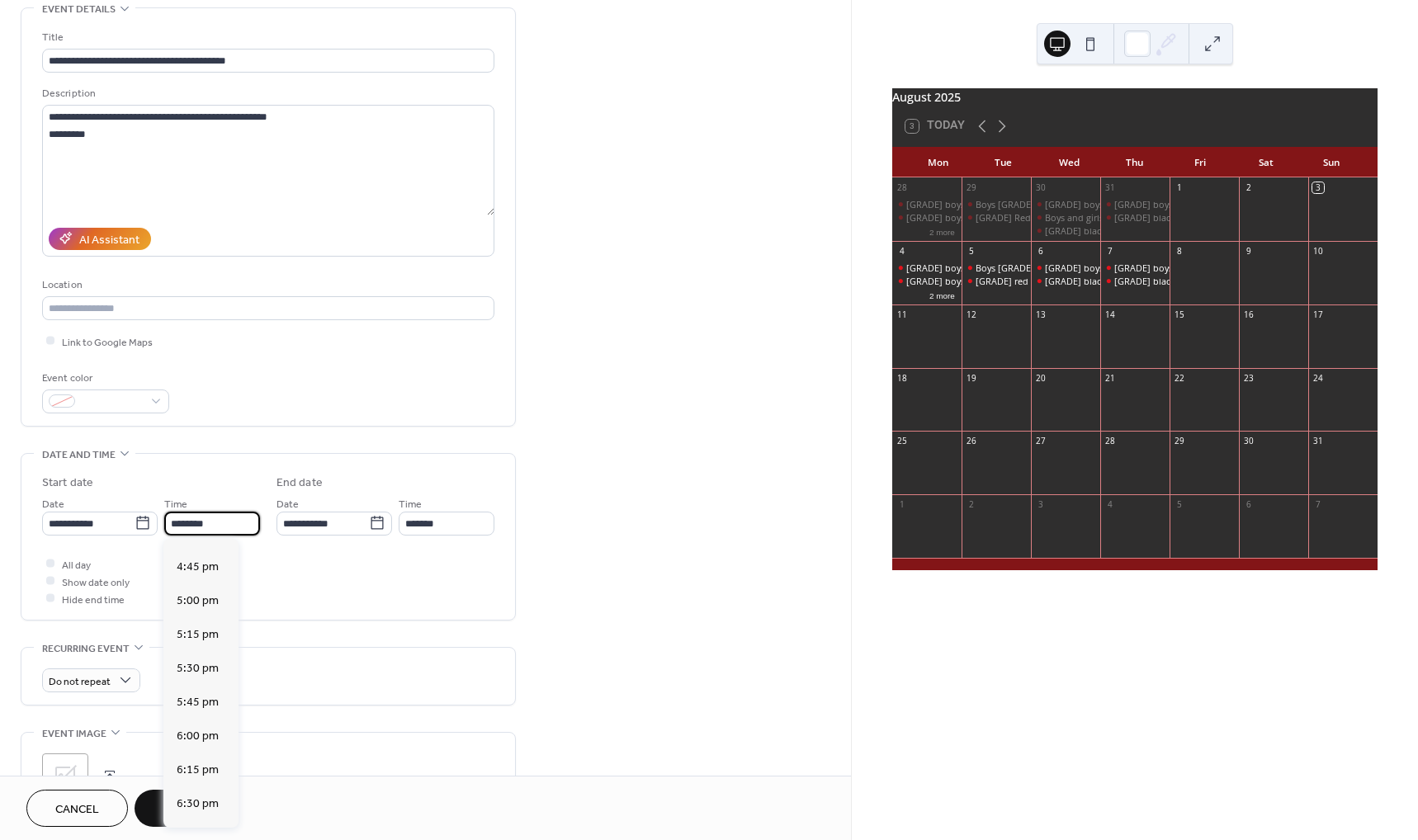 scroll, scrollTop: 2257, scrollLeft: 0, axis: vertical 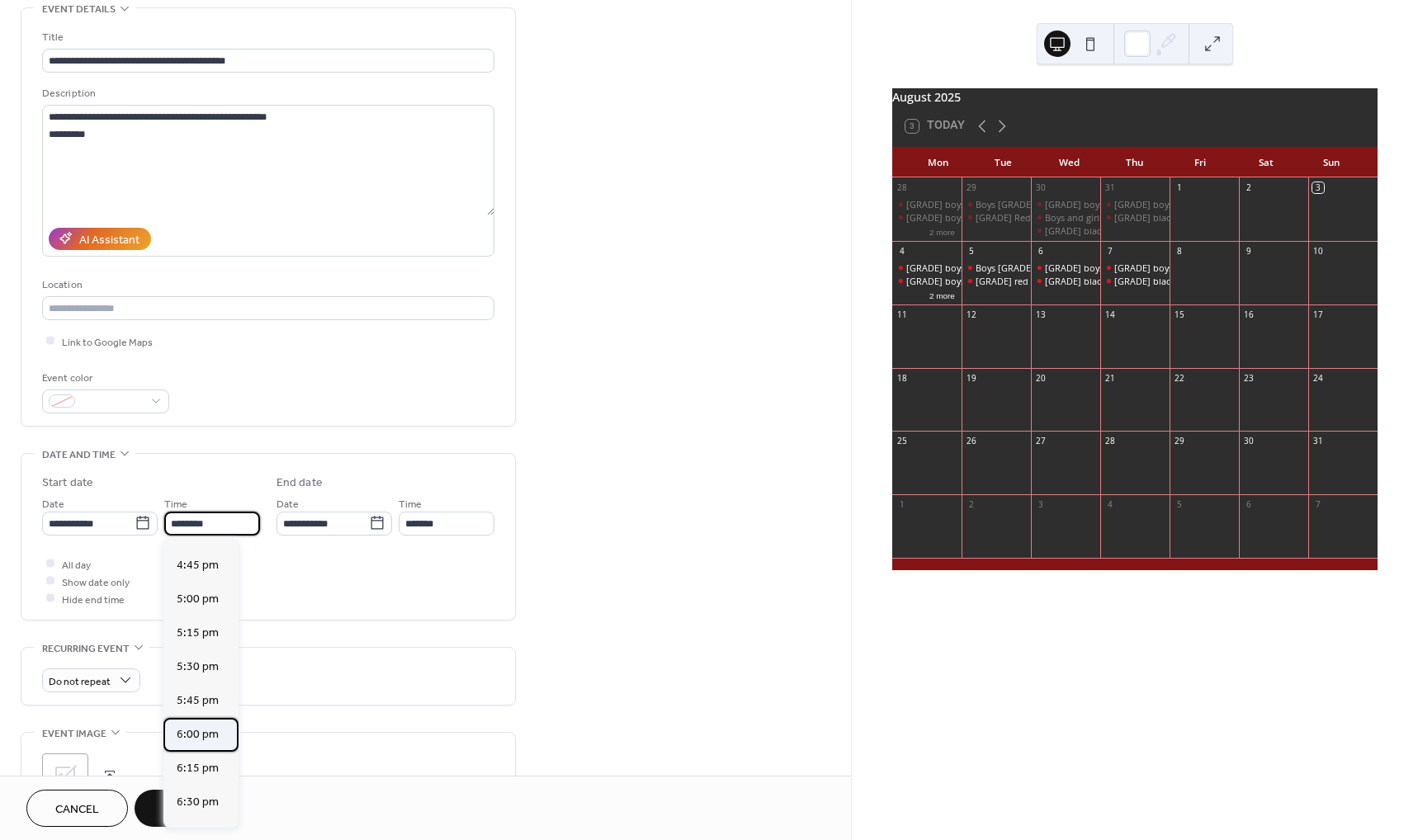 click on "6:00 pm" at bounding box center [197, 734] 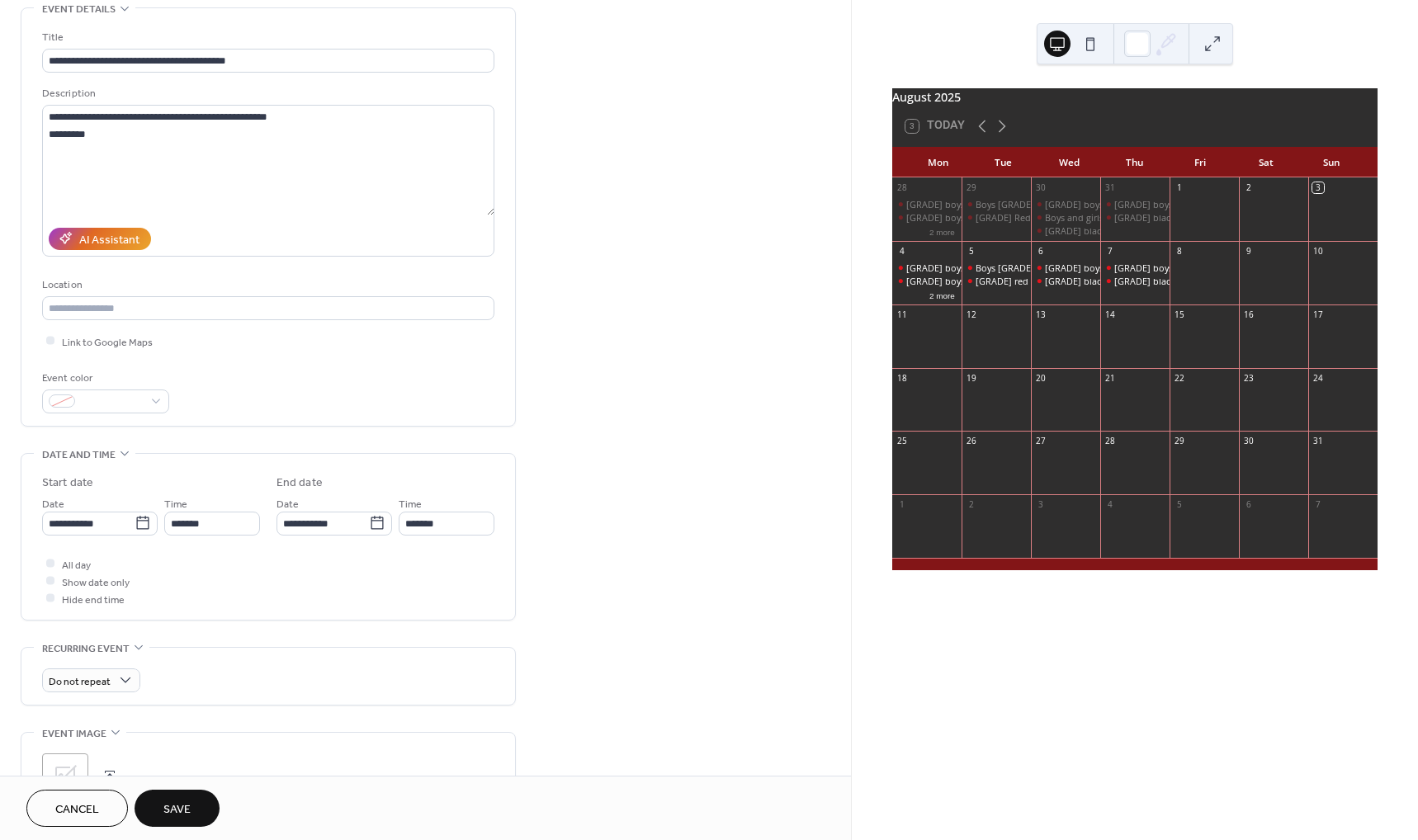 type on "*******" 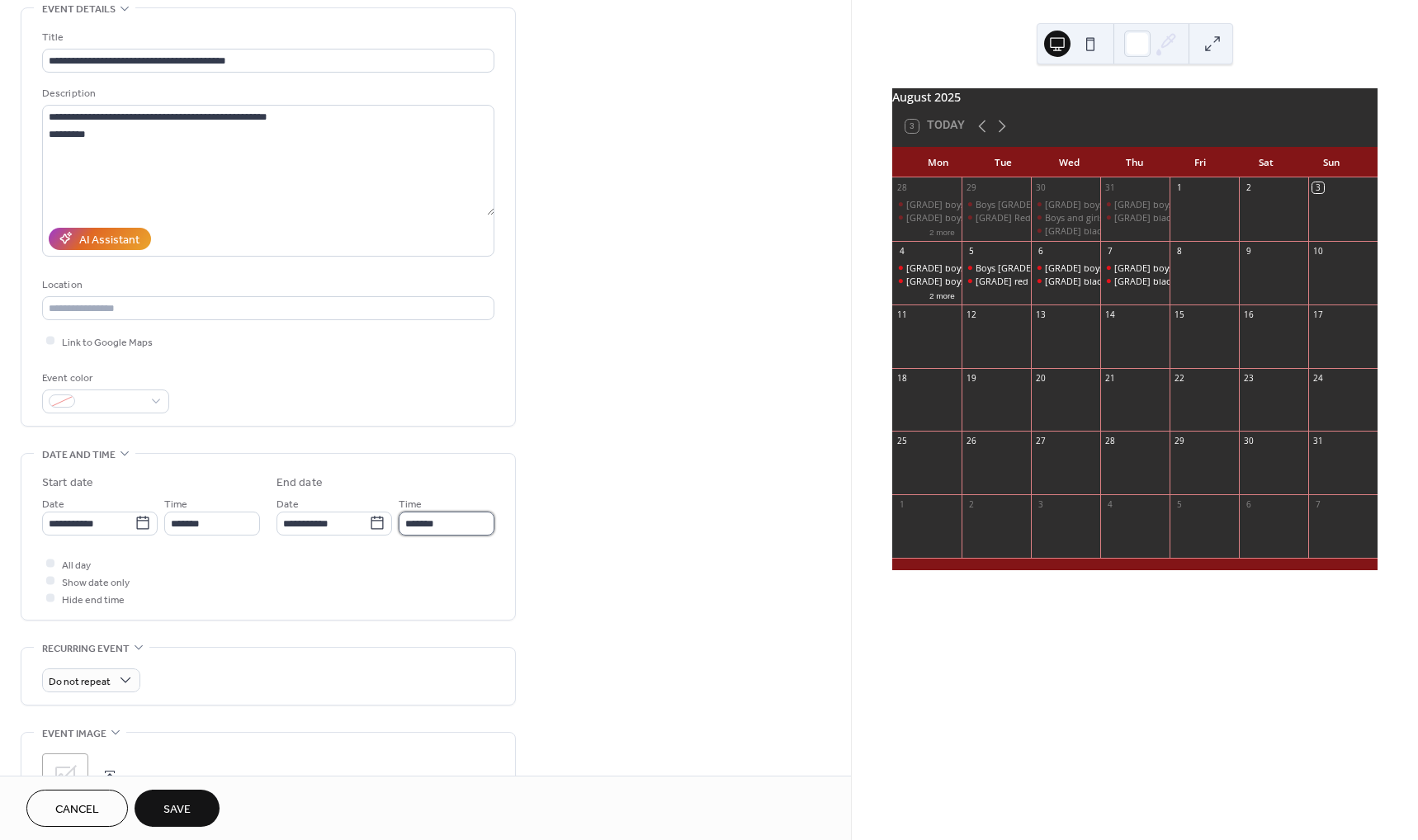 click on "*******" at bounding box center [447, 523] 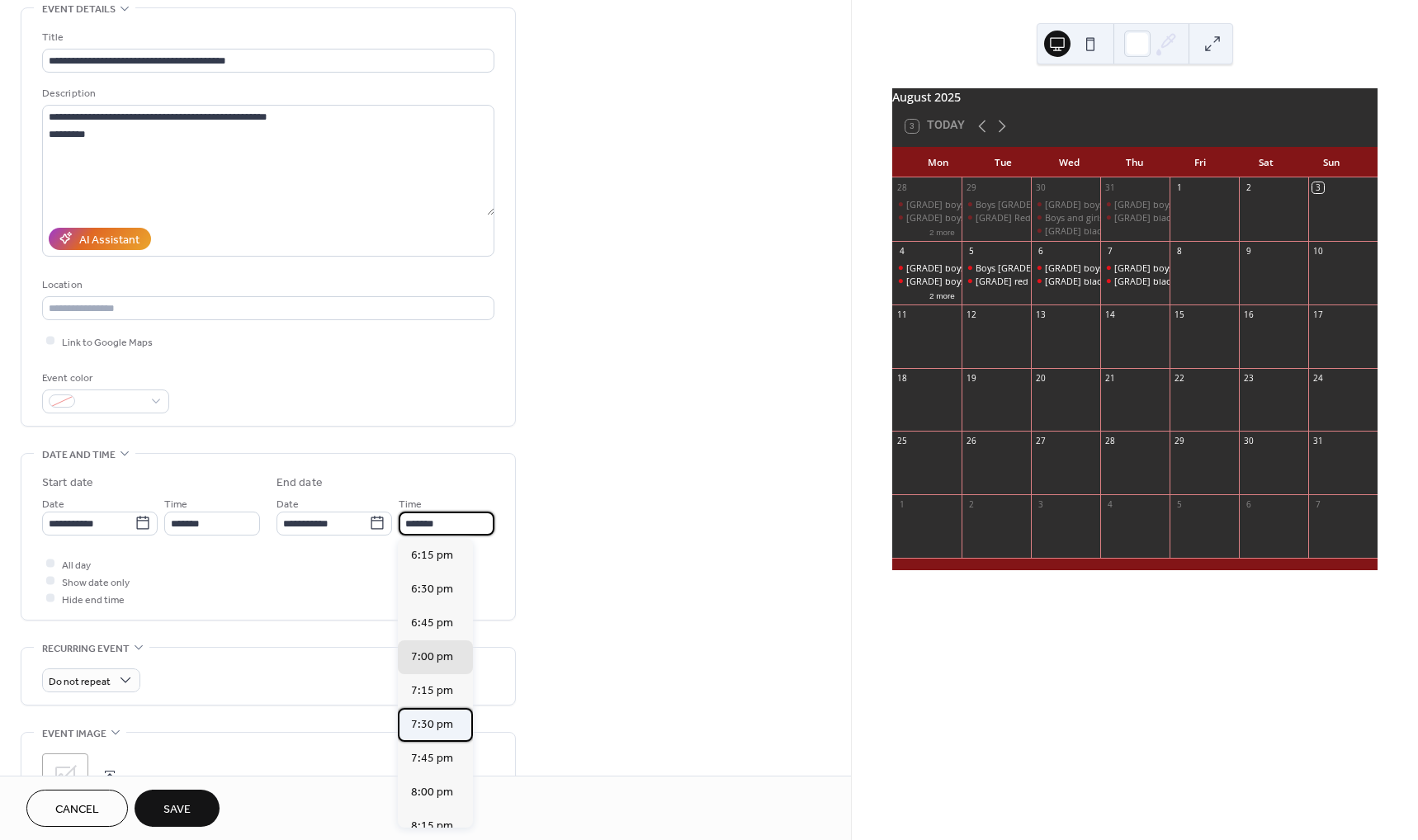 click on "7:30 pm" at bounding box center [432, 724] 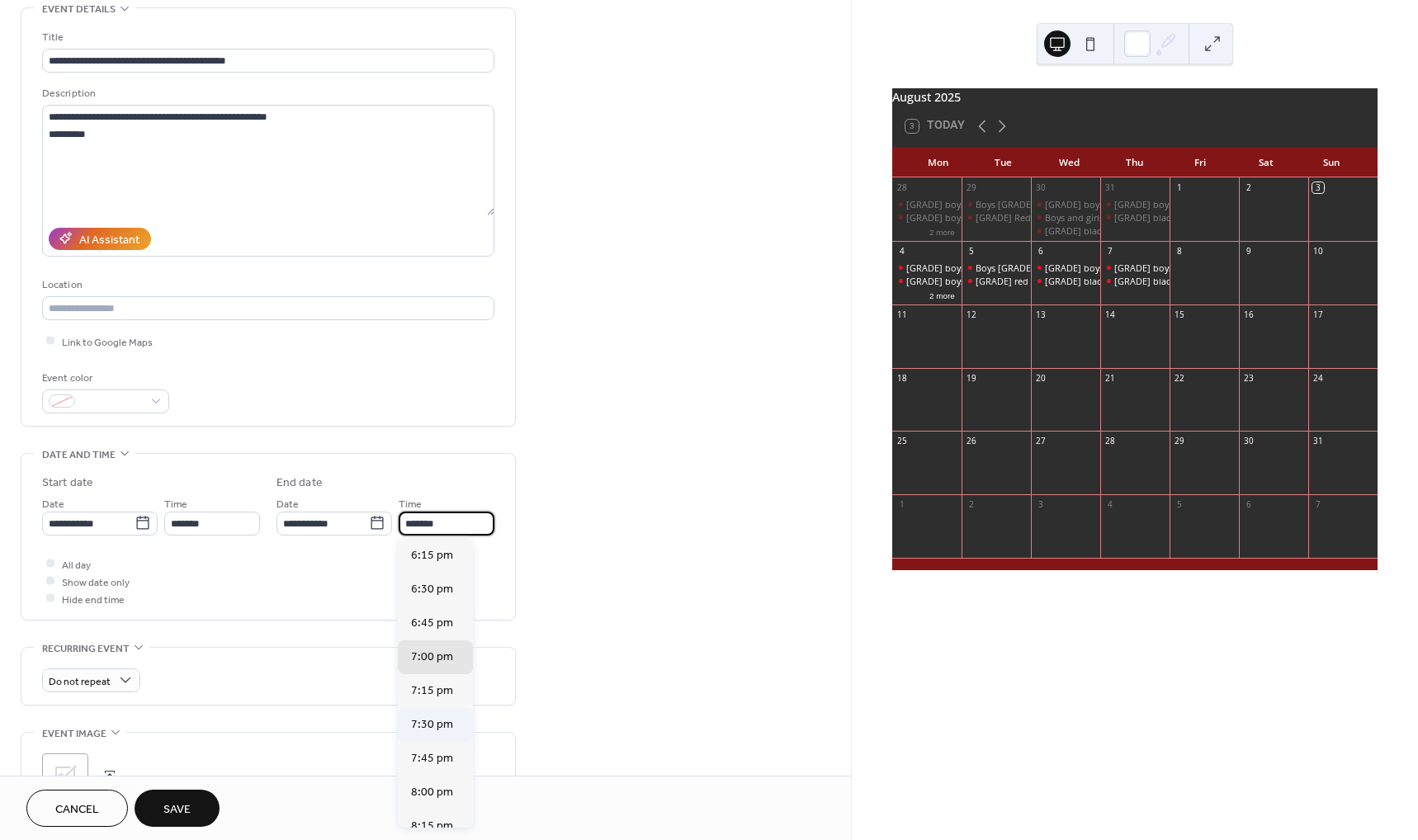 type on "*******" 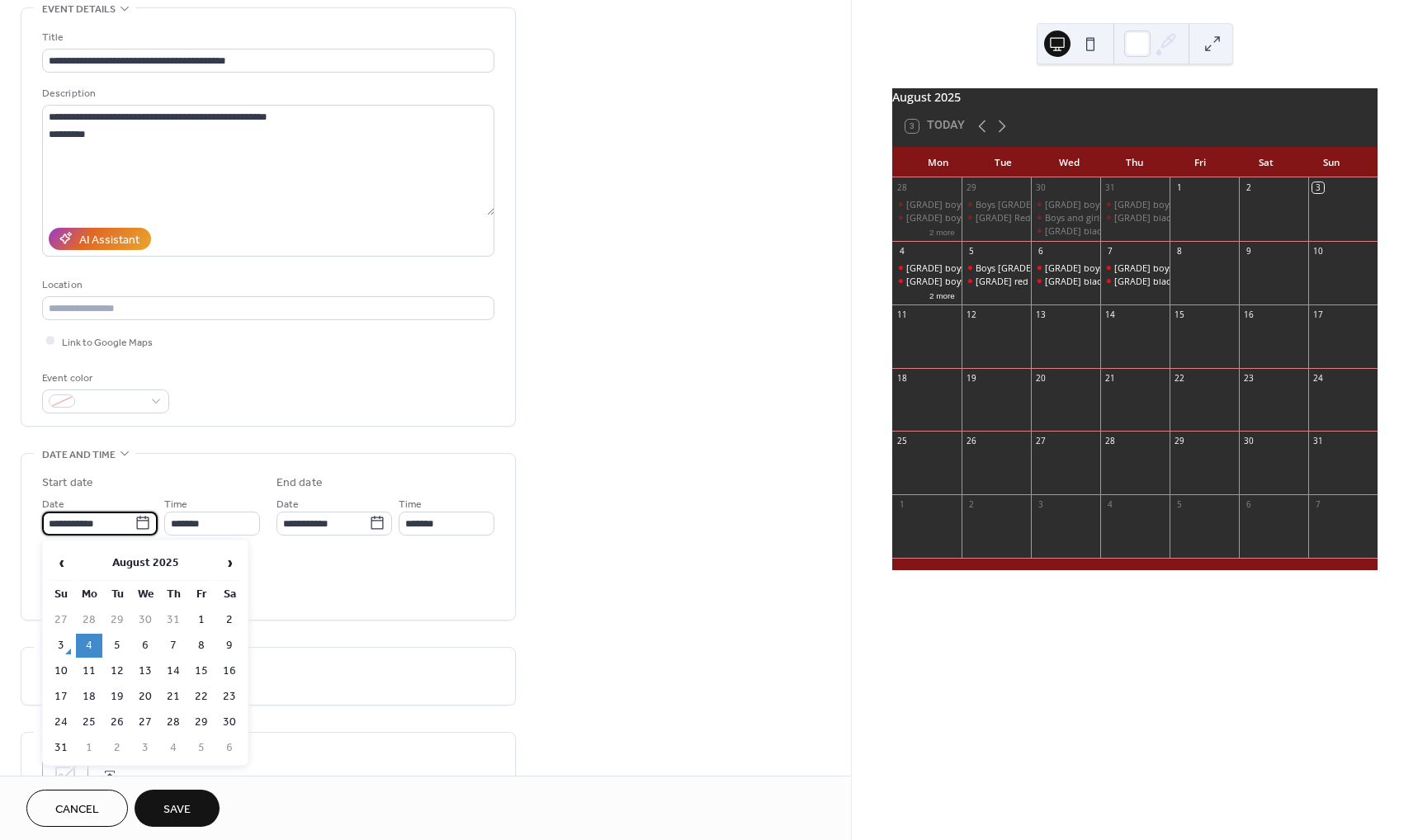 click on "**********" at bounding box center (88, 523) 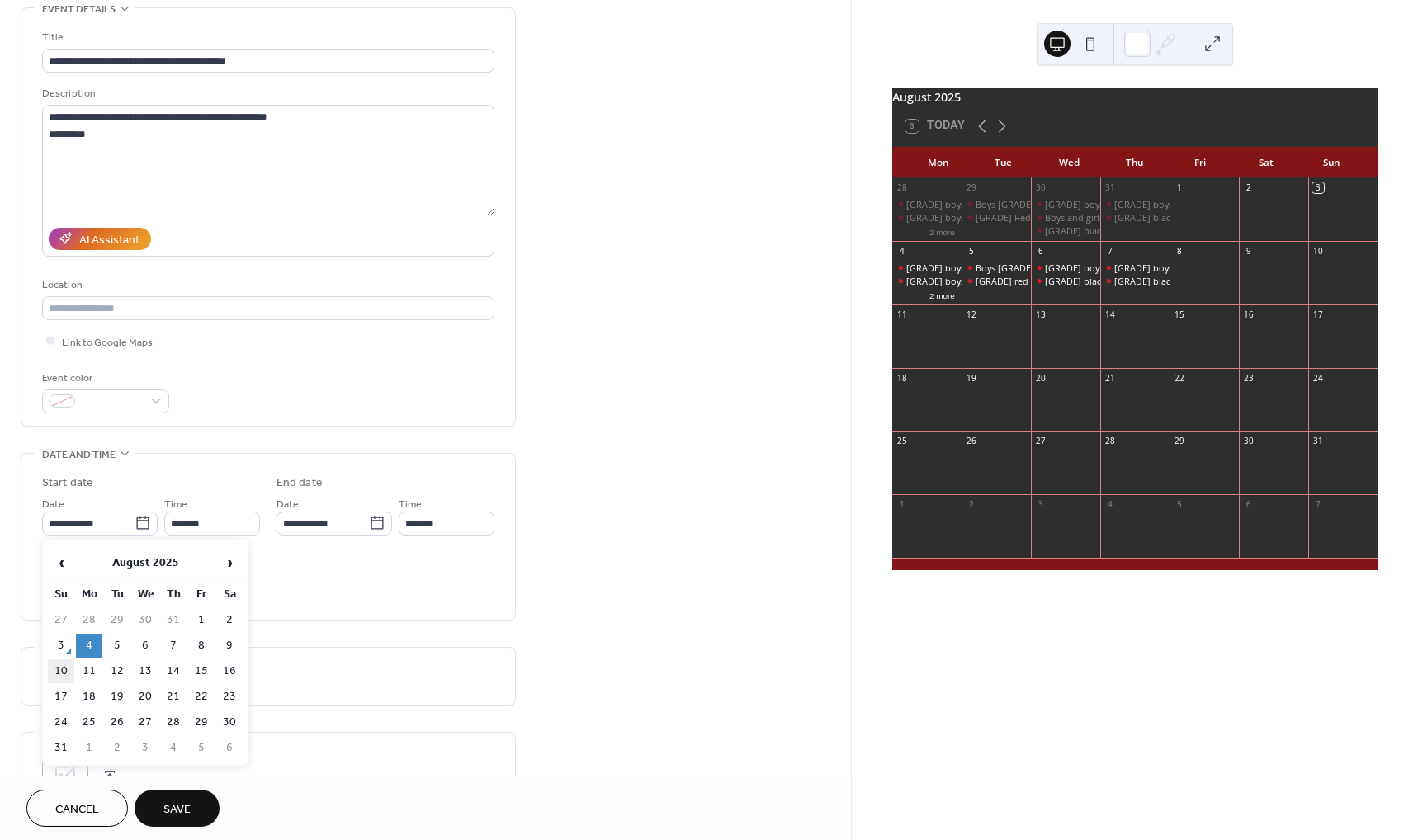 click on "10" at bounding box center [61, 671] 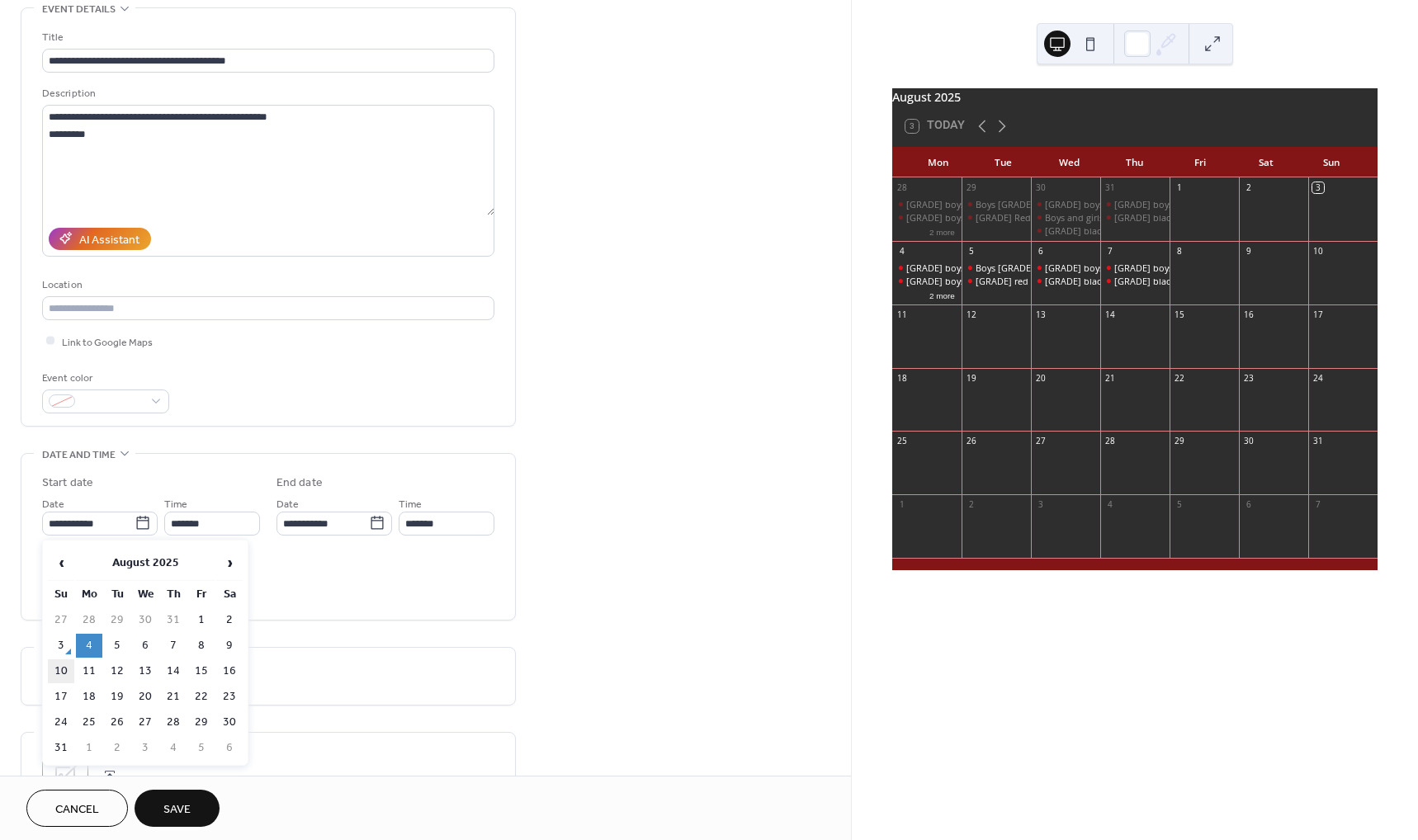 type on "**********" 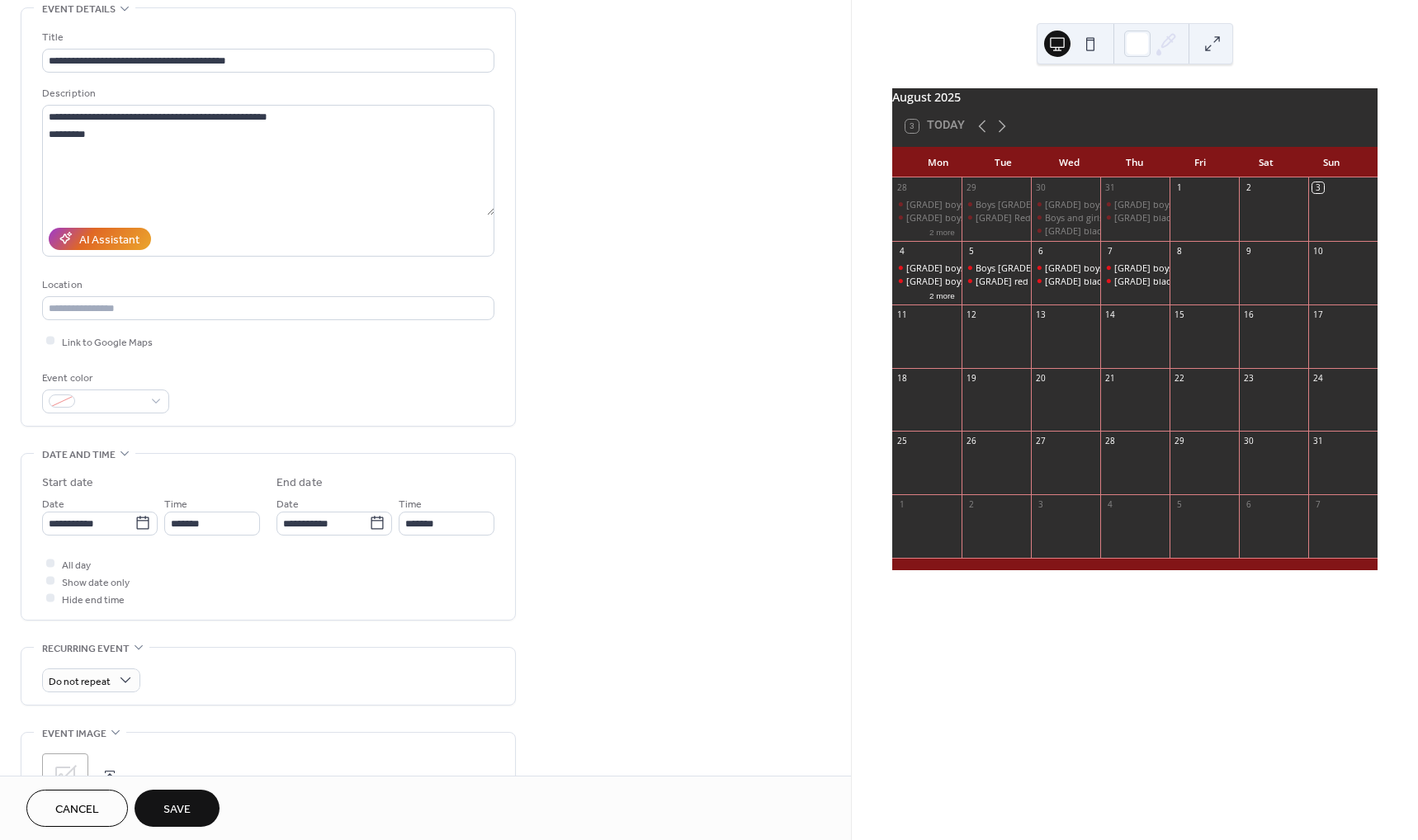 click on "Save" at bounding box center [177, 808] 